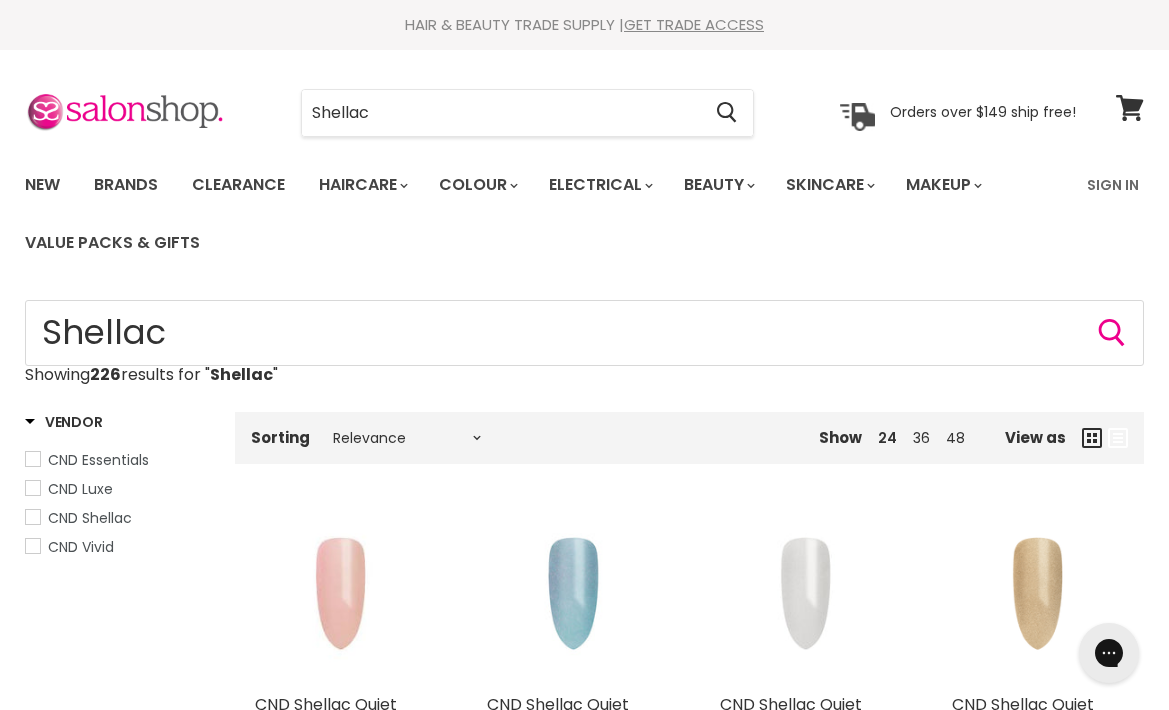 scroll, scrollTop: 0, scrollLeft: 0, axis: both 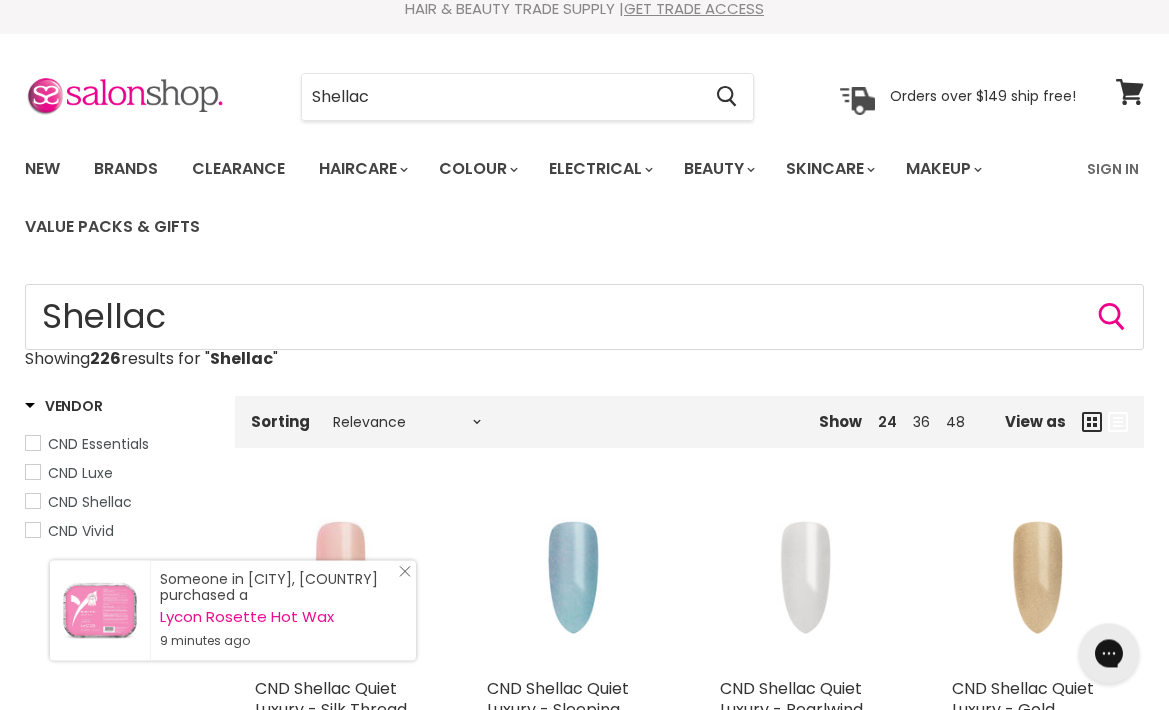 click on "Close Icon" 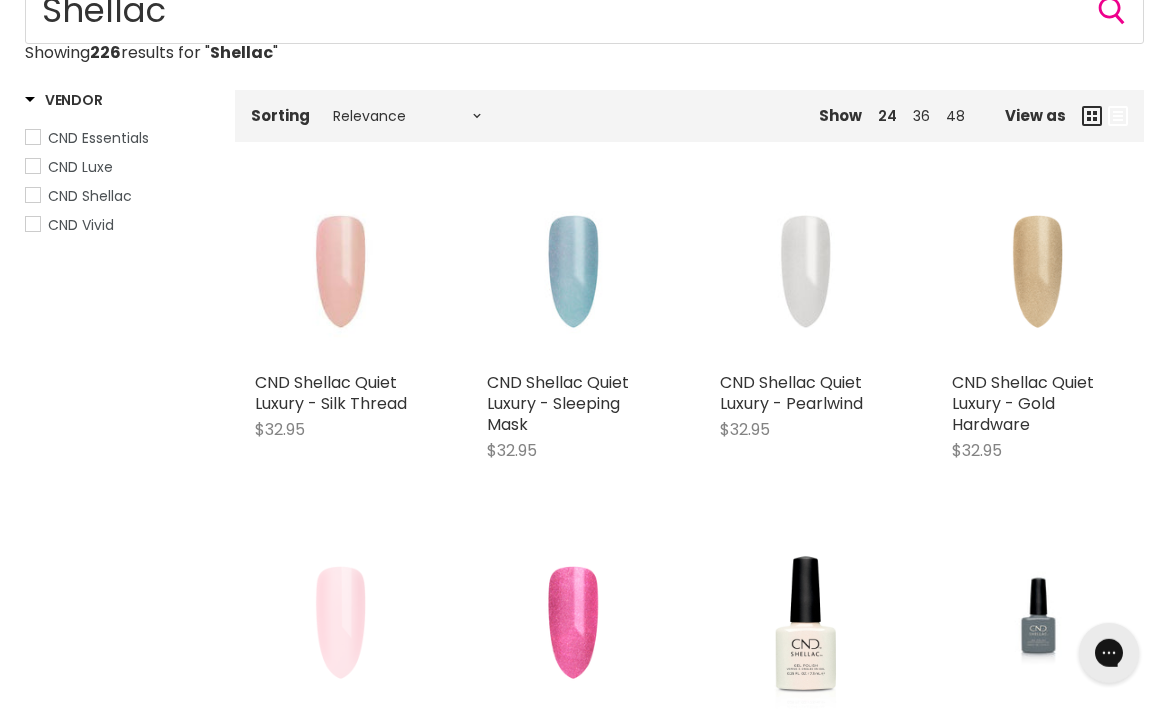scroll, scrollTop: 327, scrollLeft: 0, axis: vertical 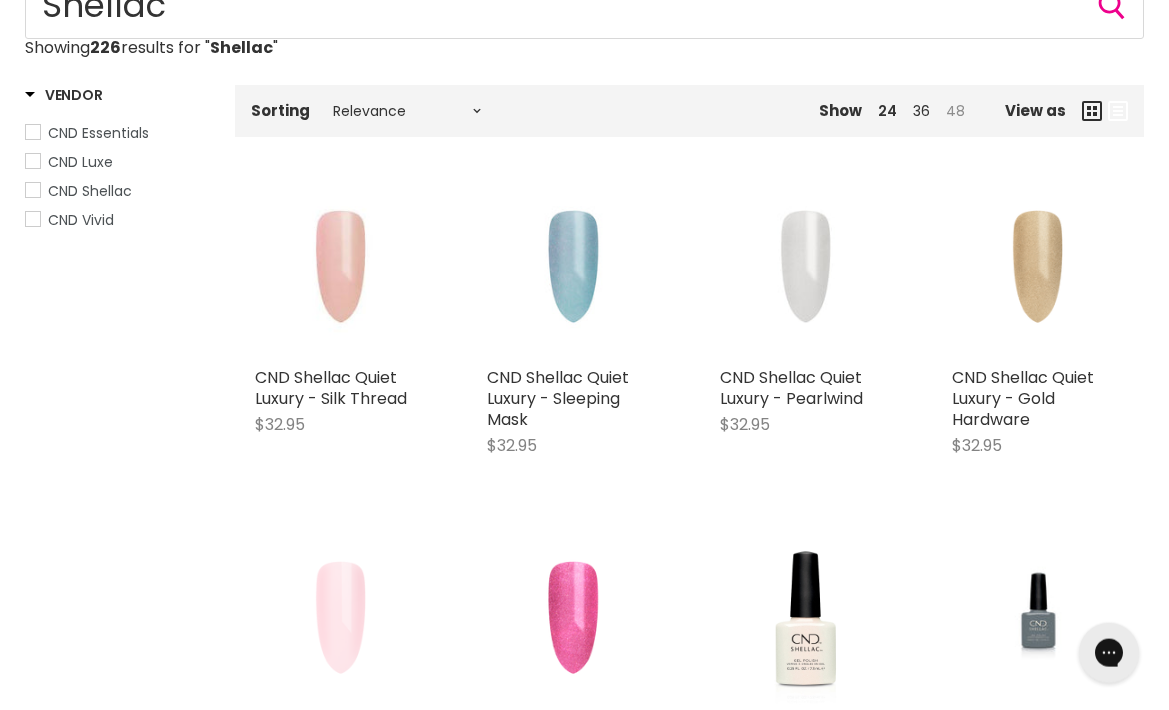 click on "48" at bounding box center [955, 111] 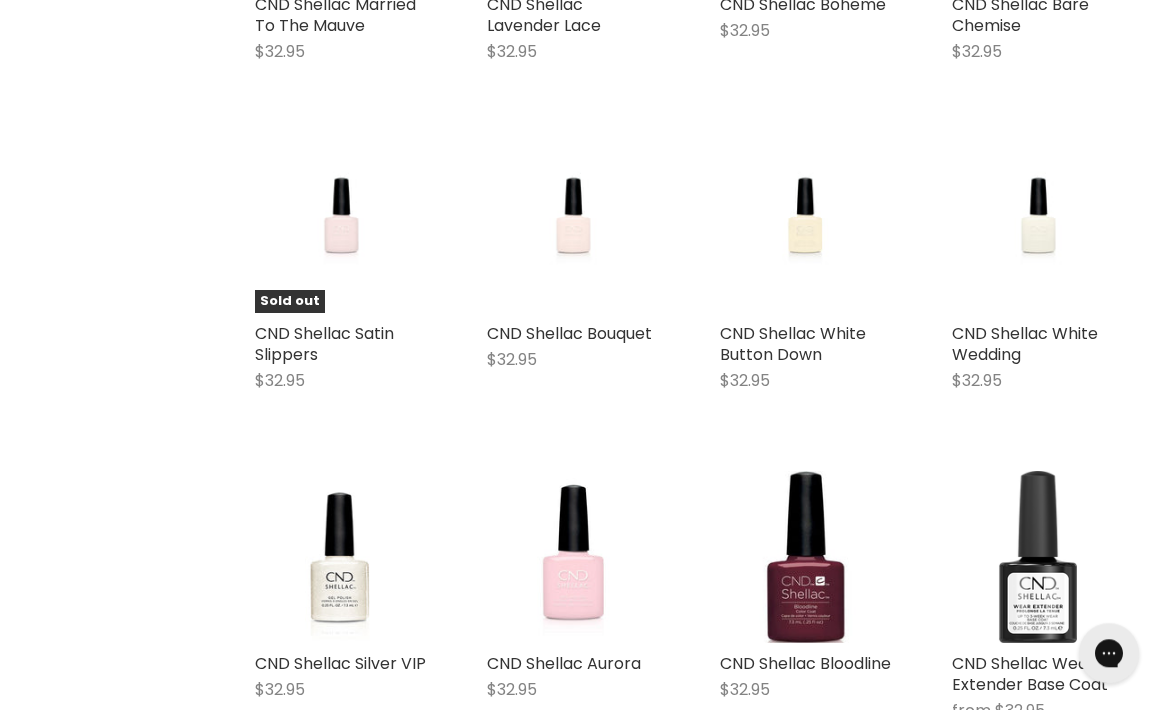 scroll, scrollTop: 2053, scrollLeft: 0, axis: vertical 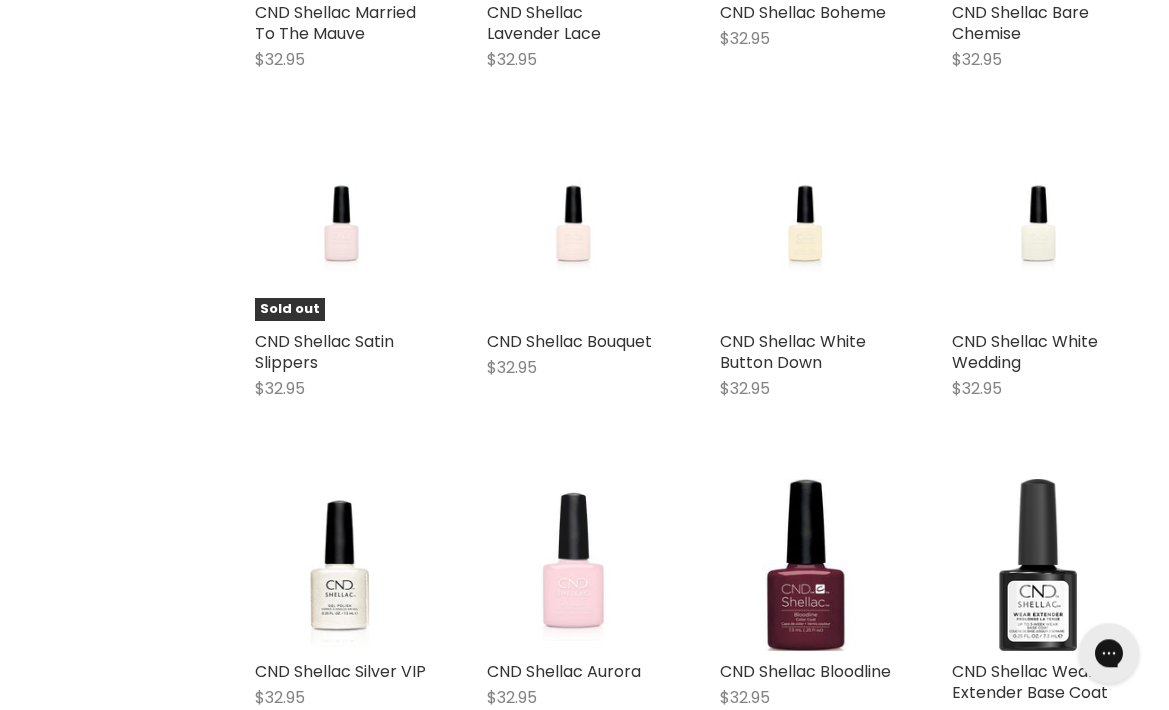 click at bounding box center [573, 565] 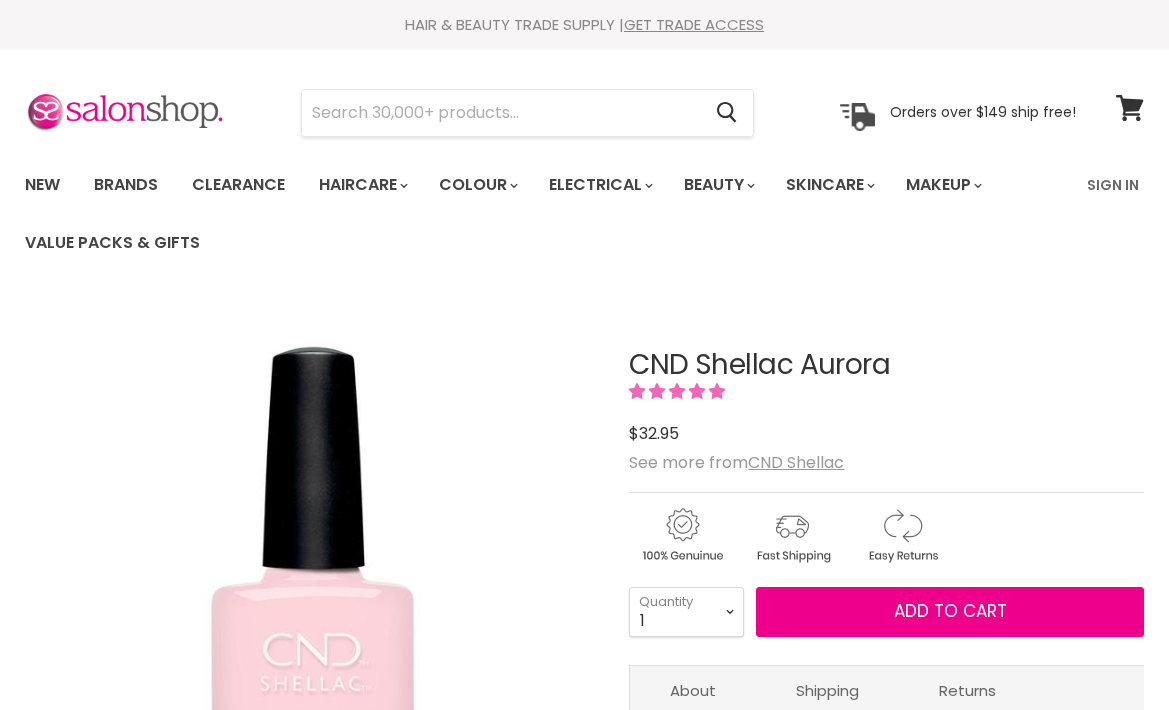 scroll, scrollTop: 0, scrollLeft: 0, axis: both 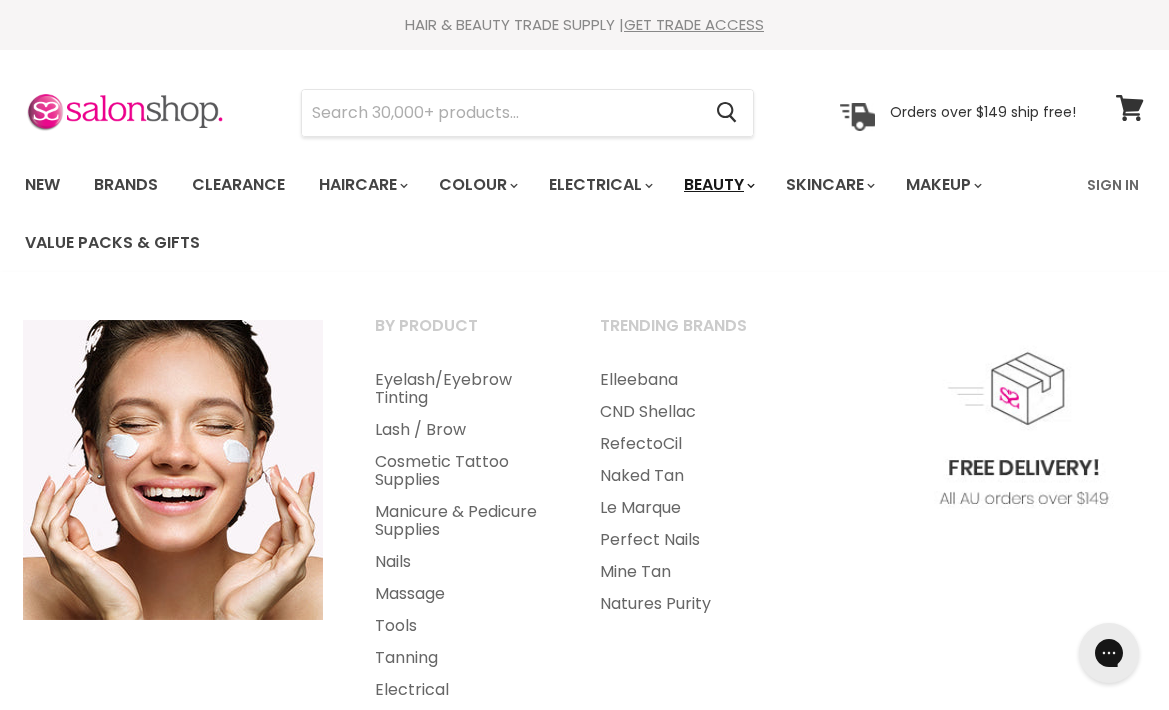 click on "Beauty" at bounding box center [718, 185] 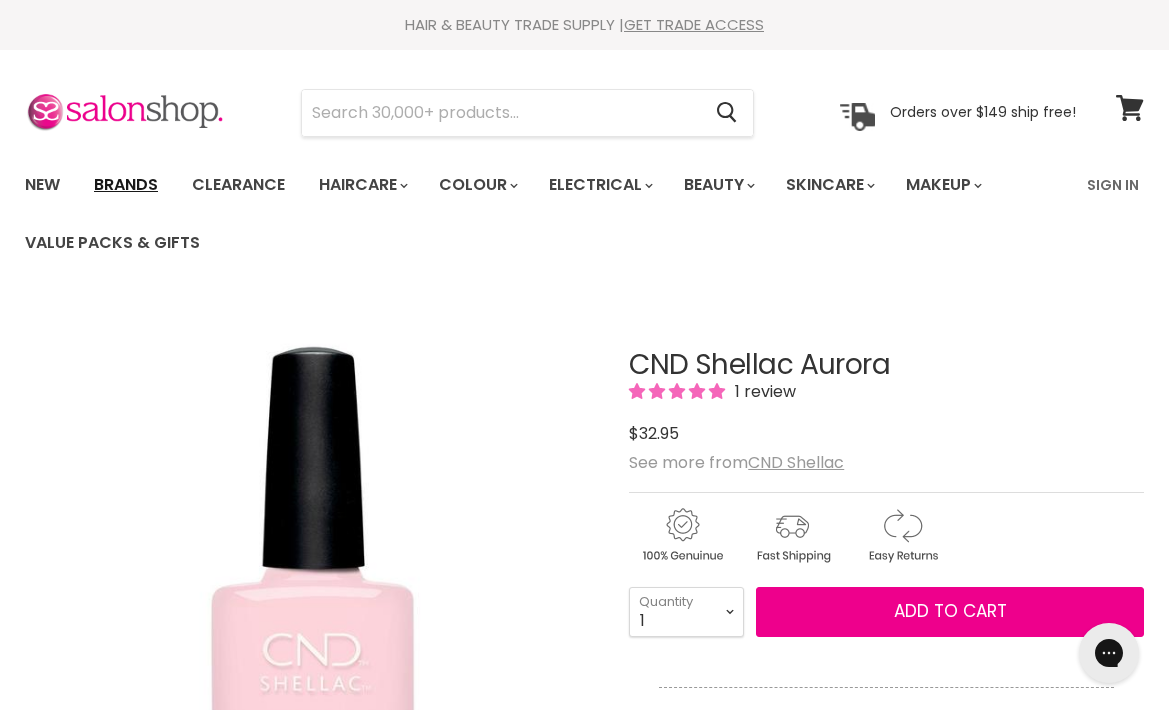 click on "Brands" at bounding box center [126, 185] 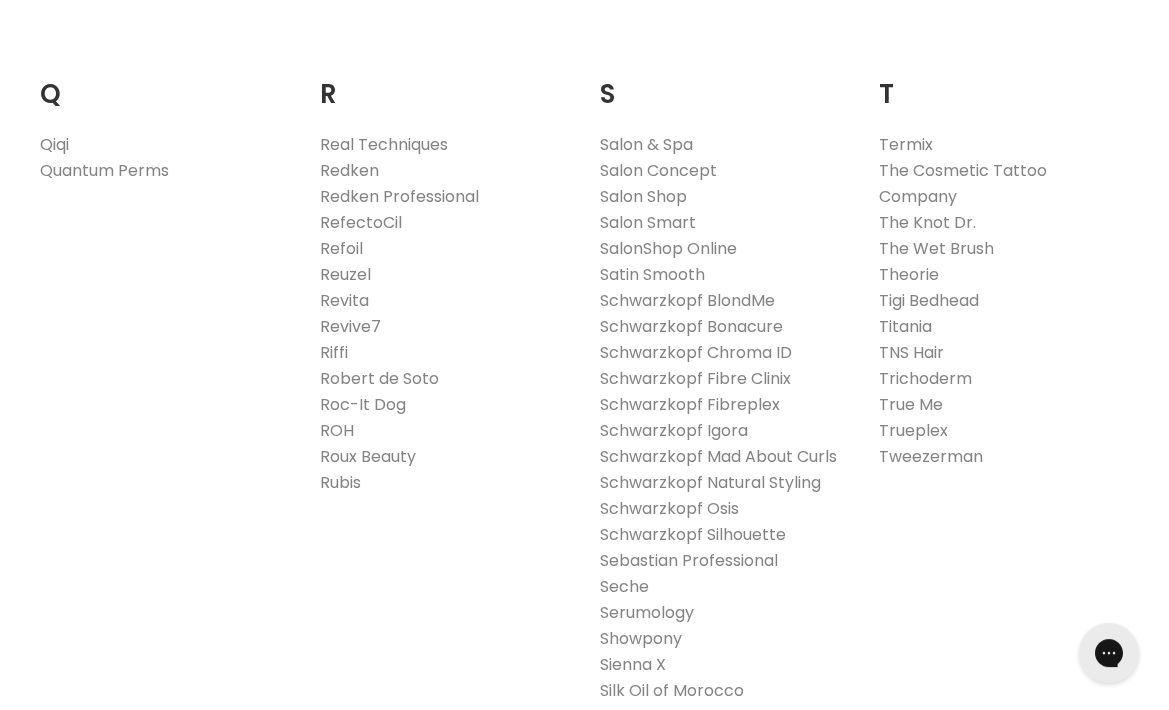 scroll, scrollTop: 3052, scrollLeft: 0, axis: vertical 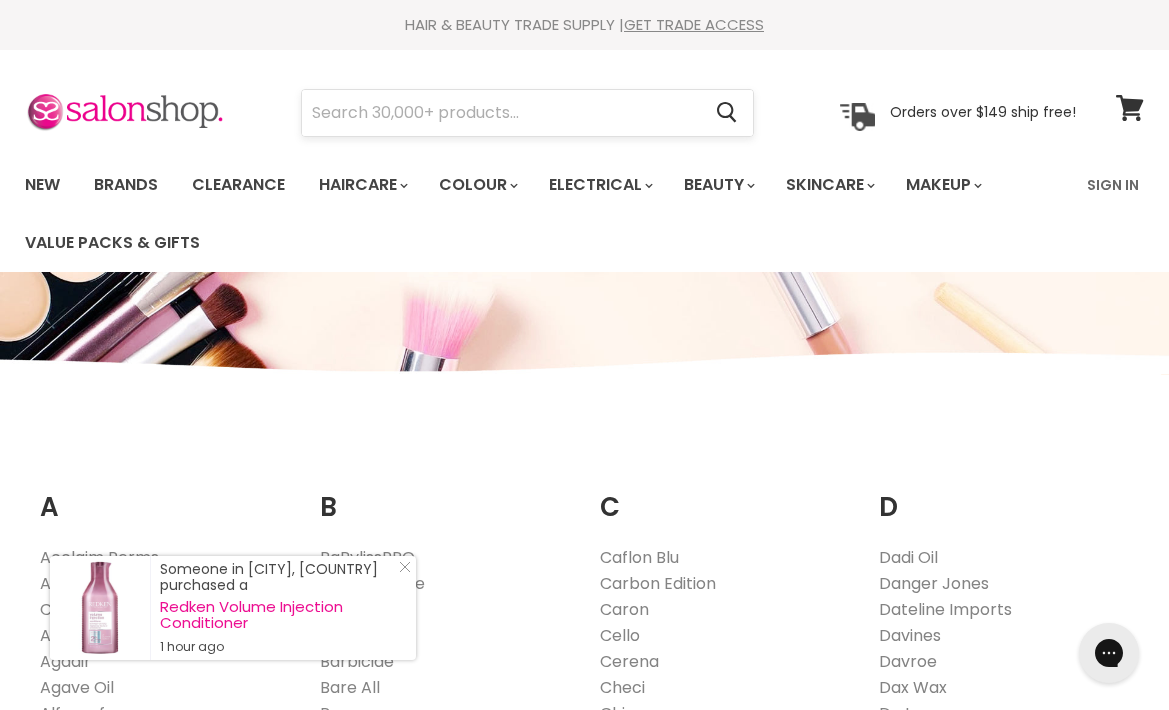 click at bounding box center [501, 113] 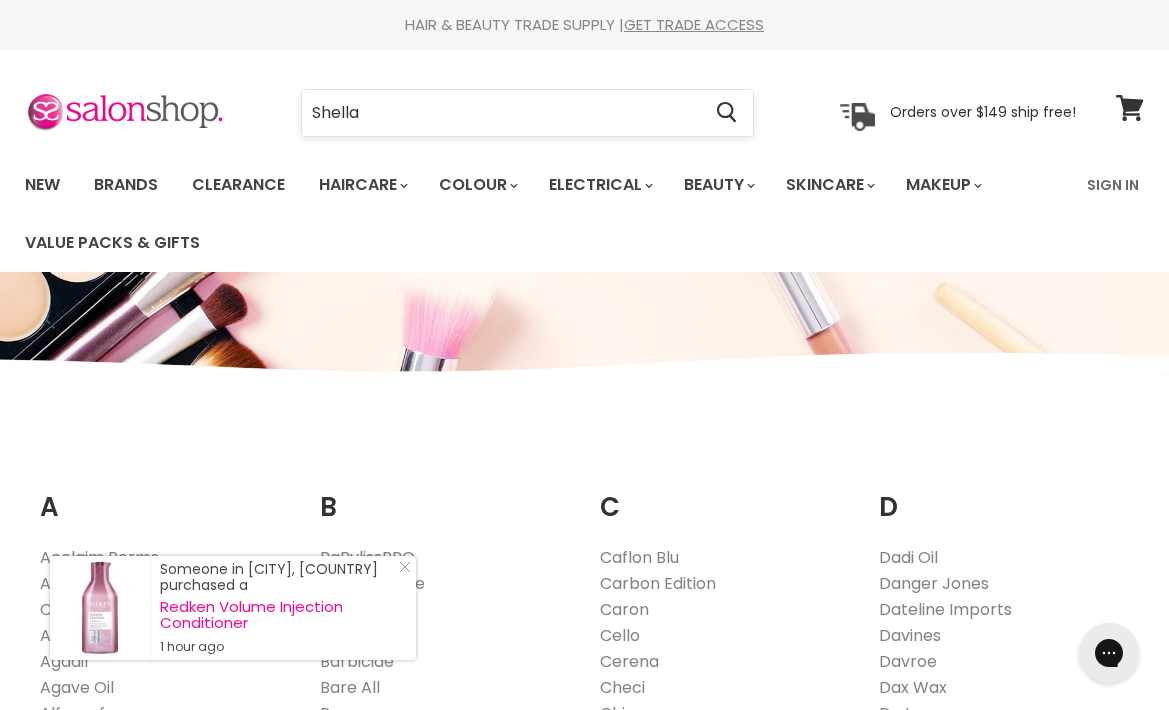 type on "Shellac" 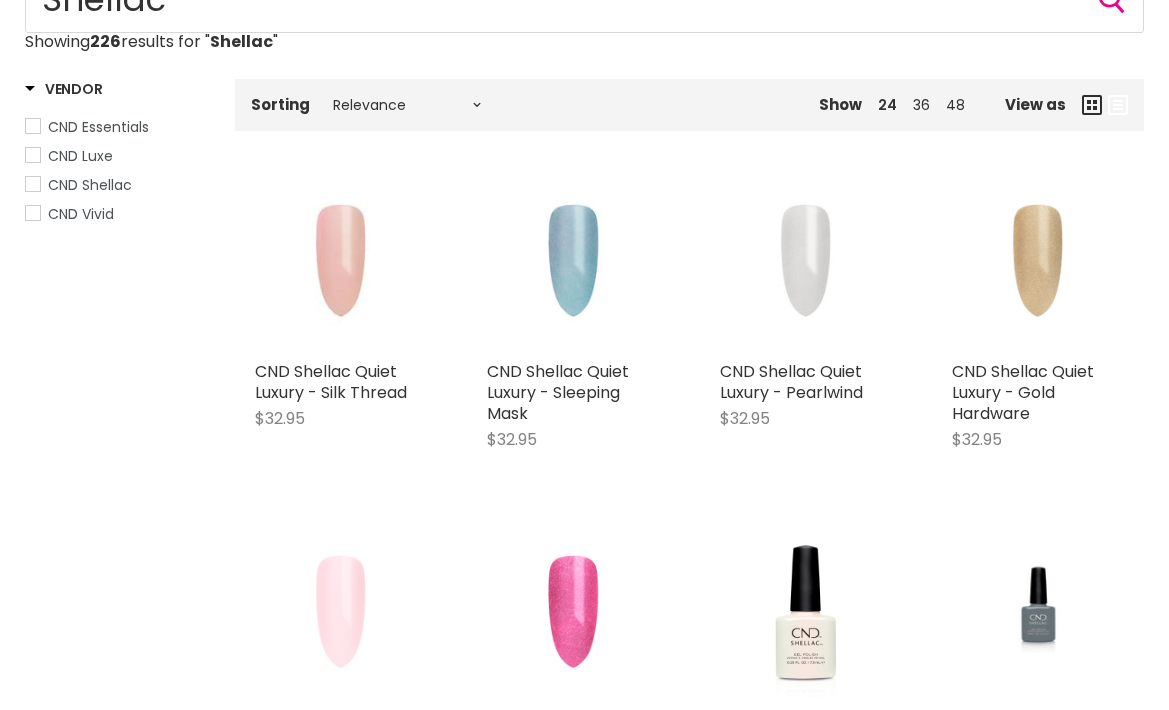 scroll, scrollTop: 333, scrollLeft: 0, axis: vertical 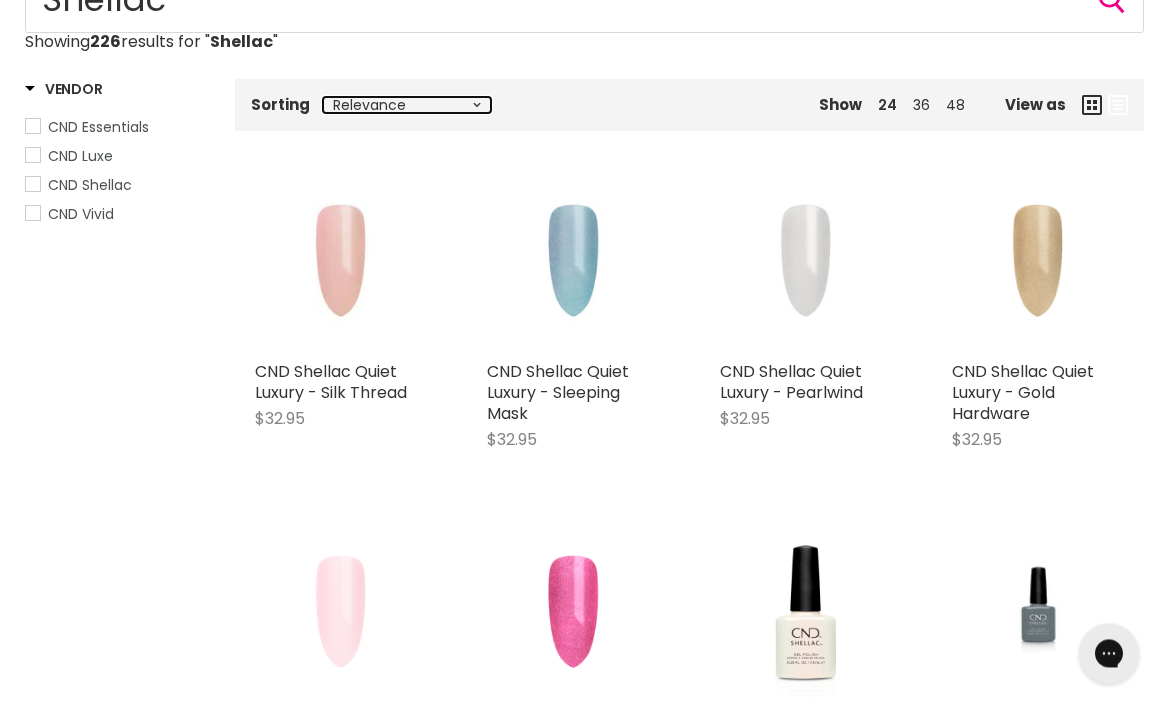 click on "Relevance" at bounding box center [0, 0] 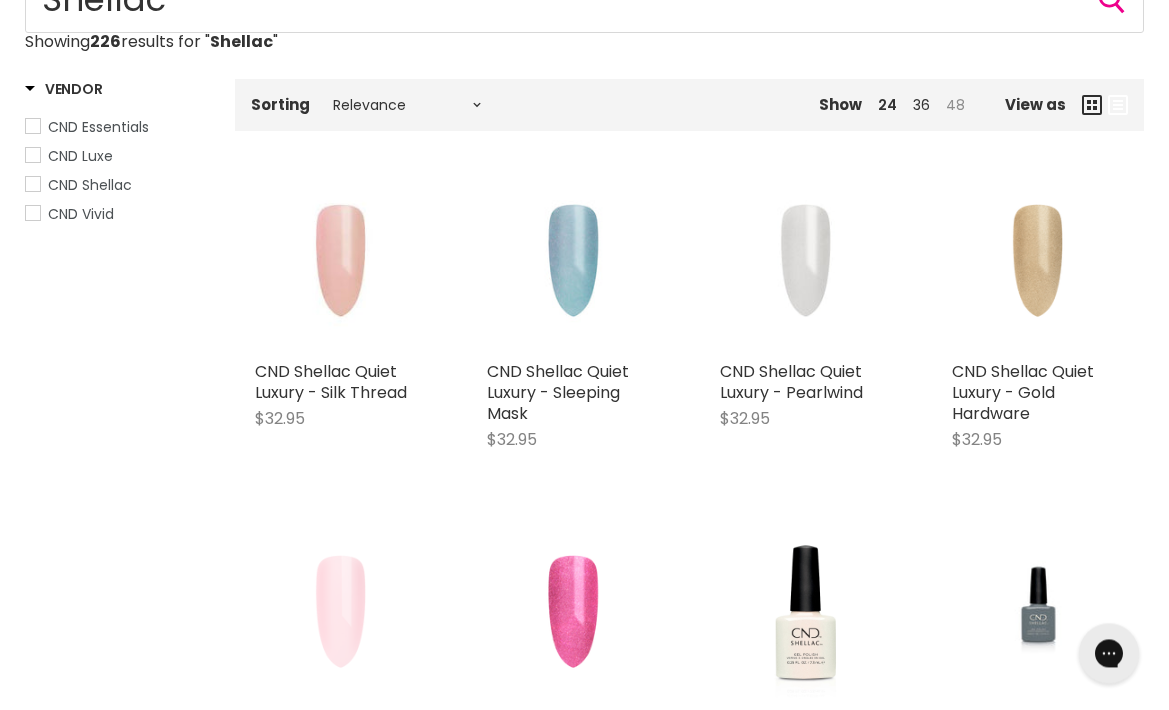 click on "48" at bounding box center [955, 105] 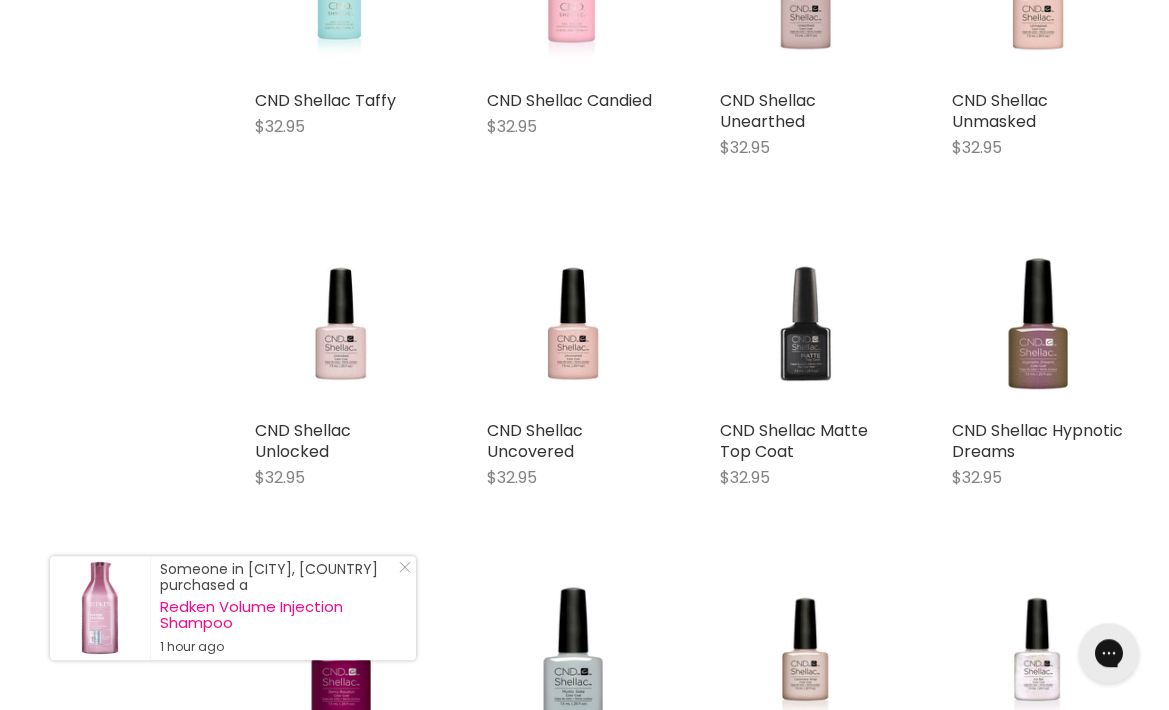 scroll, scrollTop: 3307, scrollLeft: 0, axis: vertical 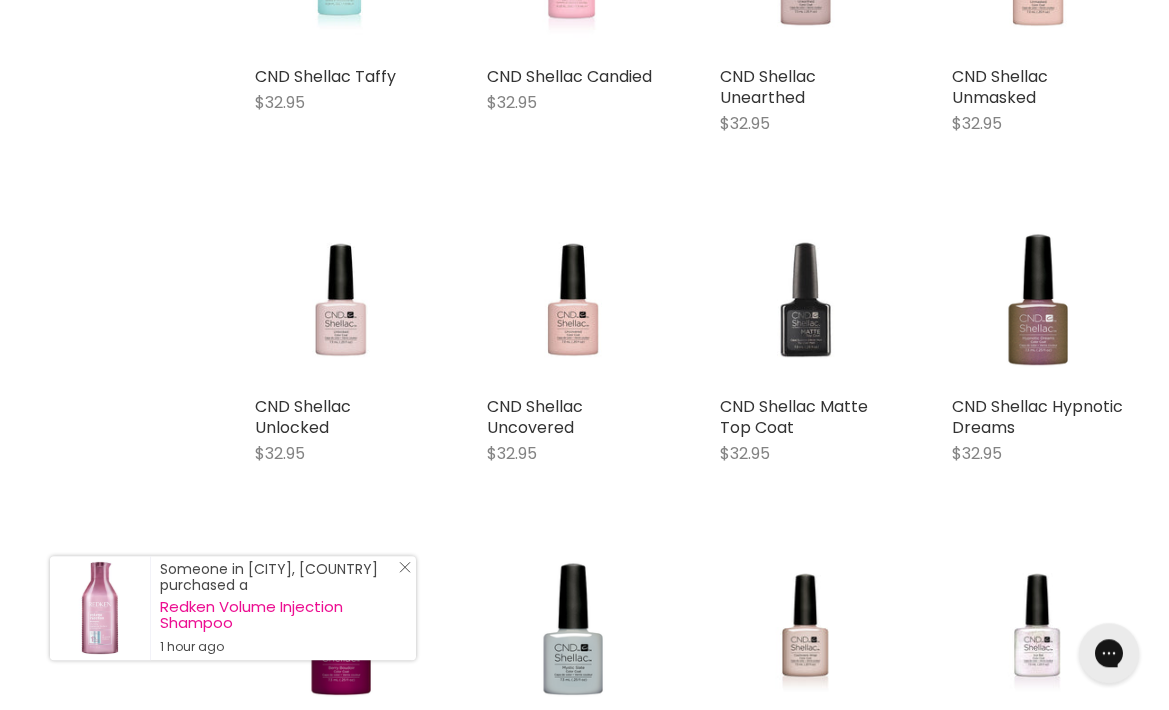click on "Close Icon" 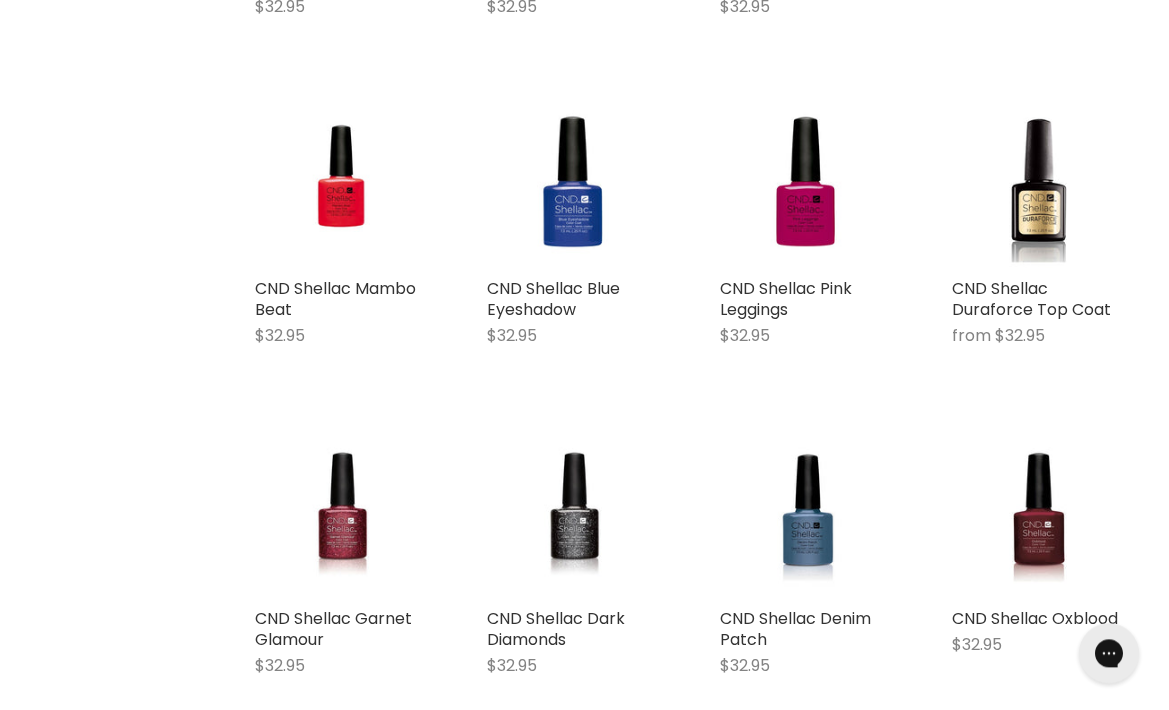 scroll, scrollTop: 4122, scrollLeft: 0, axis: vertical 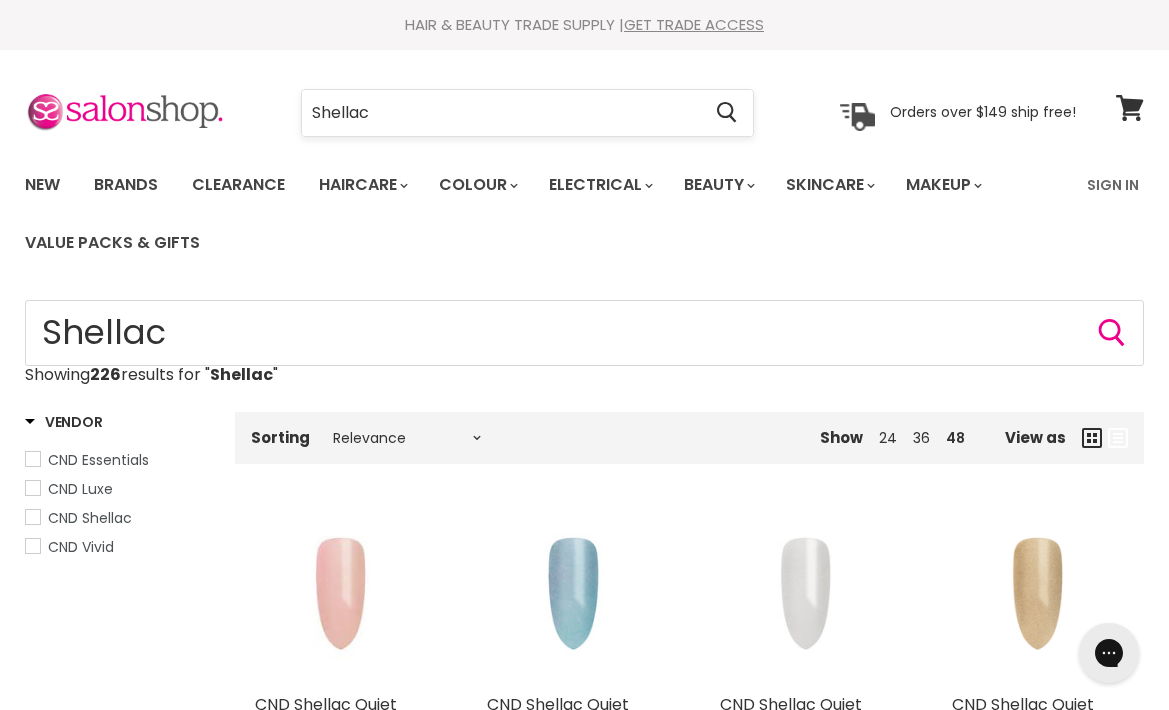 click on "Shellac" at bounding box center [501, 113] 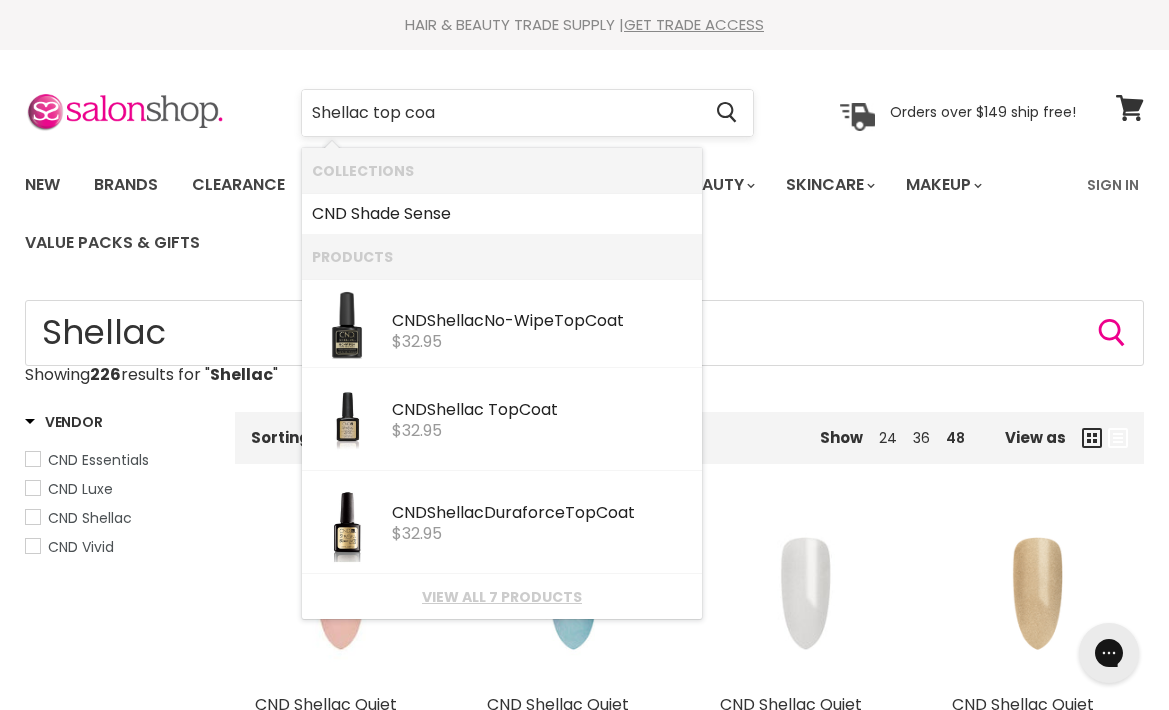 type on "Shellac top coat" 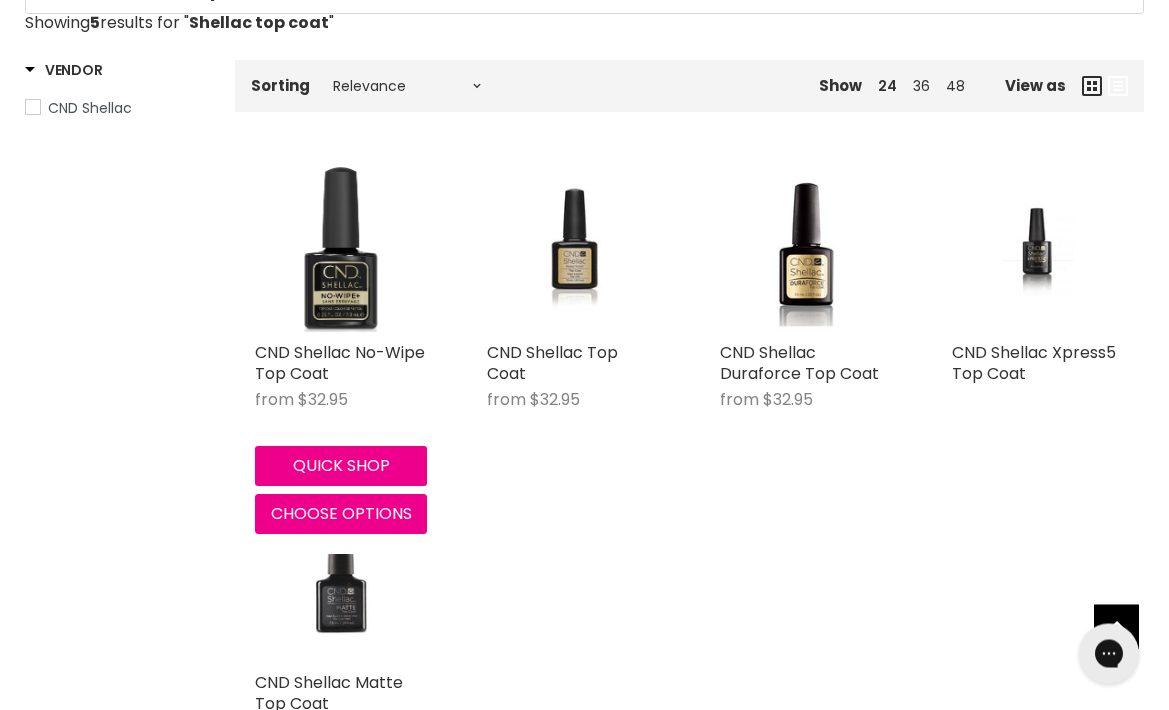 scroll, scrollTop: 0, scrollLeft: 0, axis: both 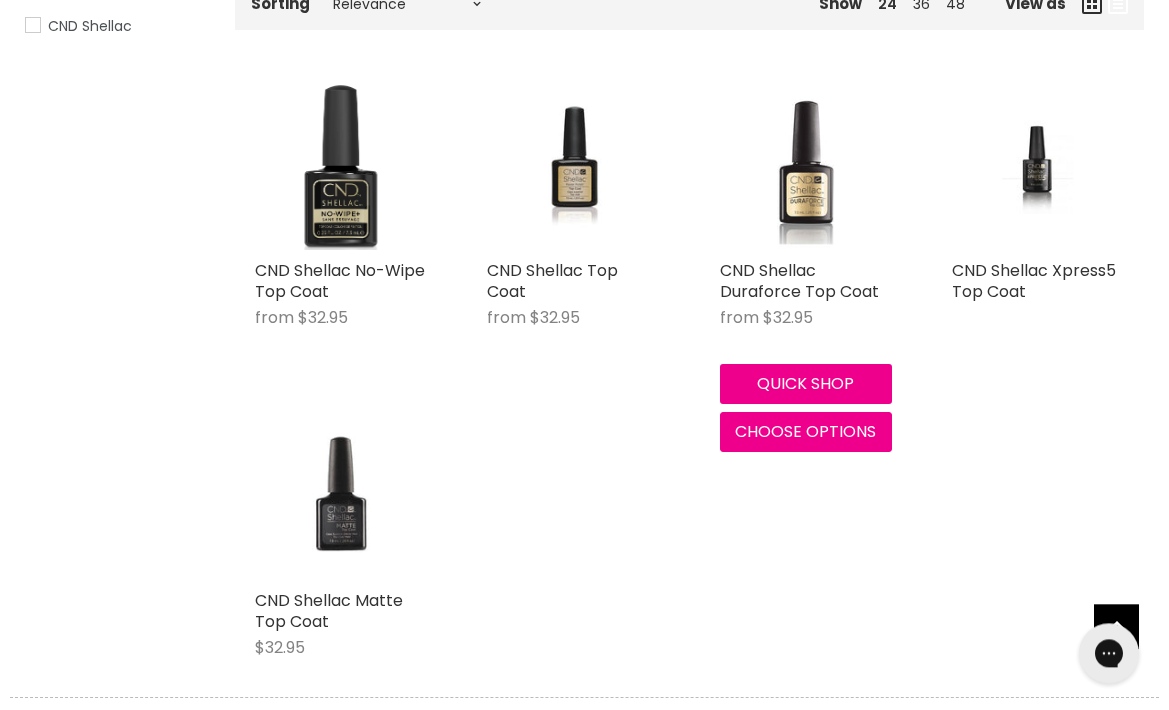 click at bounding box center (805, 164) 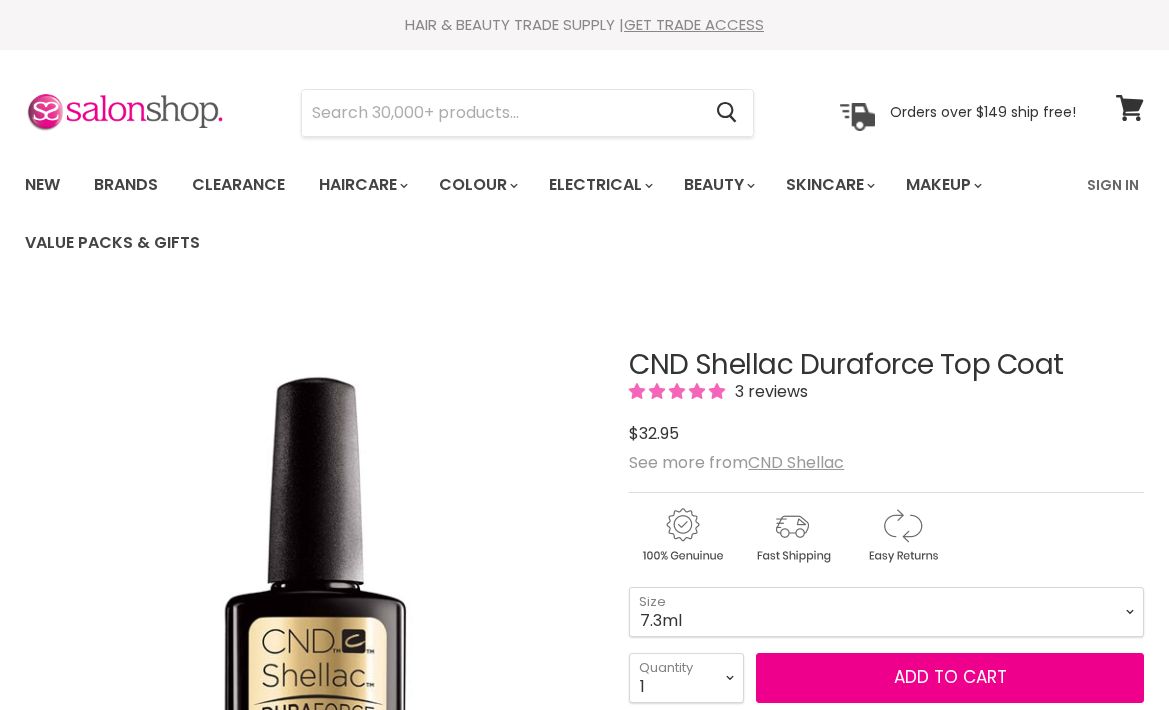 scroll, scrollTop: 0, scrollLeft: 0, axis: both 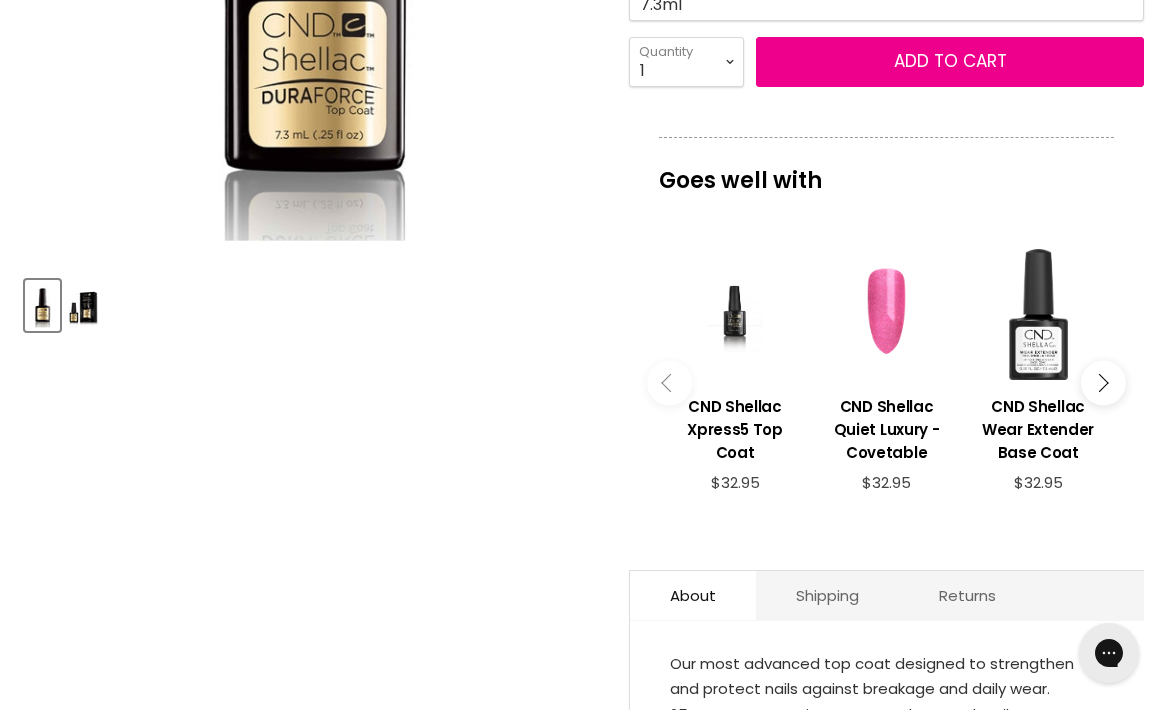 click at bounding box center [1099, 382] 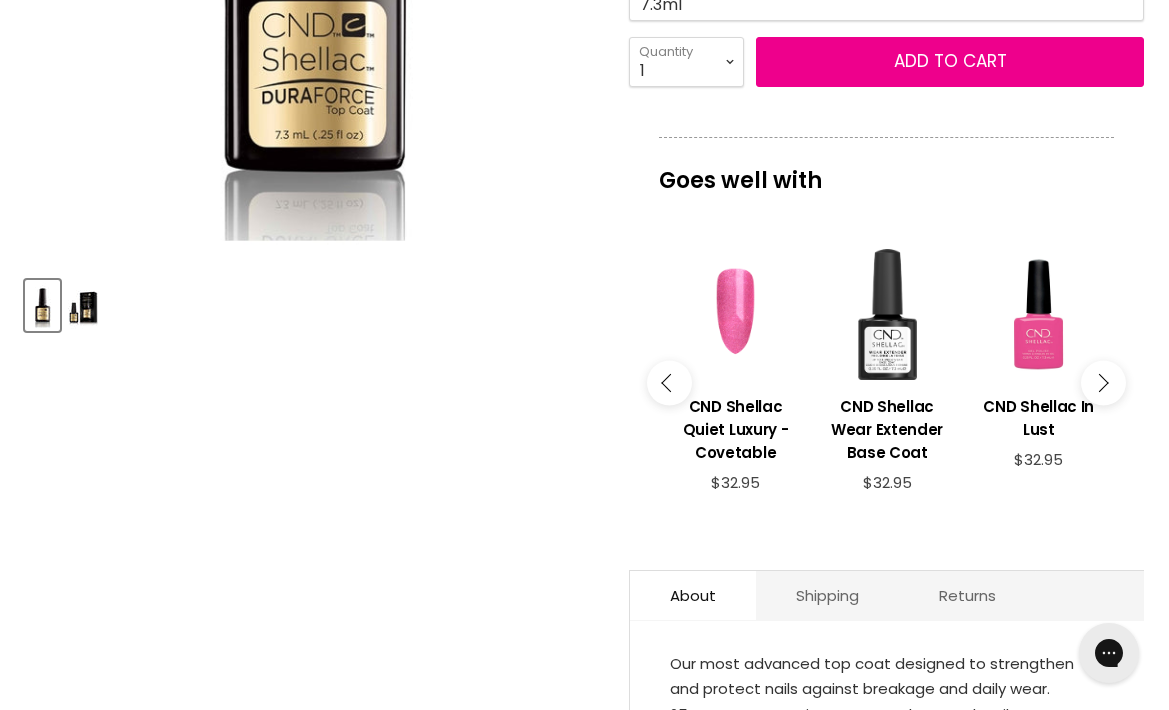 click at bounding box center (1099, 382) 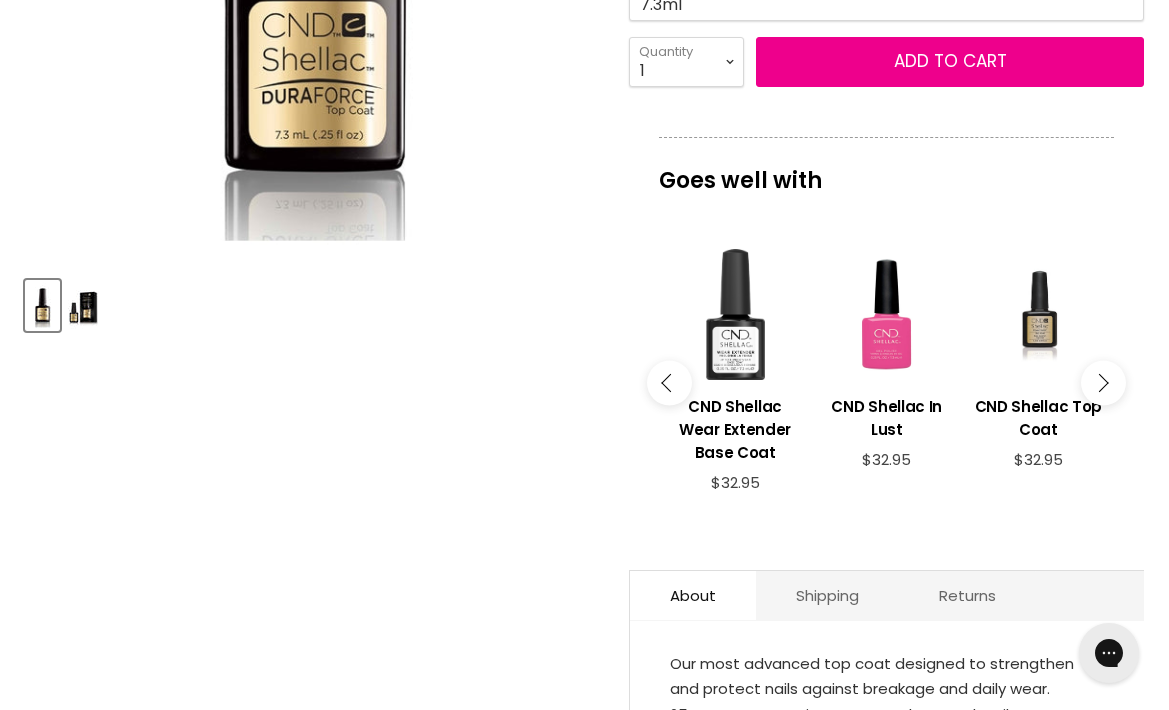 click at bounding box center (1099, 382) 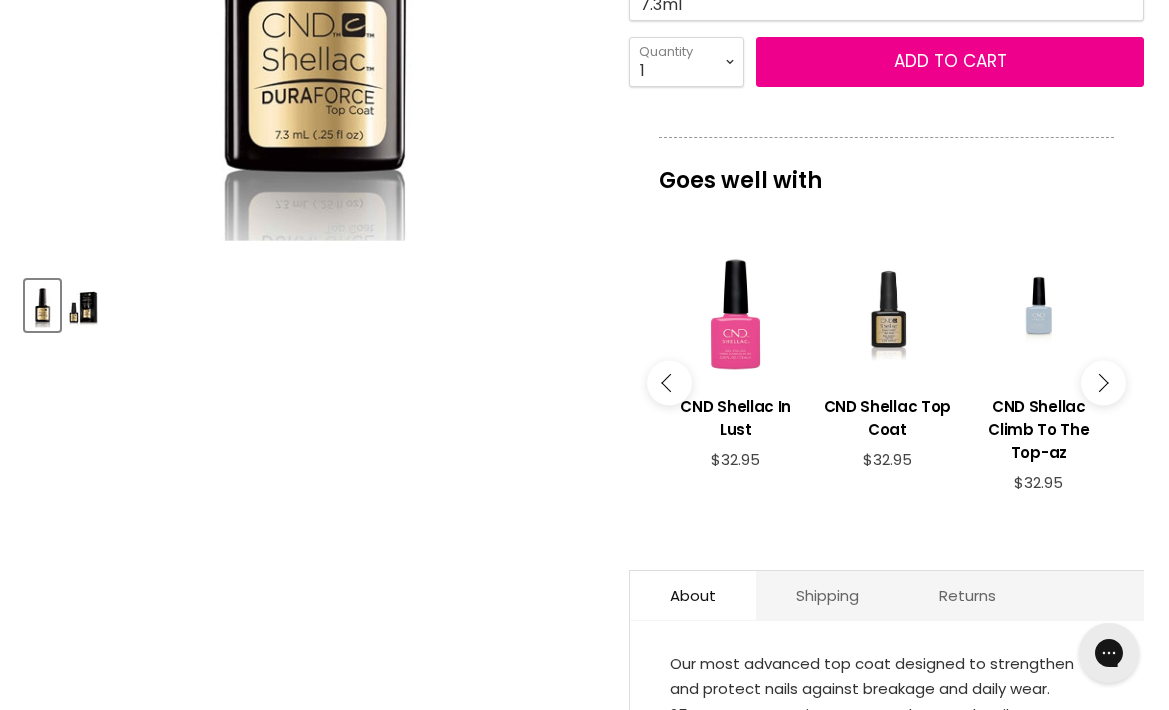 click at bounding box center [1099, 382] 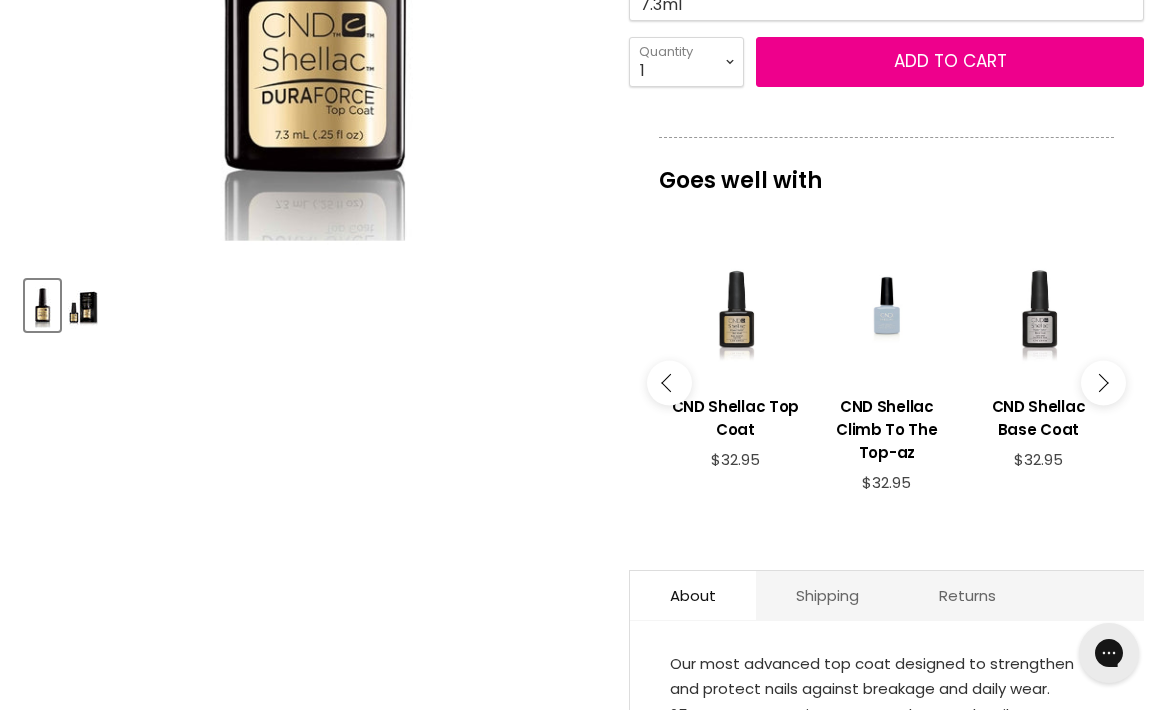 click at bounding box center [1099, 382] 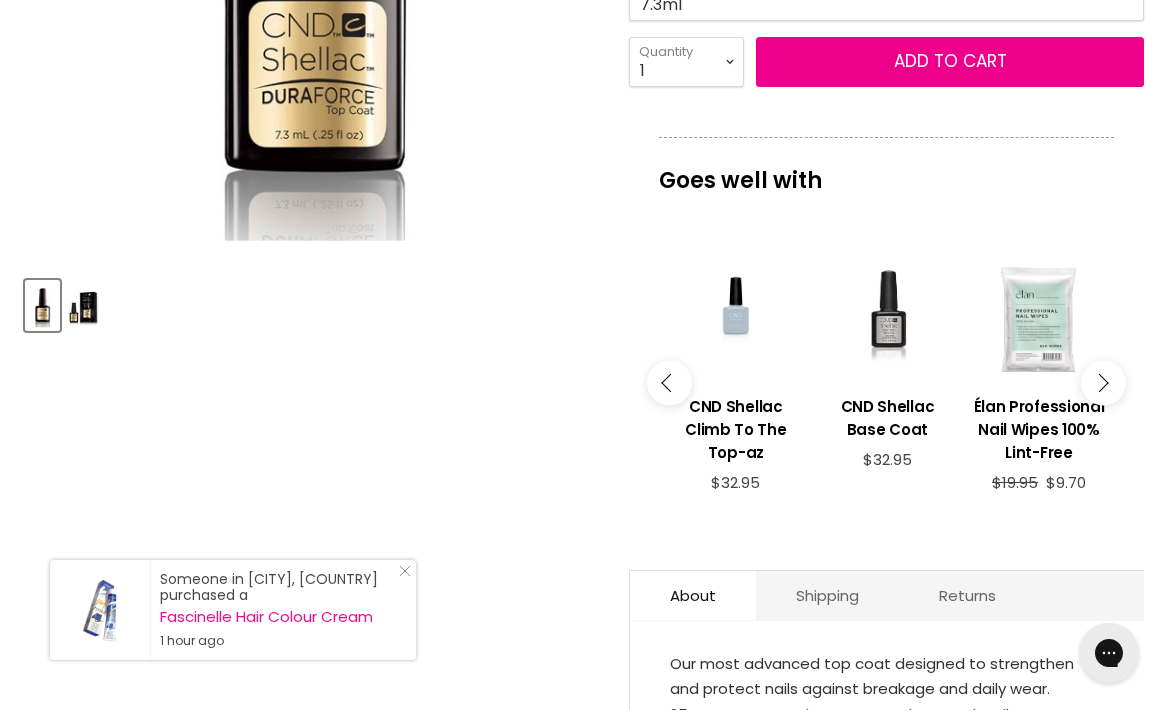 click at bounding box center (1099, 382) 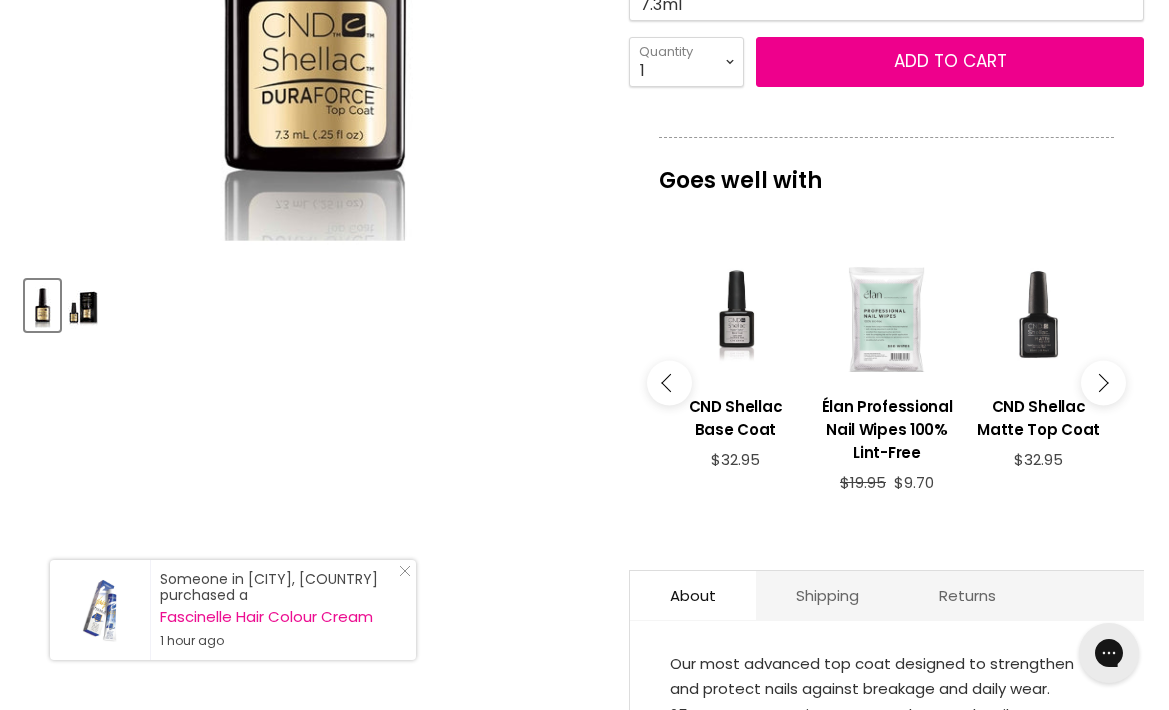 click at bounding box center [1099, 382] 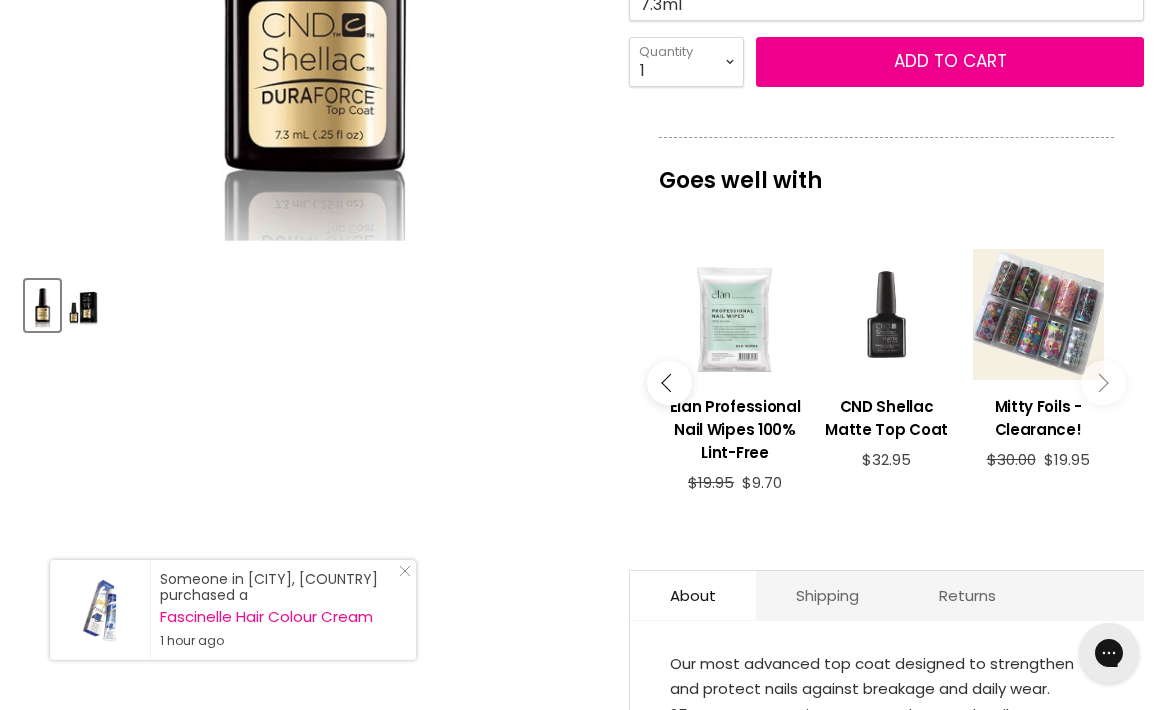 click at bounding box center [1099, 382] 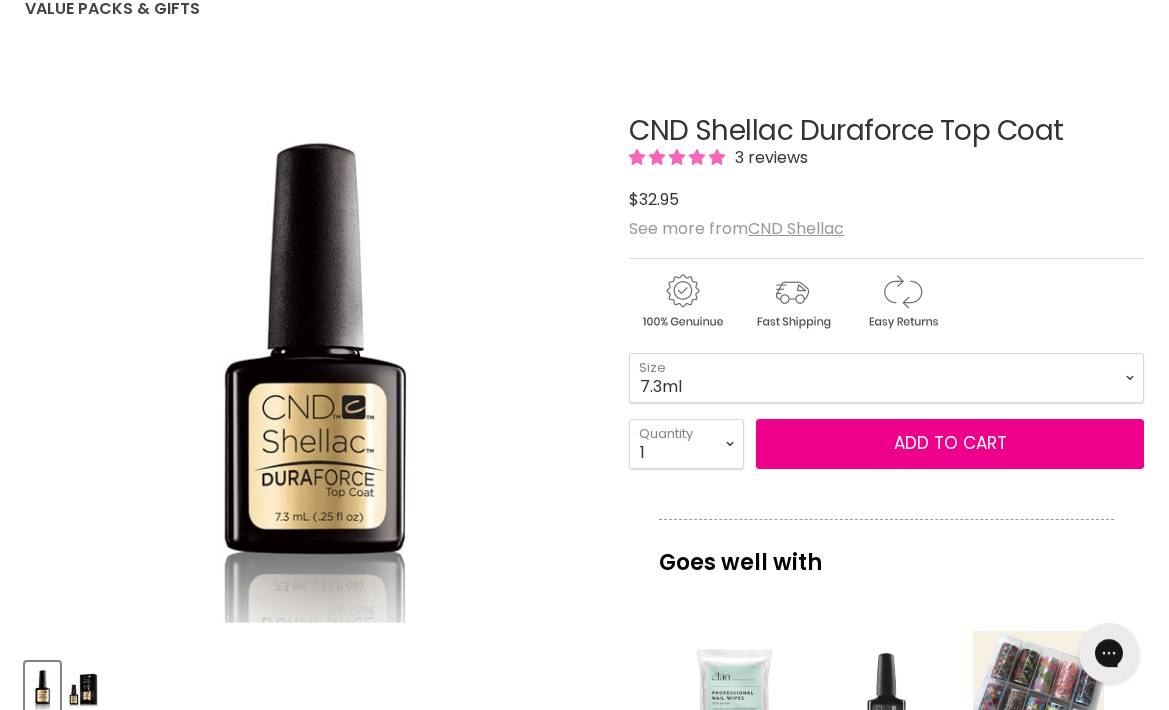 scroll, scrollTop: 257, scrollLeft: 0, axis: vertical 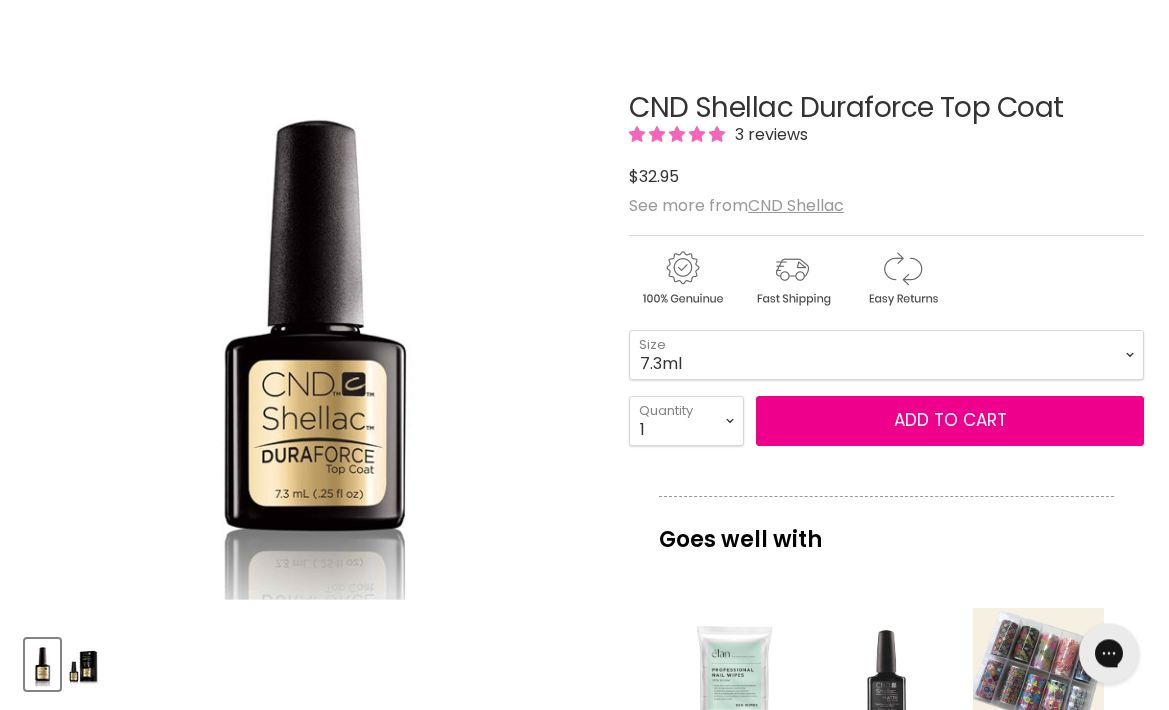 click at bounding box center [83, 664] 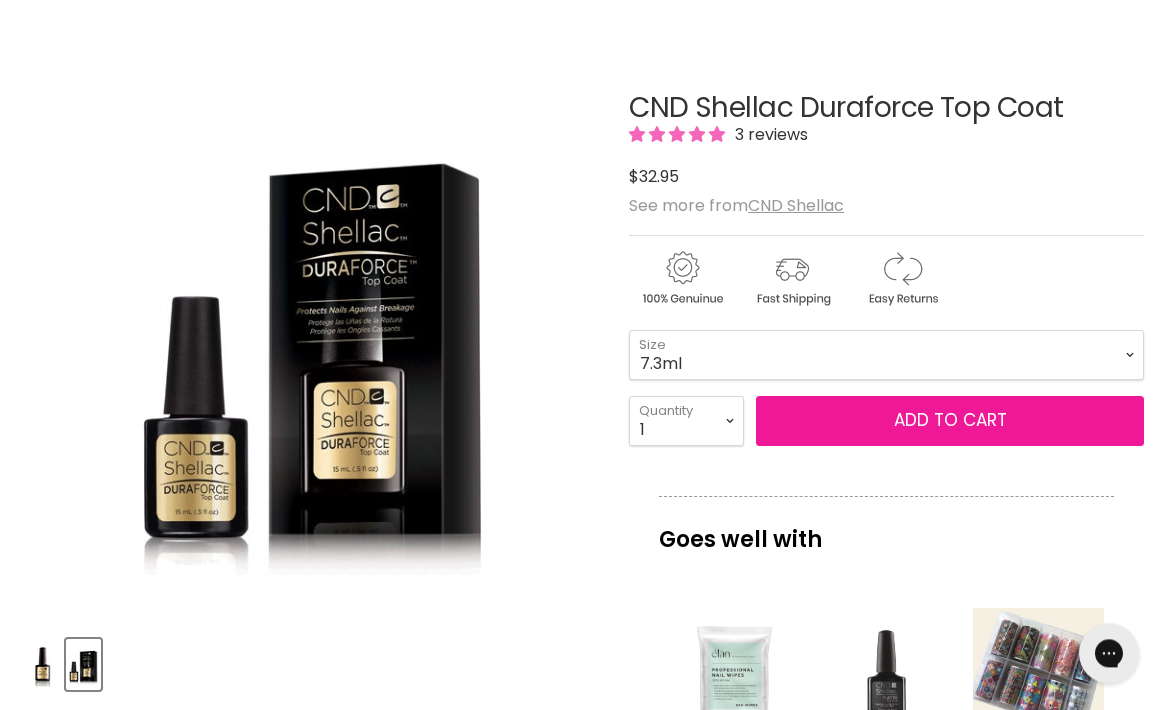 click on "Add to cart" at bounding box center [950, 420] 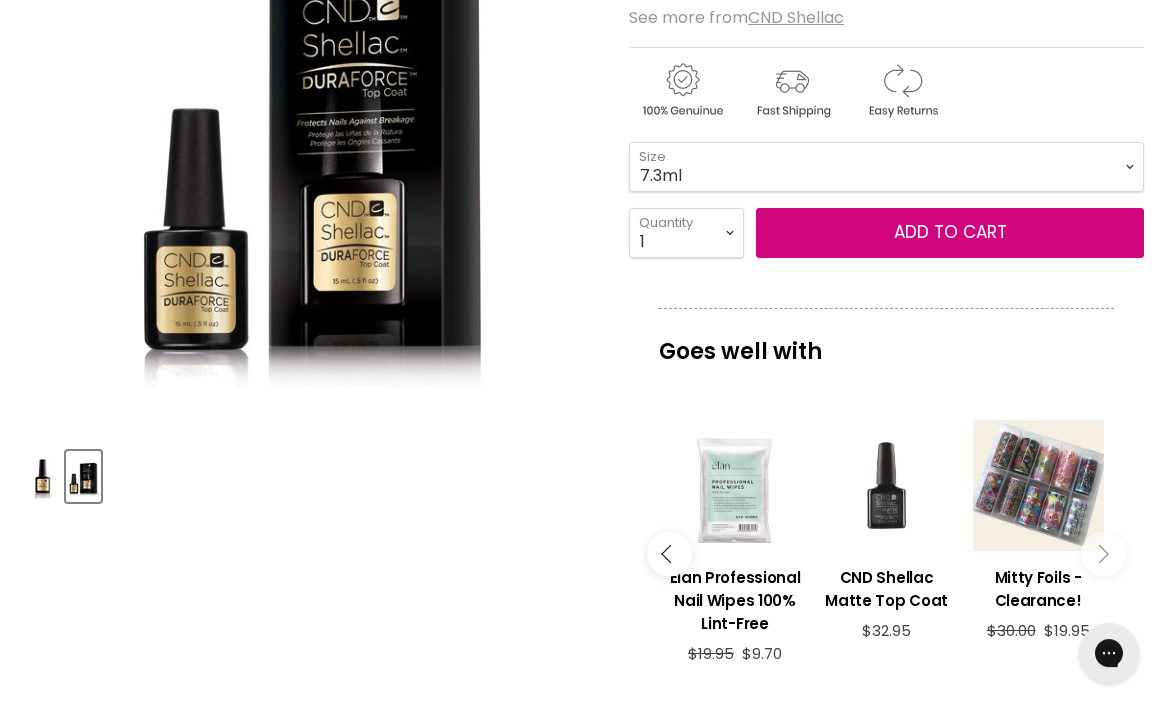 scroll, scrollTop: 451, scrollLeft: 0, axis: vertical 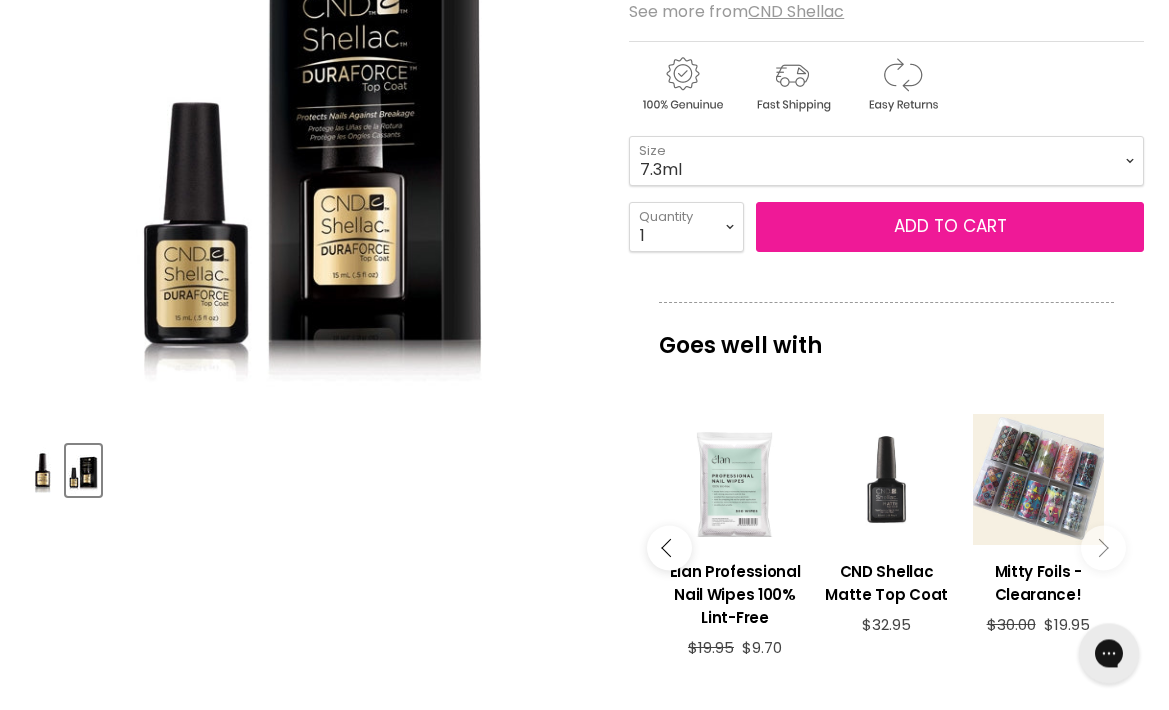 click on "Add to cart" at bounding box center [950, 226] 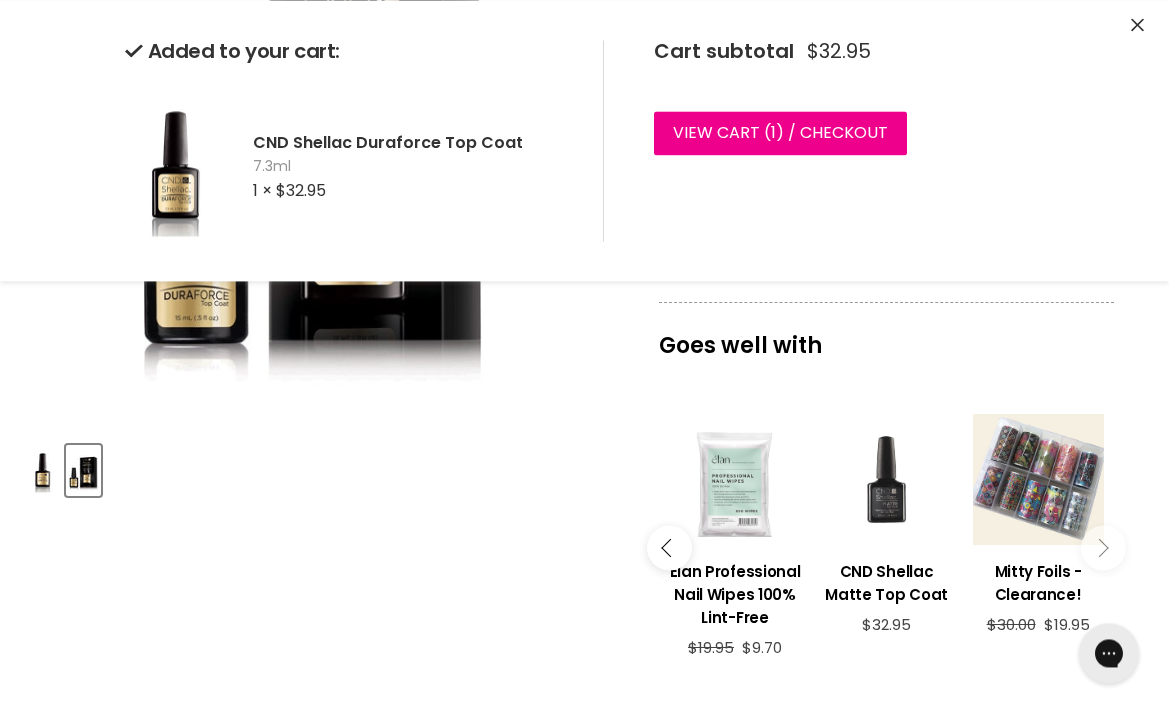 click 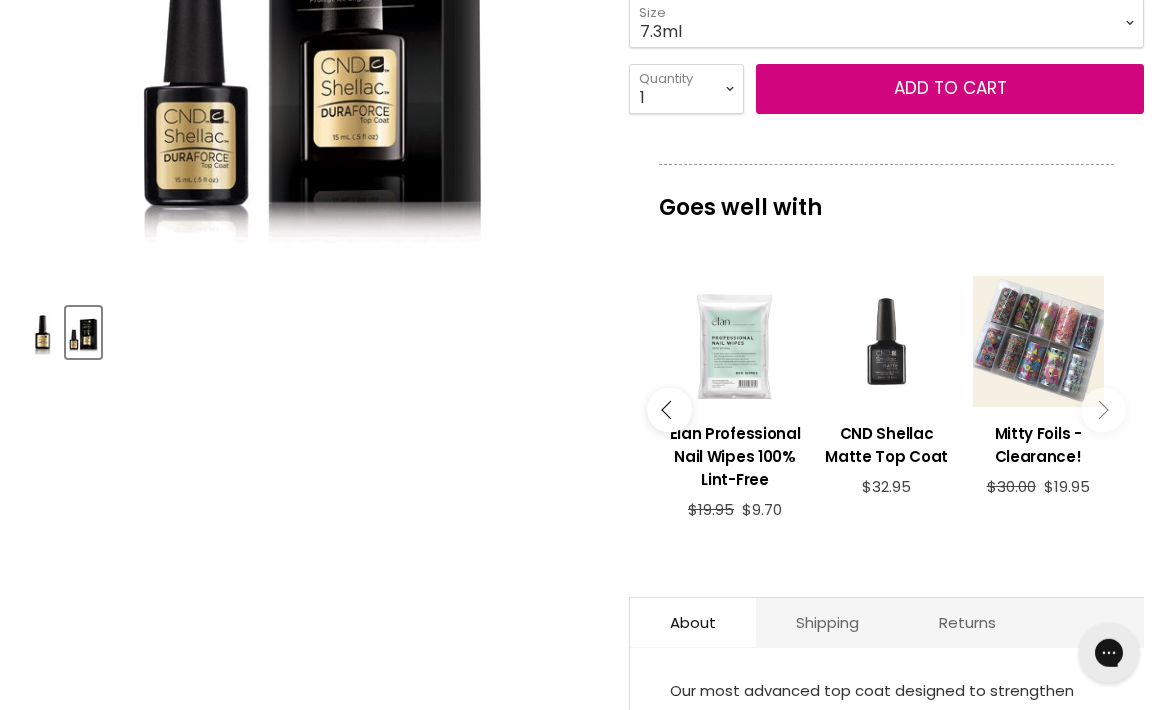 scroll, scrollTop: 584, scrollLeft: 0, axis: vertical 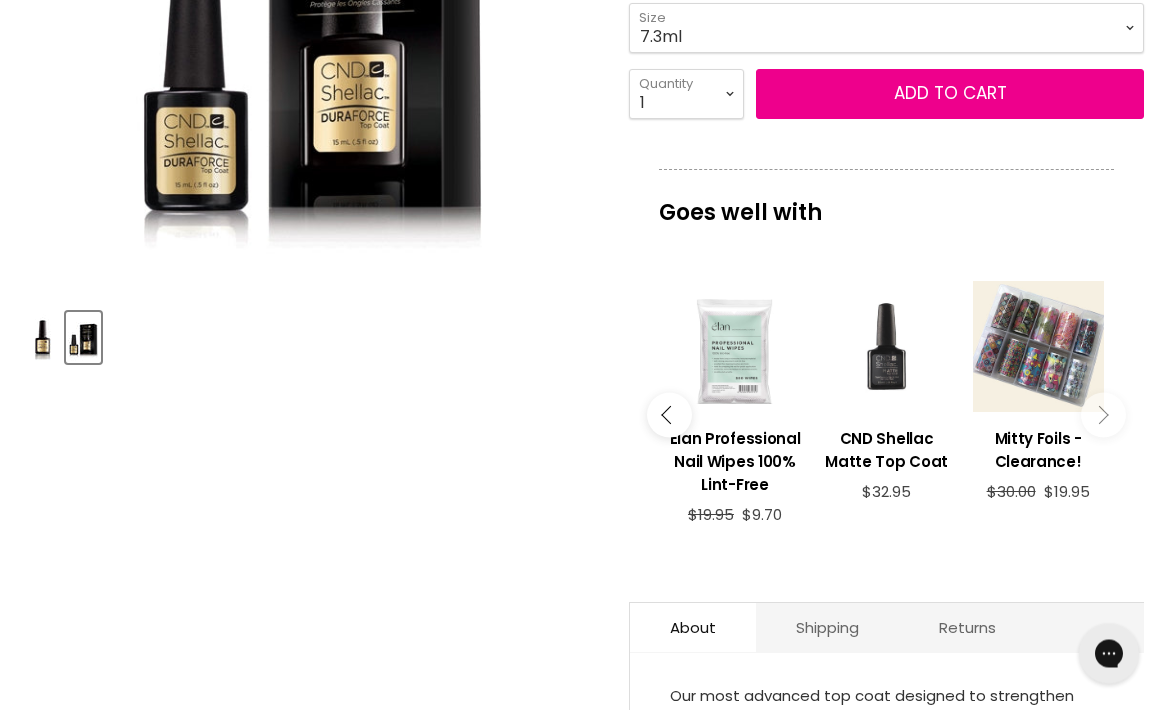 click at bounding box center (1103, 414) 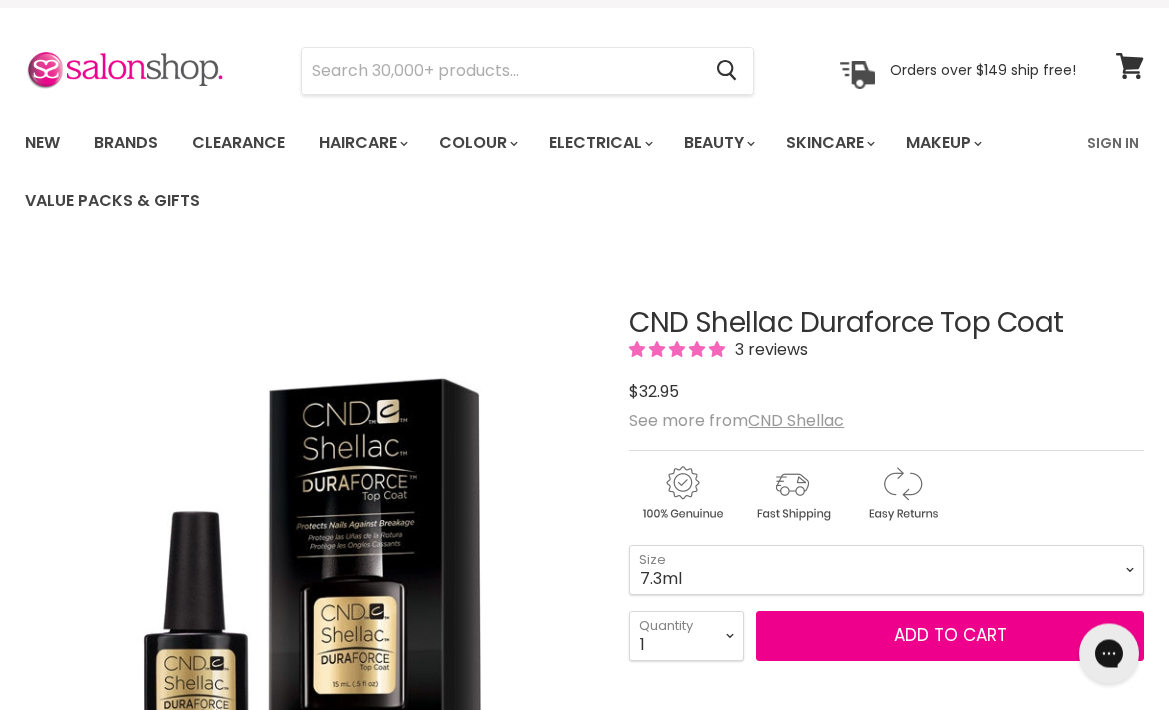scroll, scrollTop: 0, scrollLeft: 0, axis: both 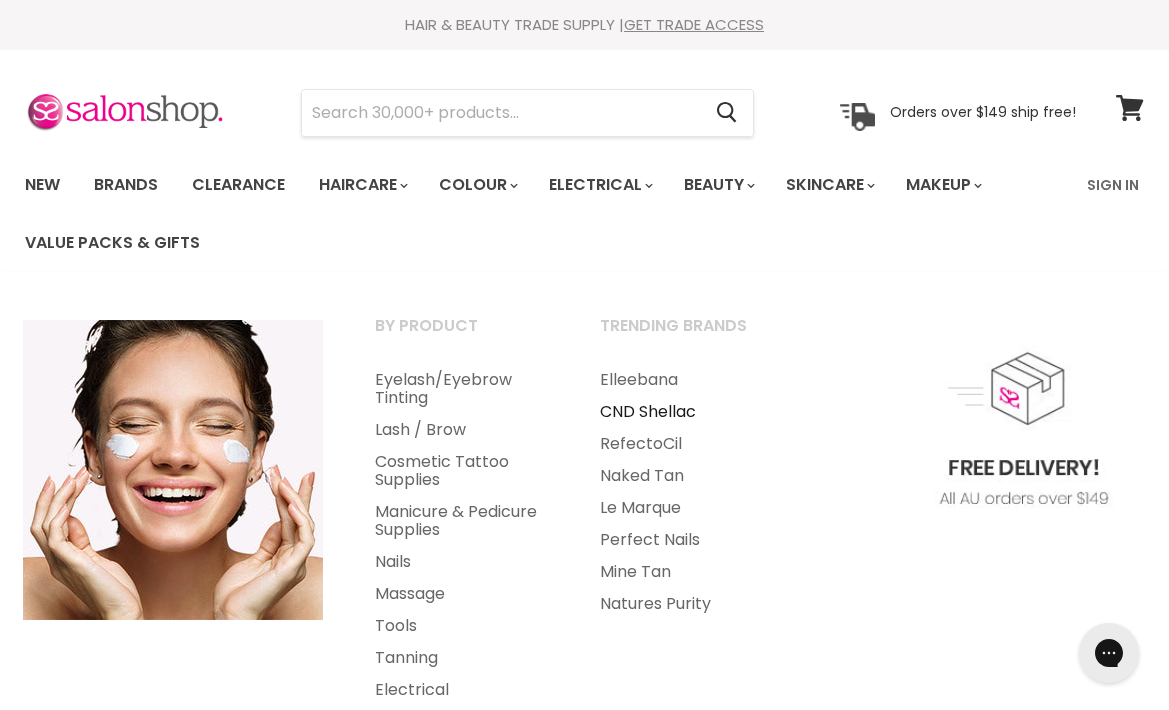 click on "CND Shellac" at bounding box center [685, 412] 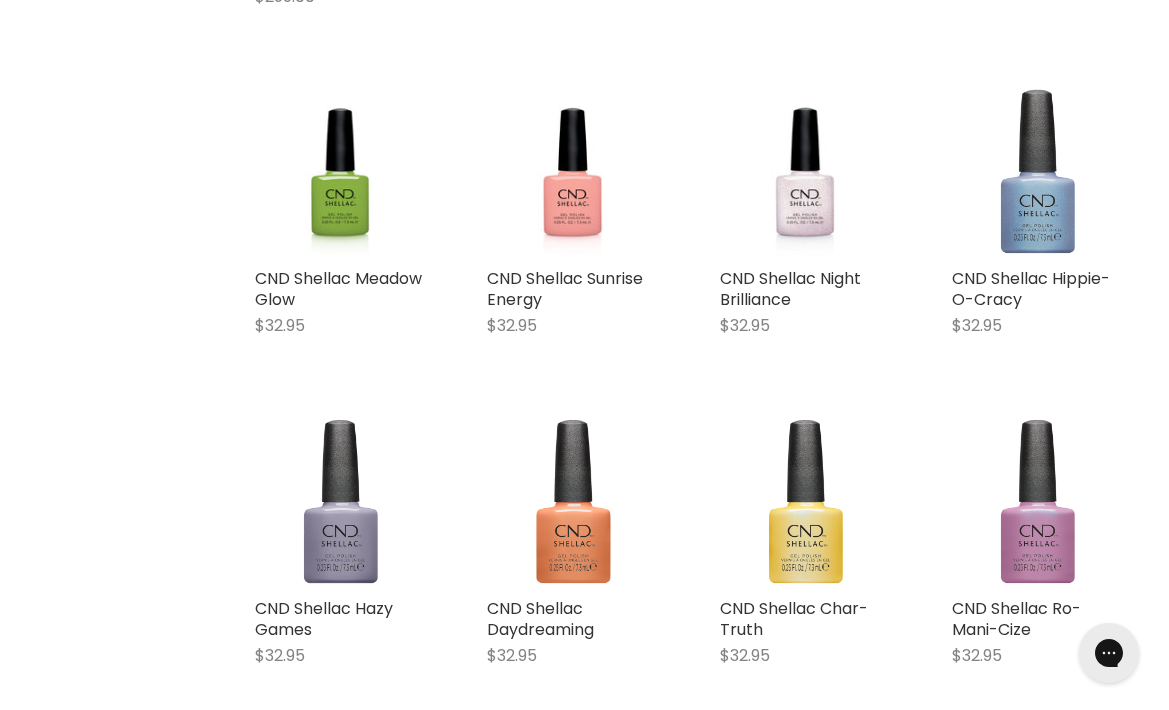 scroll, scrollTop: 2823, scrollLeft: 0, axis: vertical 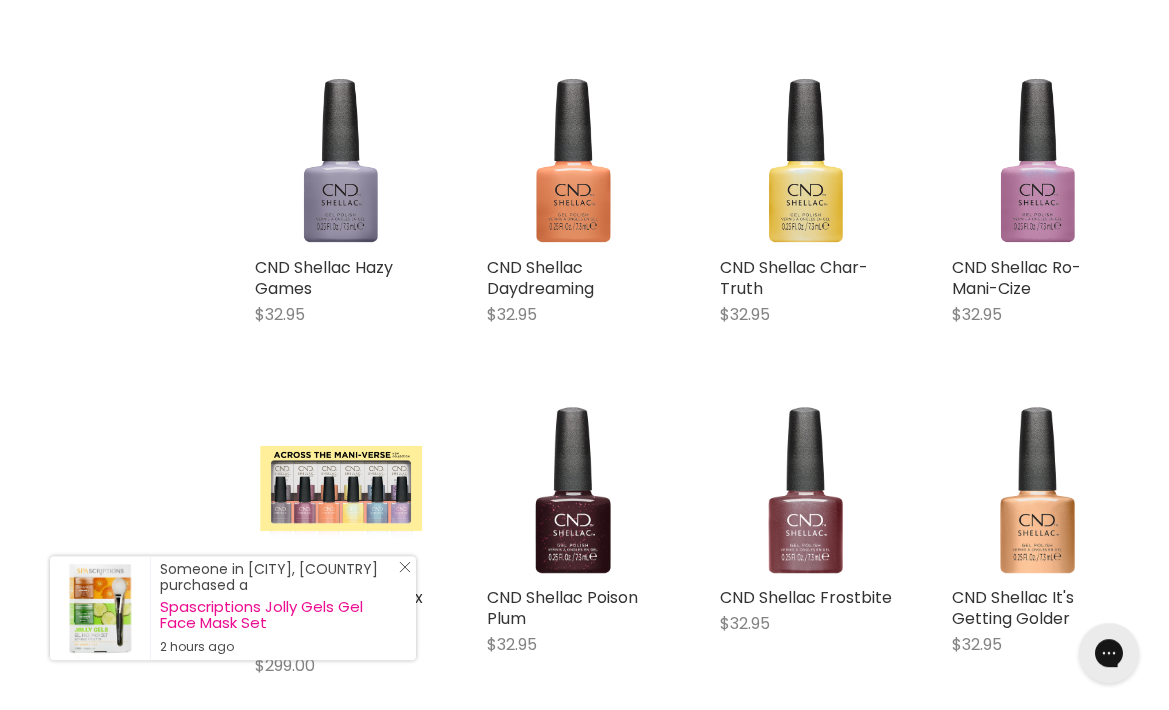 click on "Close Icon" 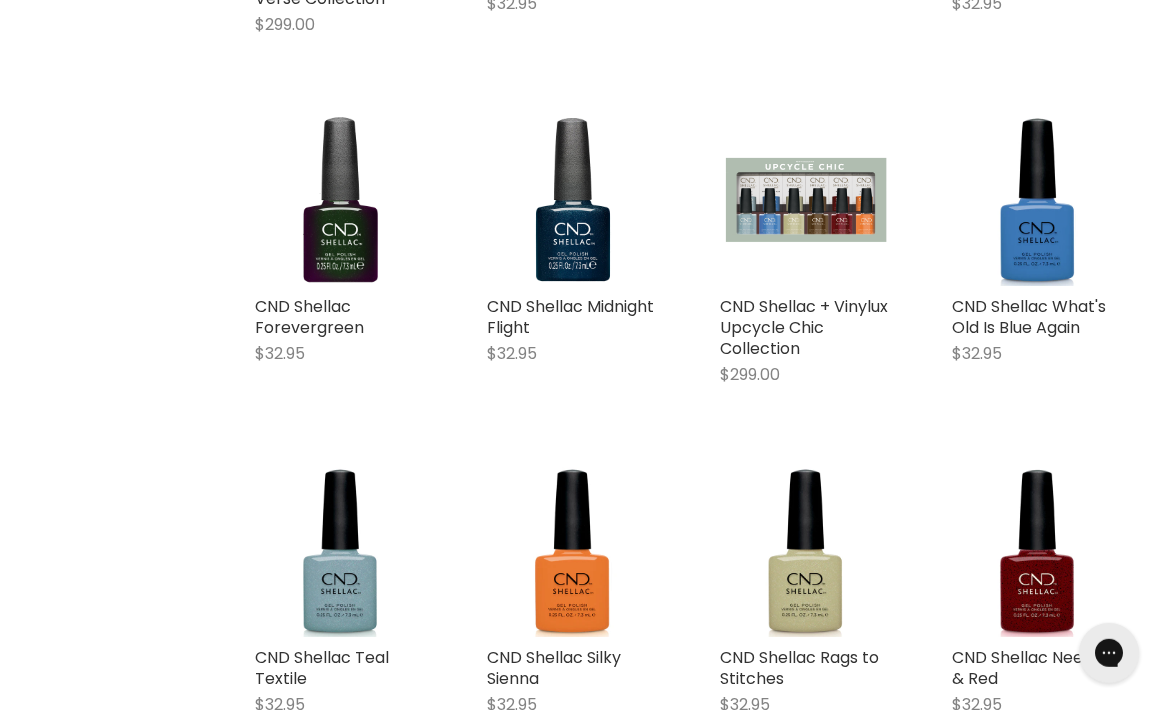 scroll, scrollTop: 3848, scrollLeft: 0, axis: vertical 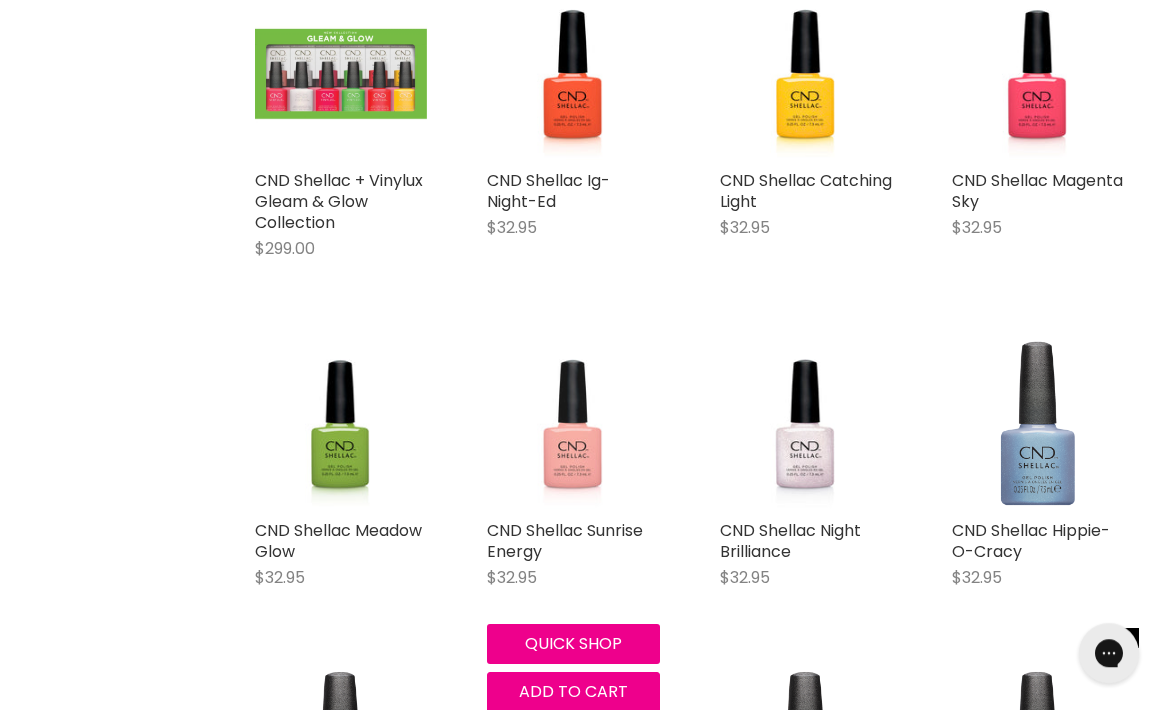 click at bounding box center [573, 424] 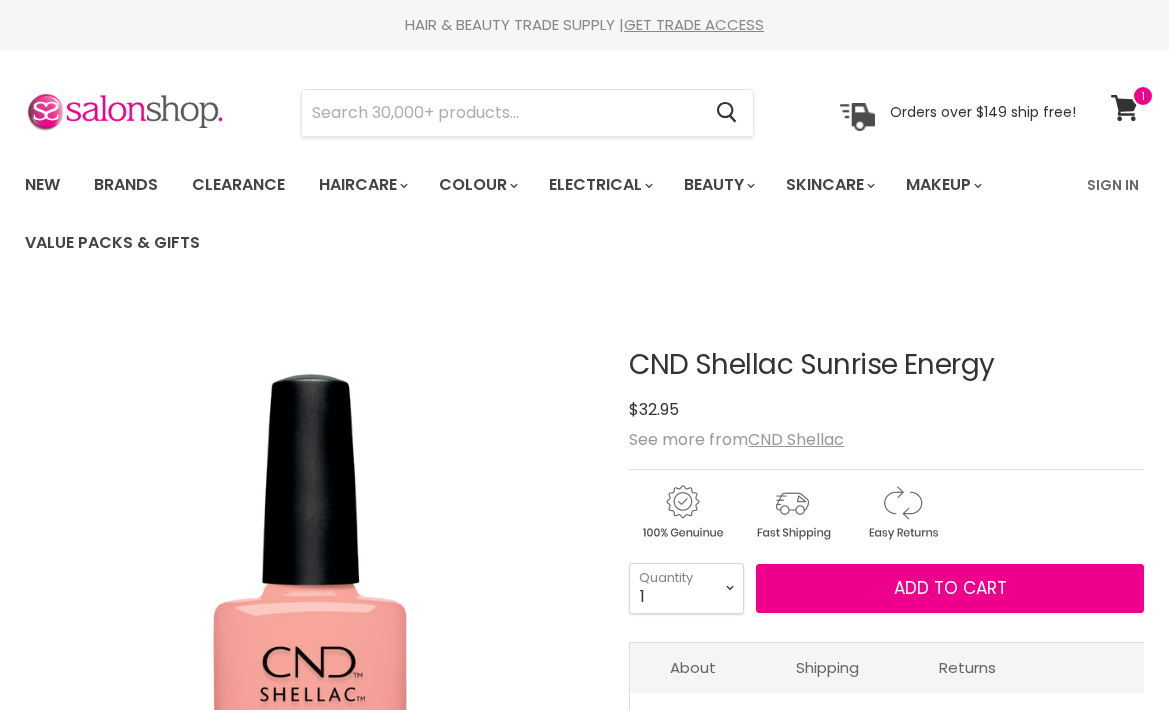 scroll, scrollTop: 0, scrollLeft: 0, axis: both 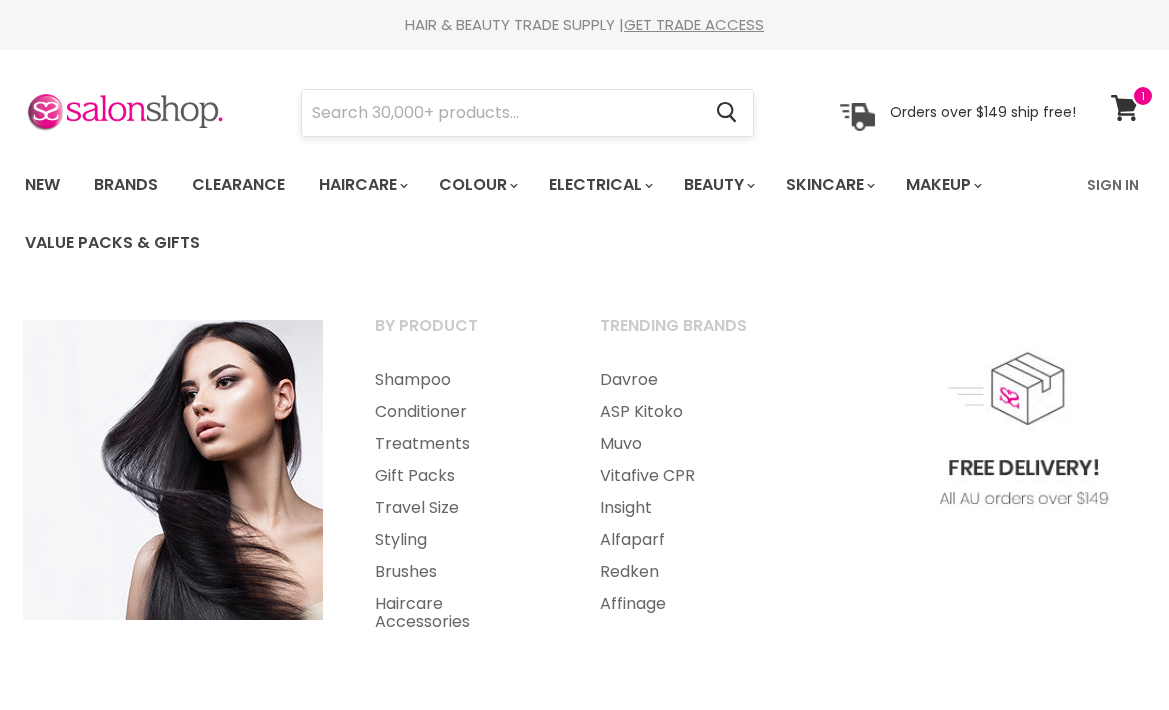 click at bounding box center [501, 113] 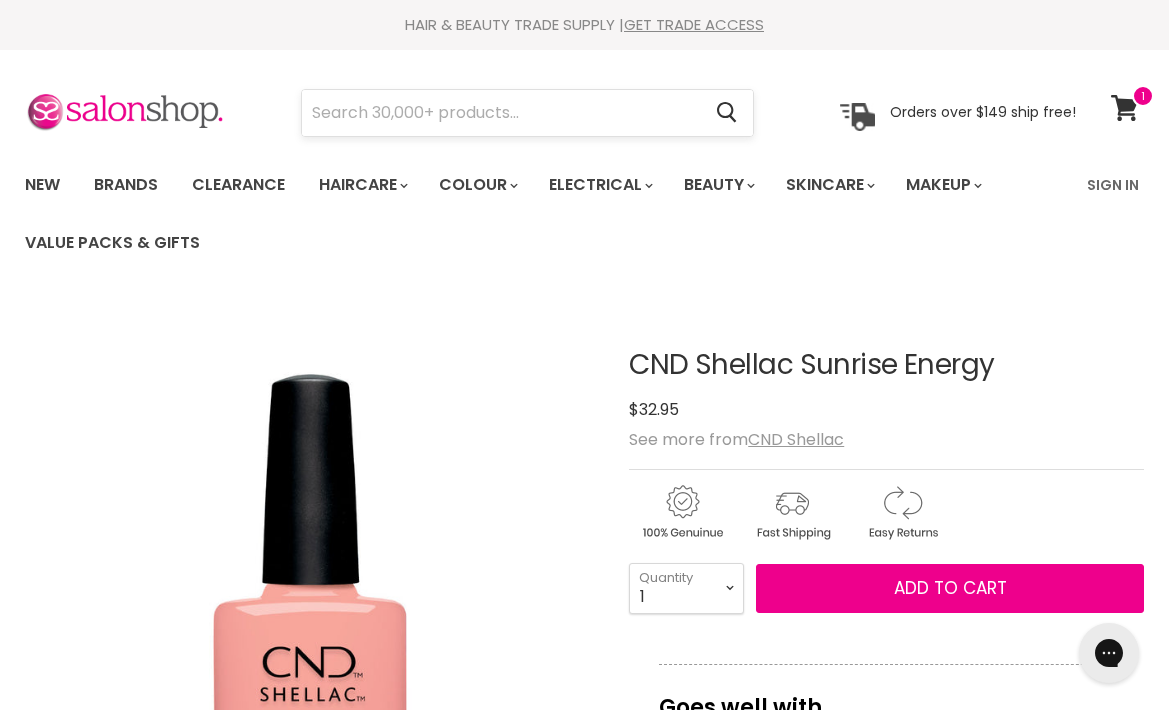 scroll, scrollTop: 0, scrollLeft: 0, axis: both 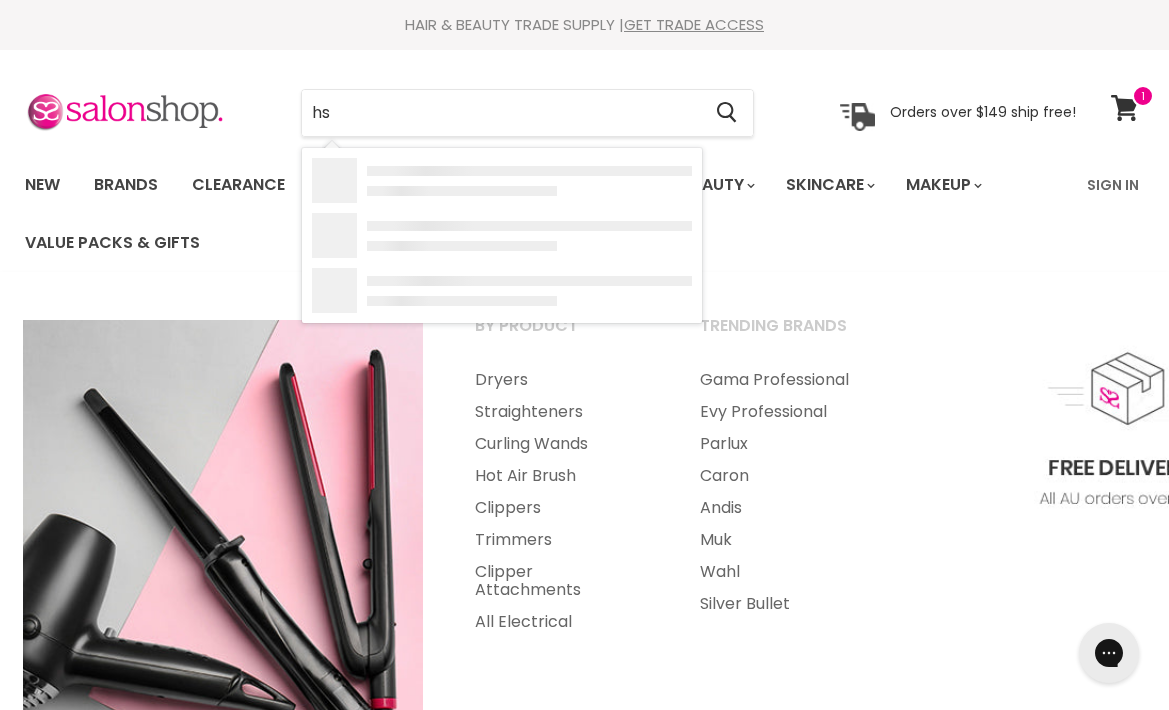 type on "h" 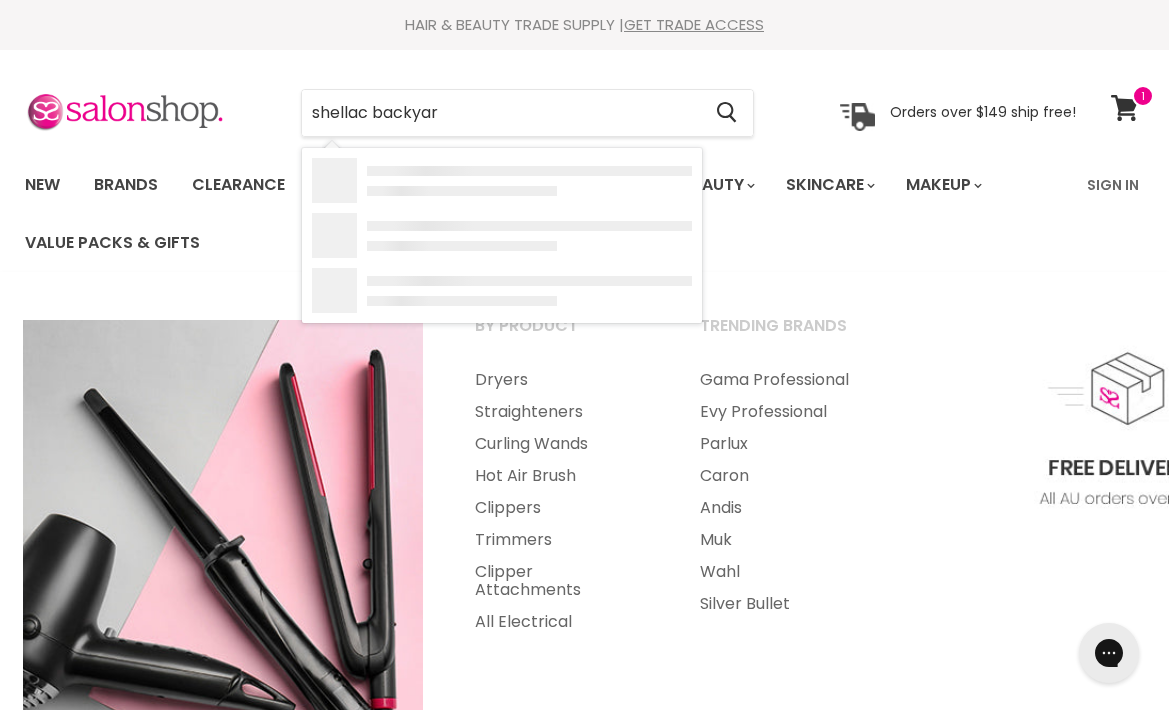 type on "shellac backyard" 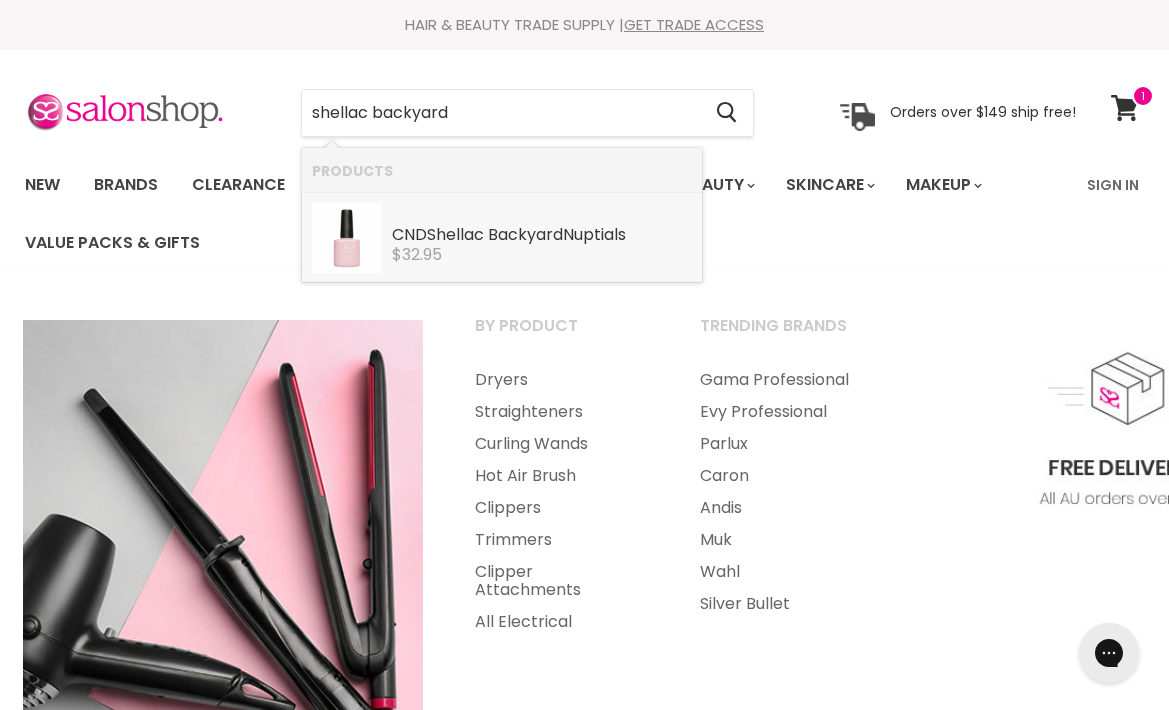 click on "CND  Shellac   Backyard  Nuptials" at bounding box center (542, 236) 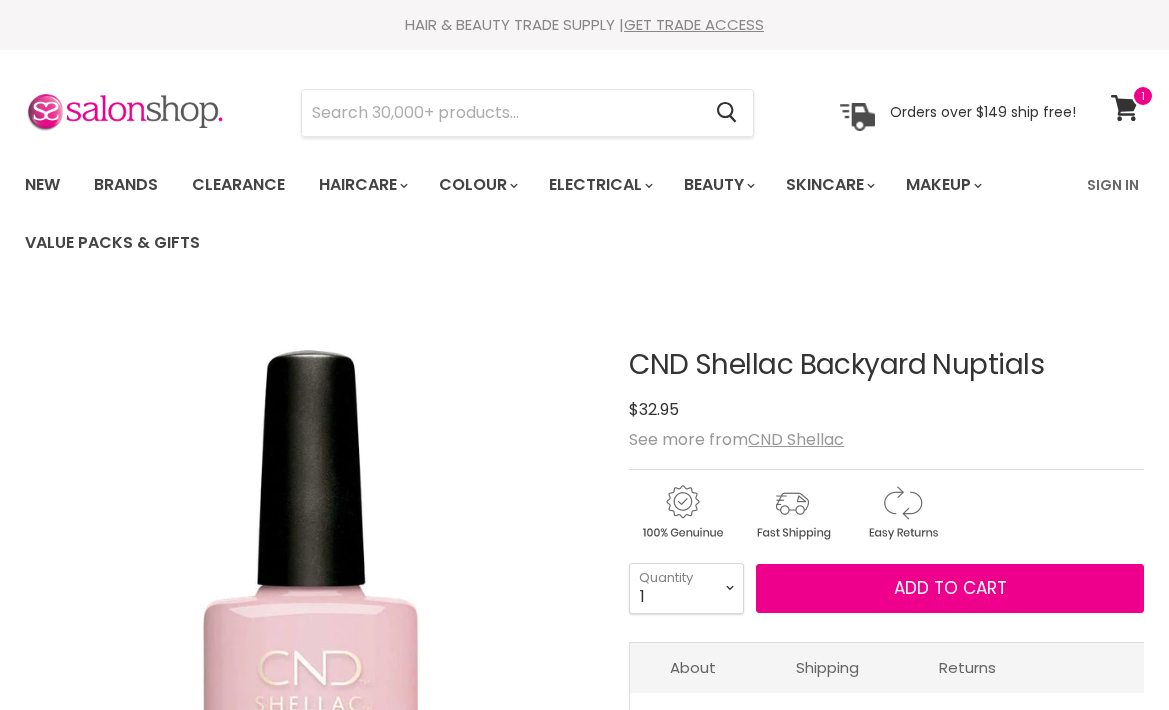 scroll, scrollTop: 0, scrollLeft: 0, axis: both 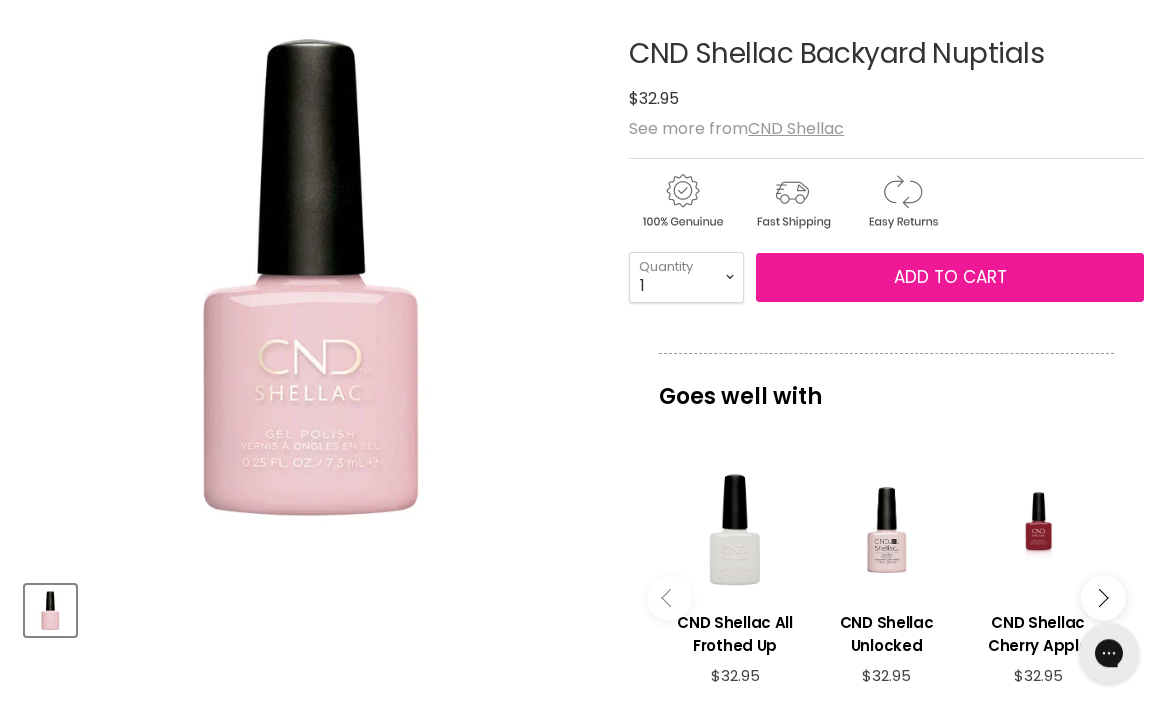 click on "Add to cart" at bounding box center [950, 277] 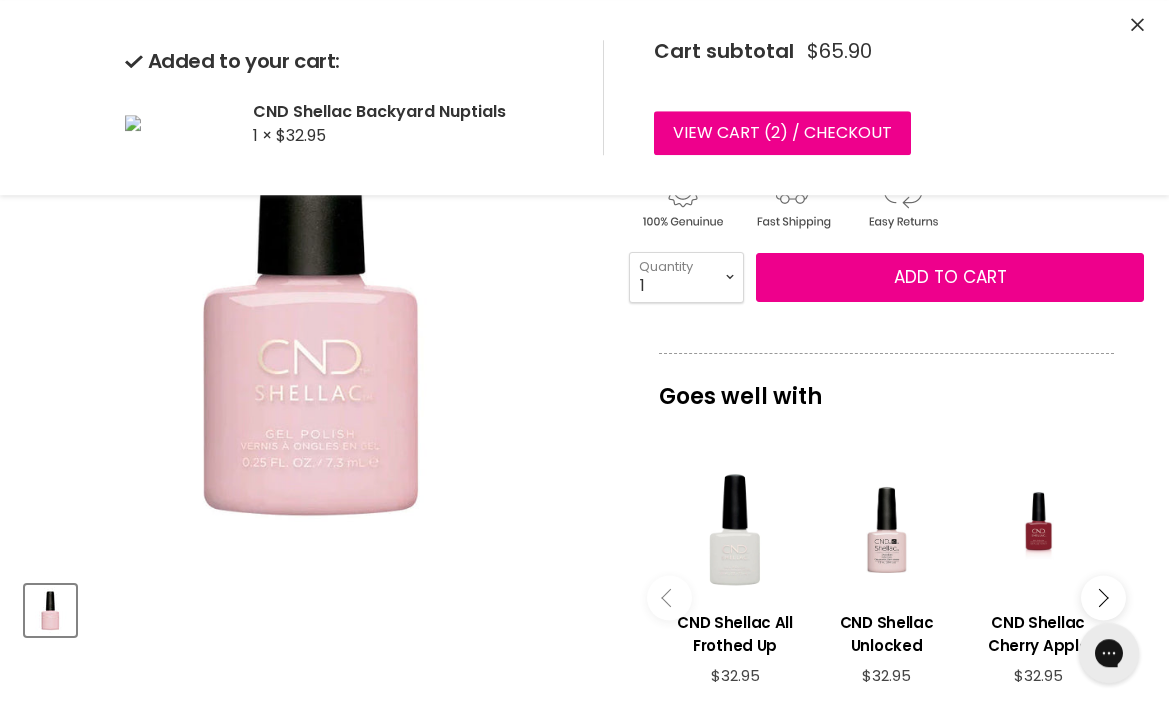 click 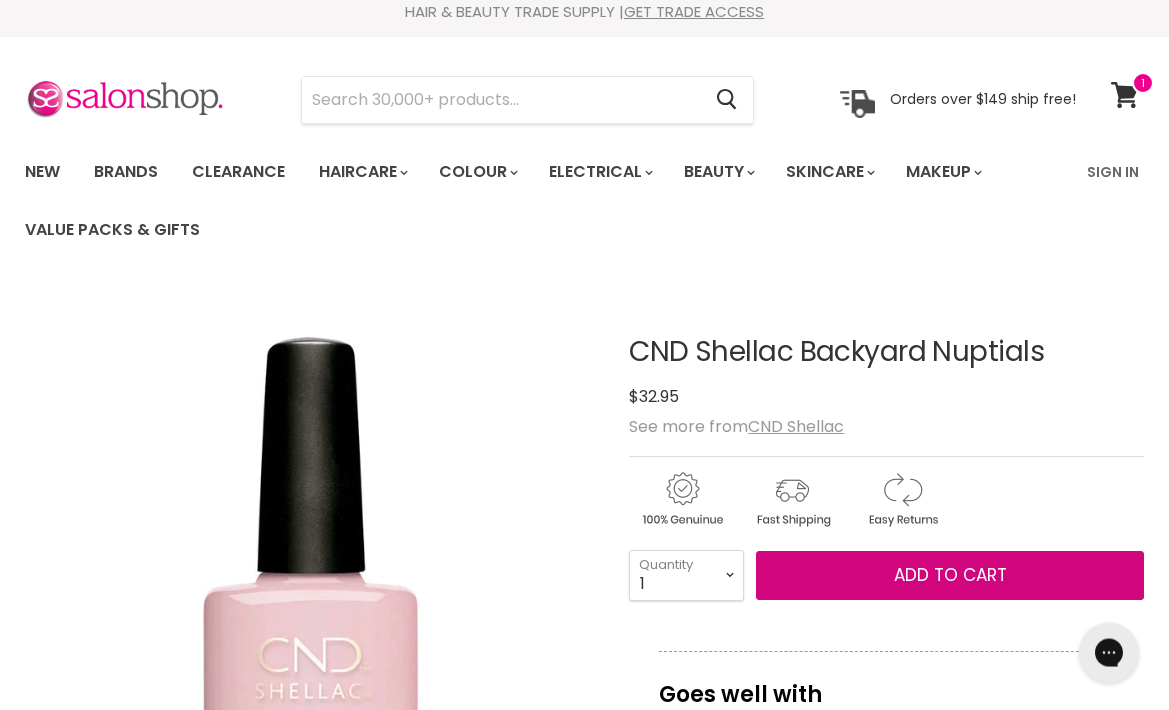 scroll, scrollTop: 0, scrollLeft: 0, axis: both 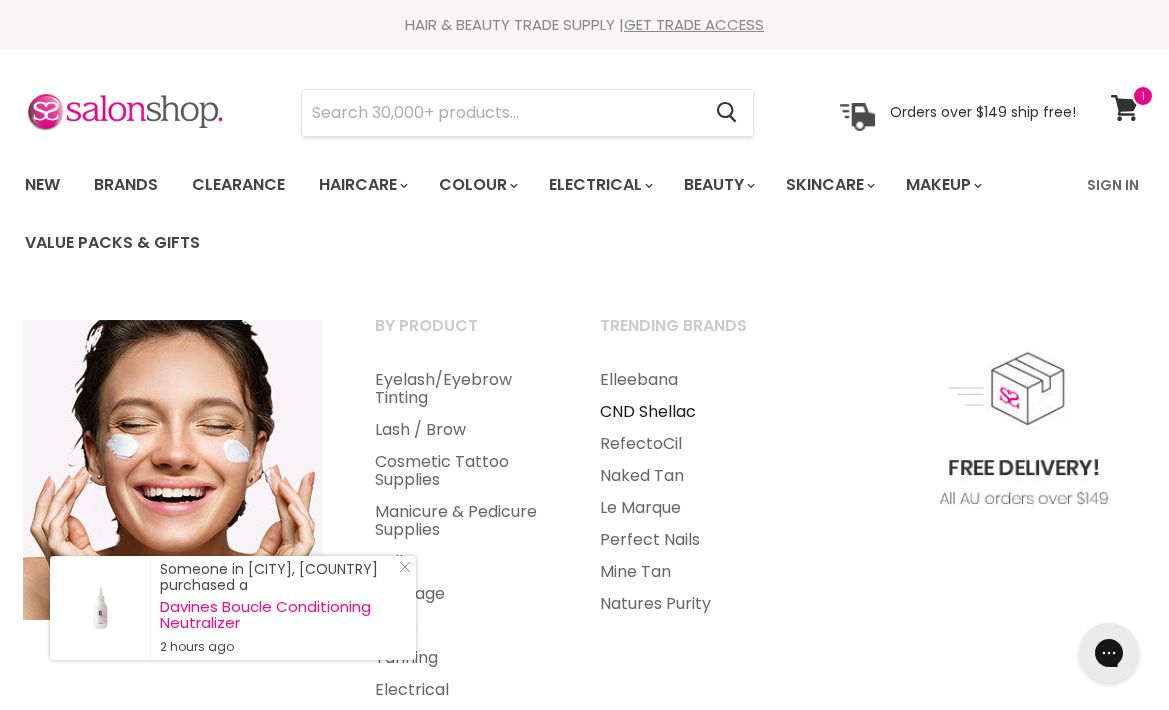 click on "CND Shellac" at bounding box center [685, 412] 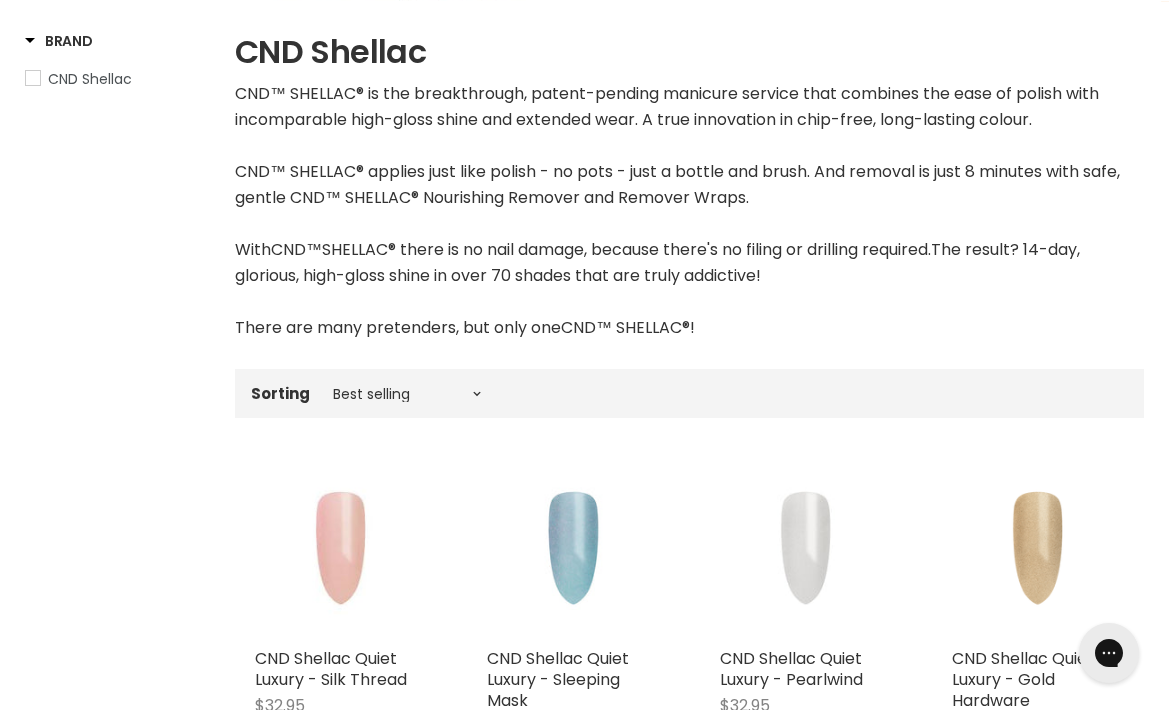 scroll, scrollTop: 359, scrollLeft: 0, axis: vertical 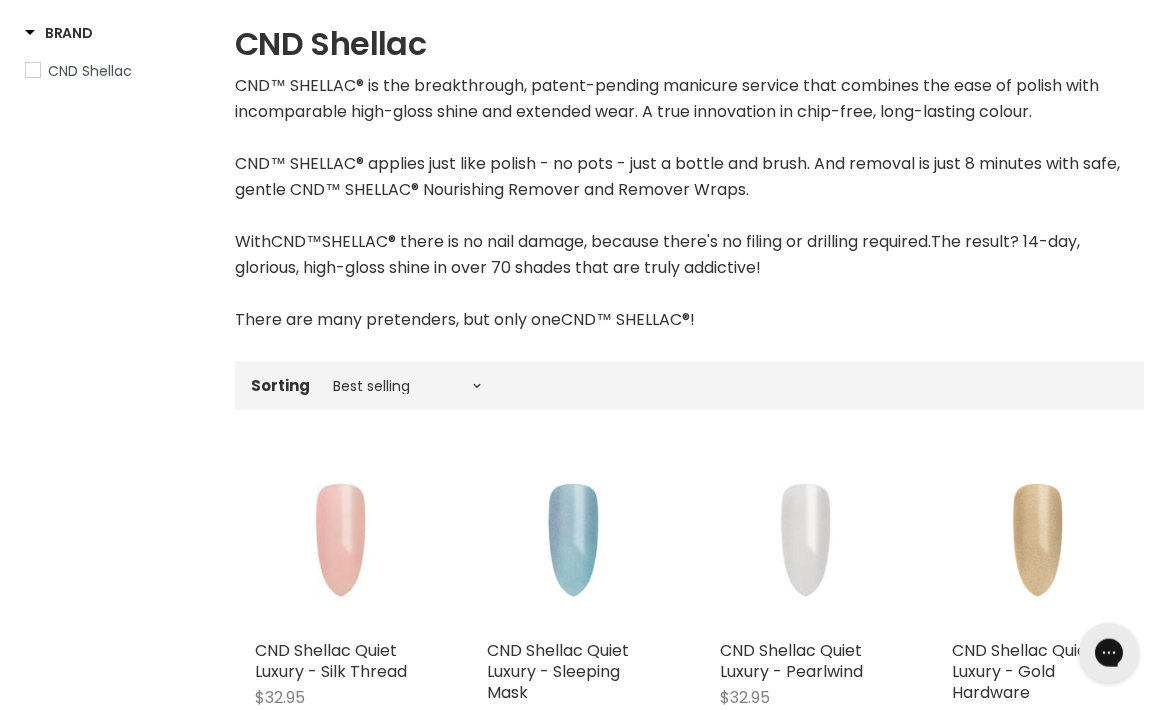 click on "Sorting" at bounding box center [280, 385] 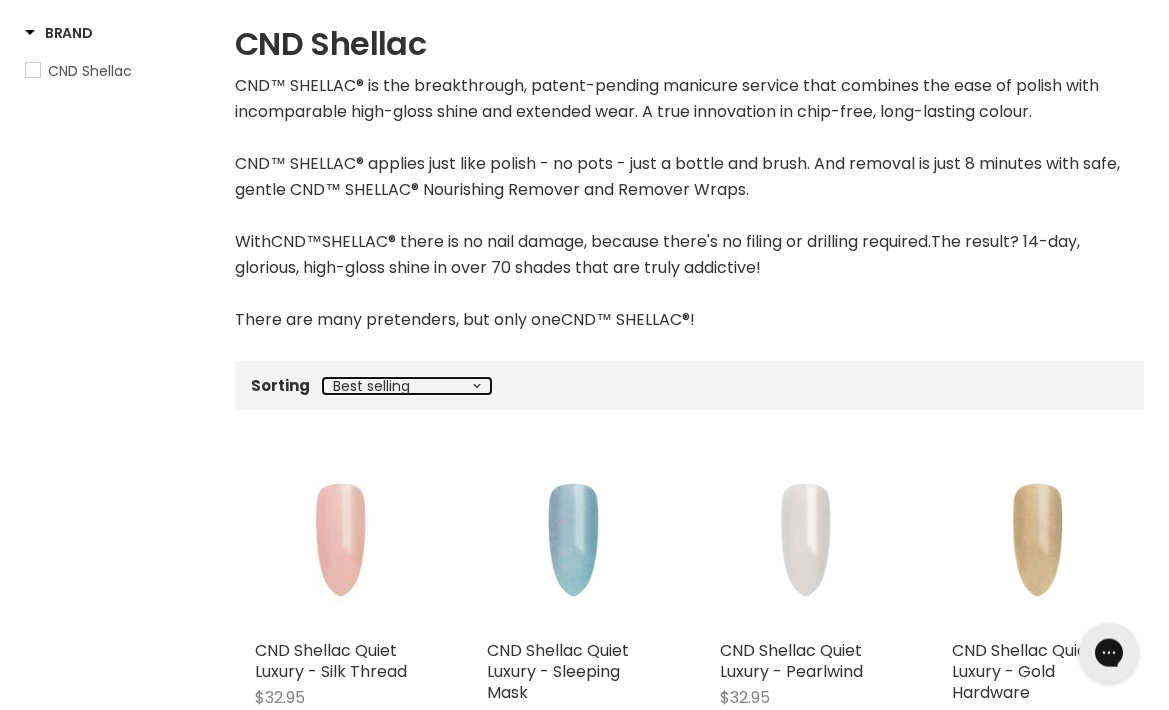 select on "price-ascending" 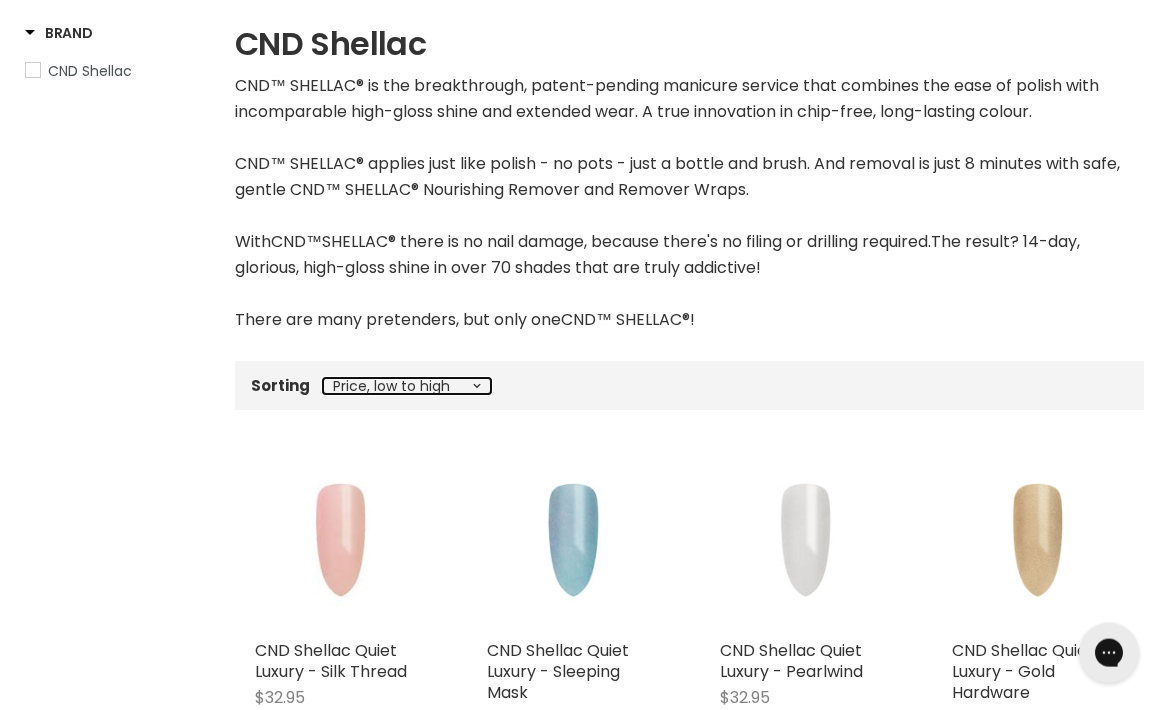 click on "Price, low to high" at bounding box center [0, 0] 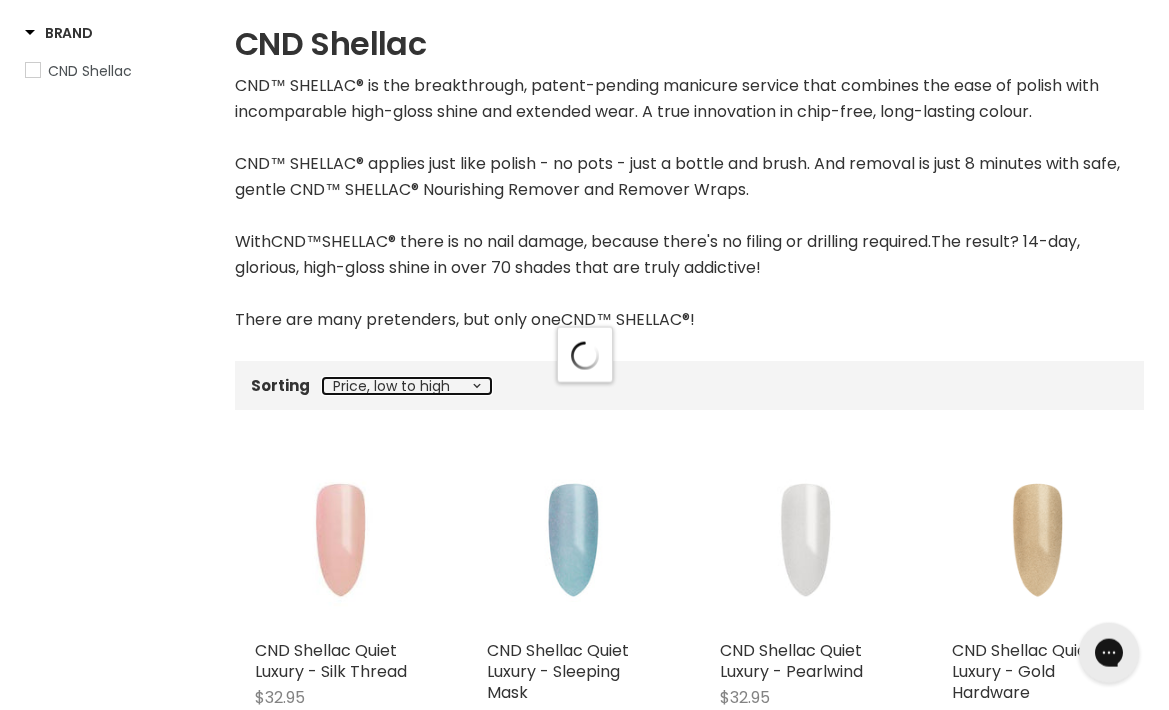 select on "price-ascending" 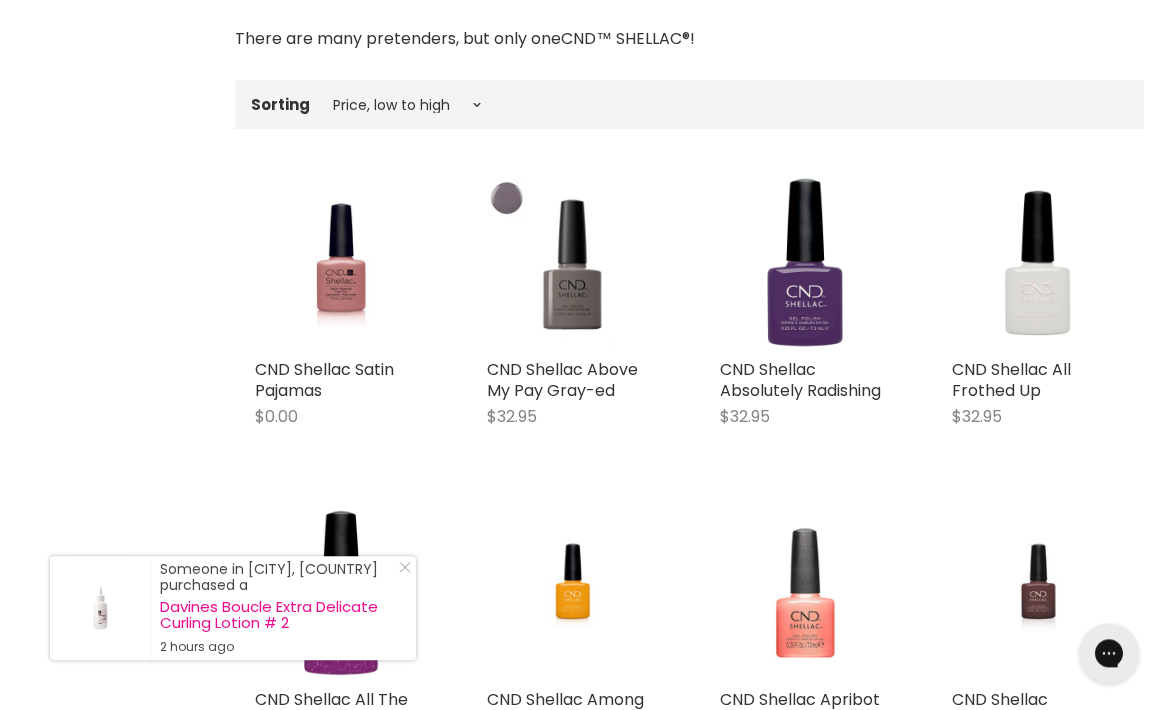 scroll, scrollTop: 648, scrollLeft: 0, axis: vertical 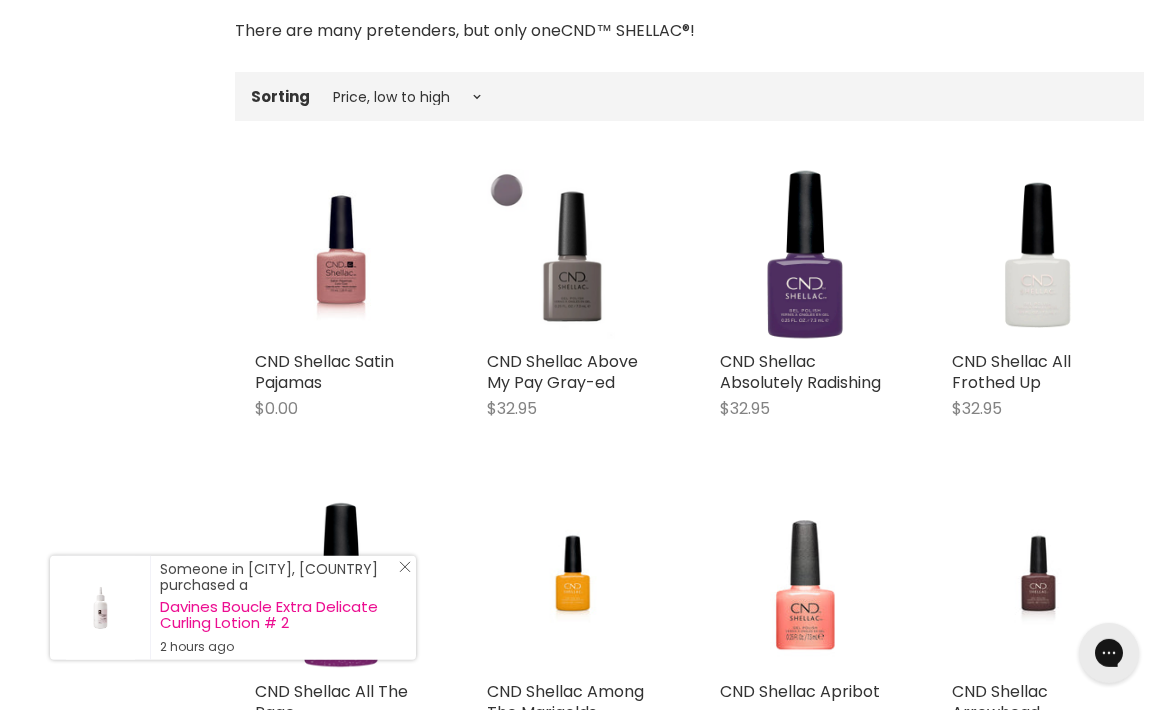 click on "Close Icon" 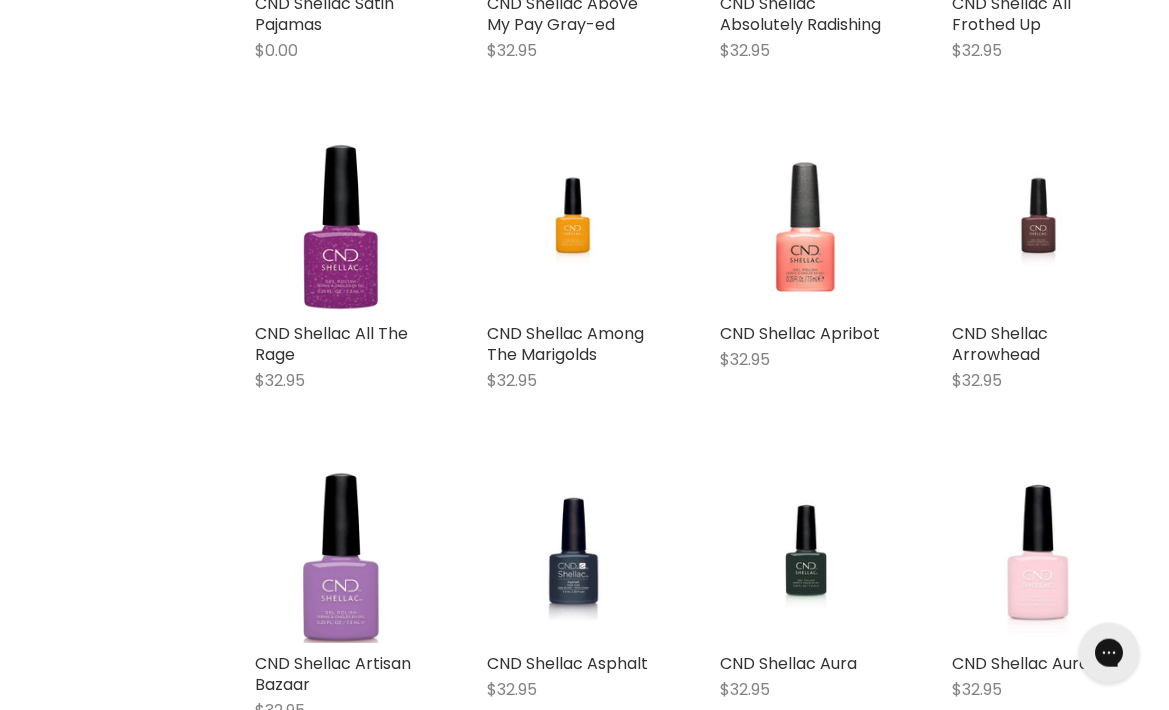 scroll, scrollTop: 1015, scrollLeft: 0, axis: vertical 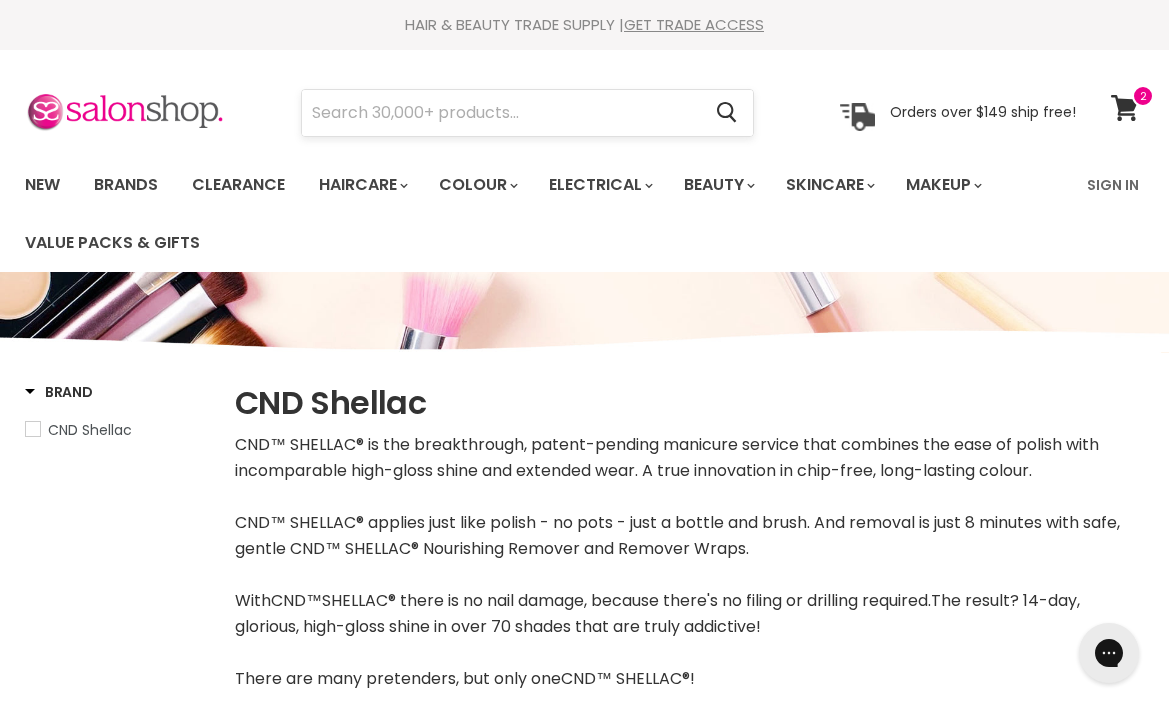 click at bounding box center (501, 113) 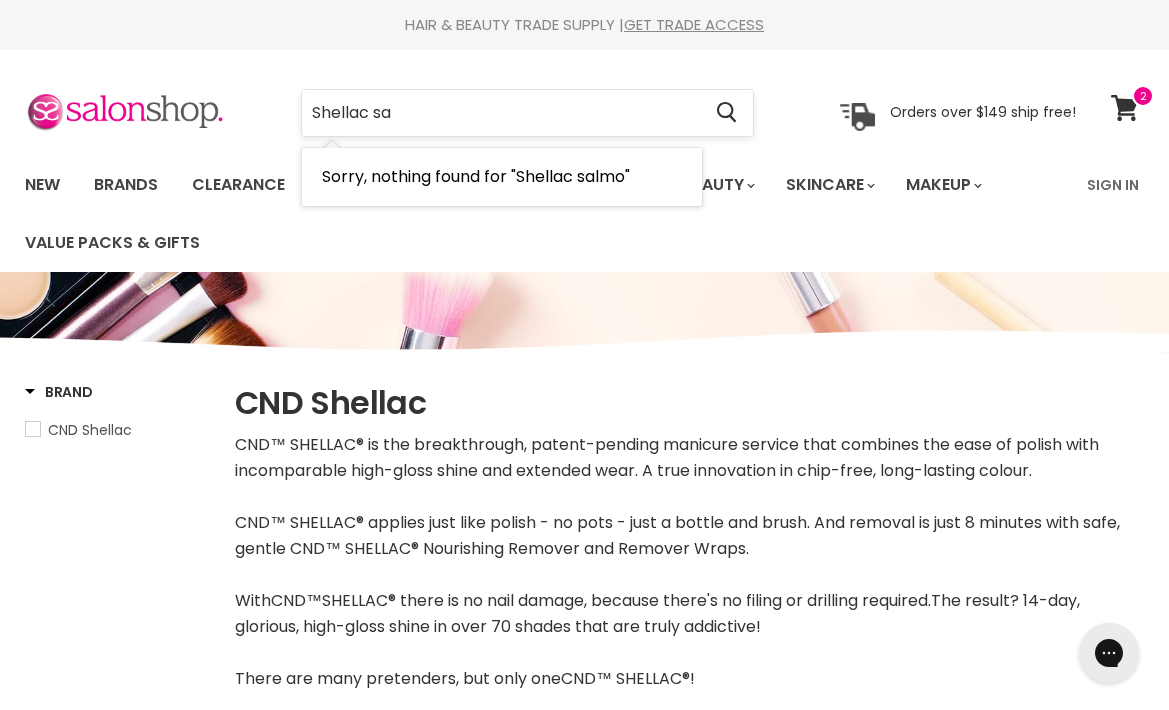 type on "Shellac s" 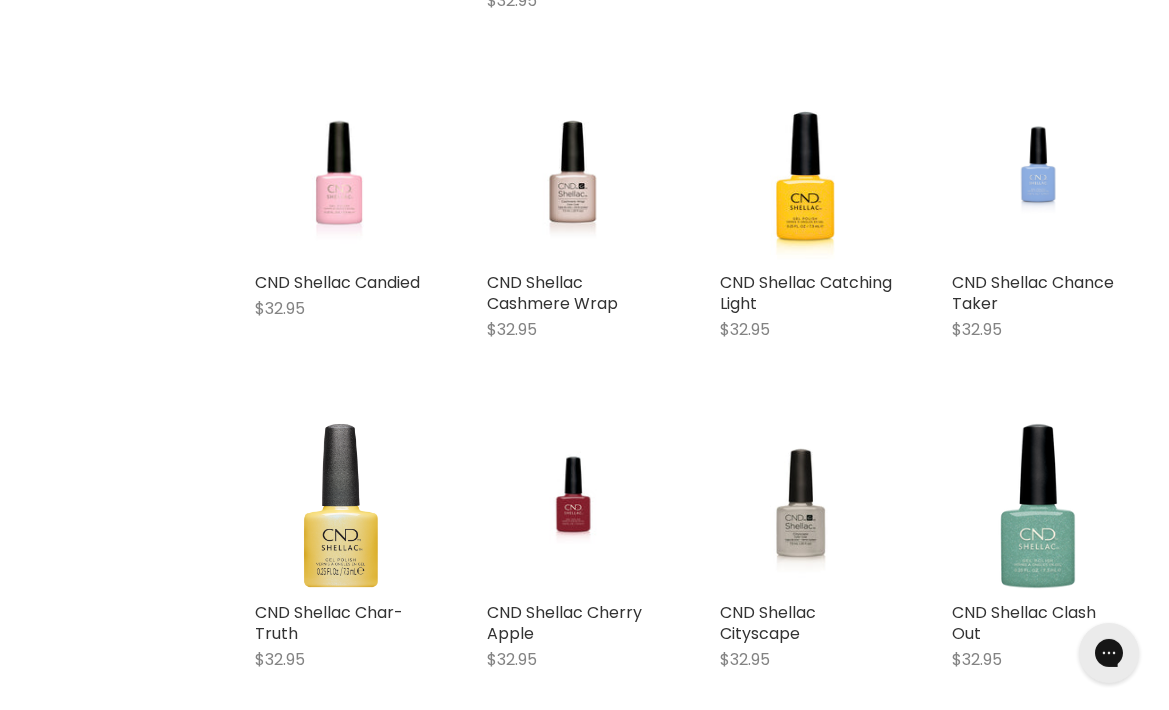 scroll, scrollTop: 3829, scrollLeft: 0, axis: vertical 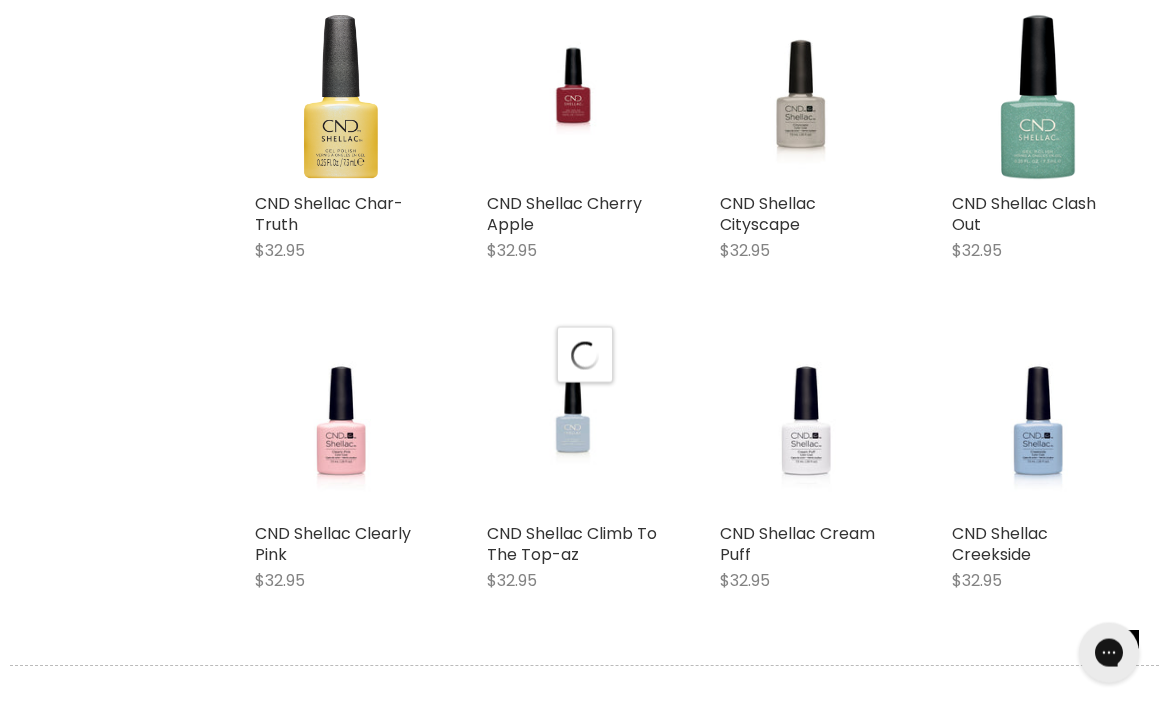 select on "price-ascending" 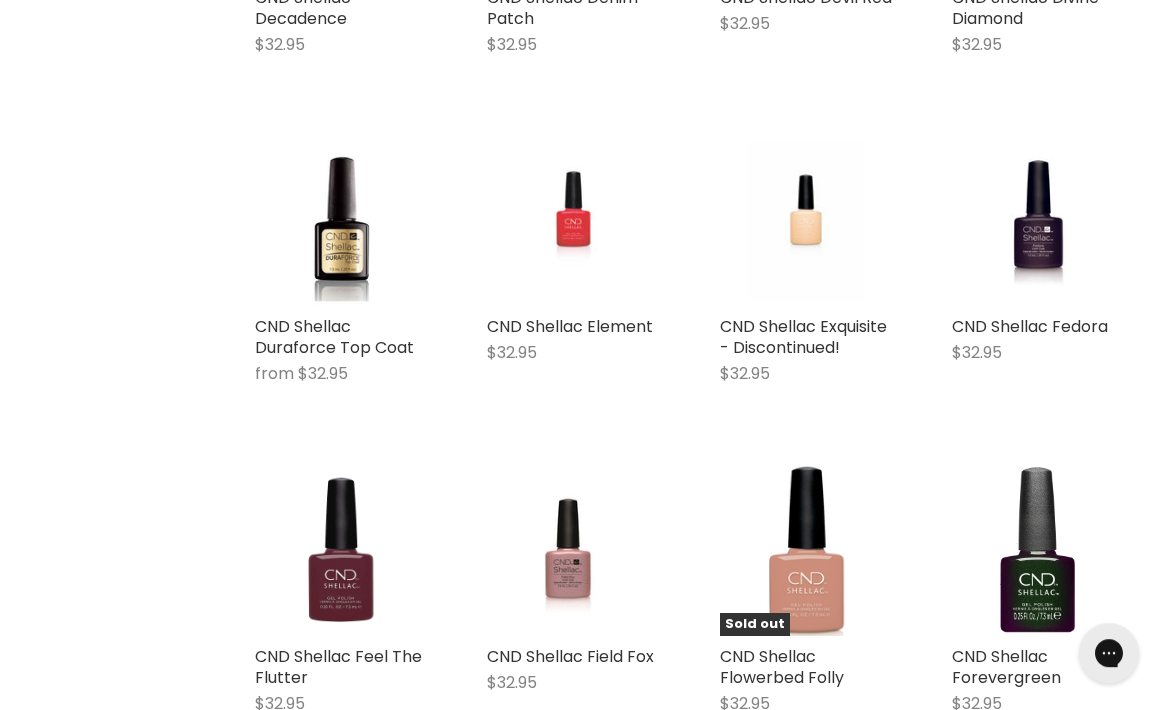 scroll, scrollTop: 5390, scrollLeft: 0, axis: vertical 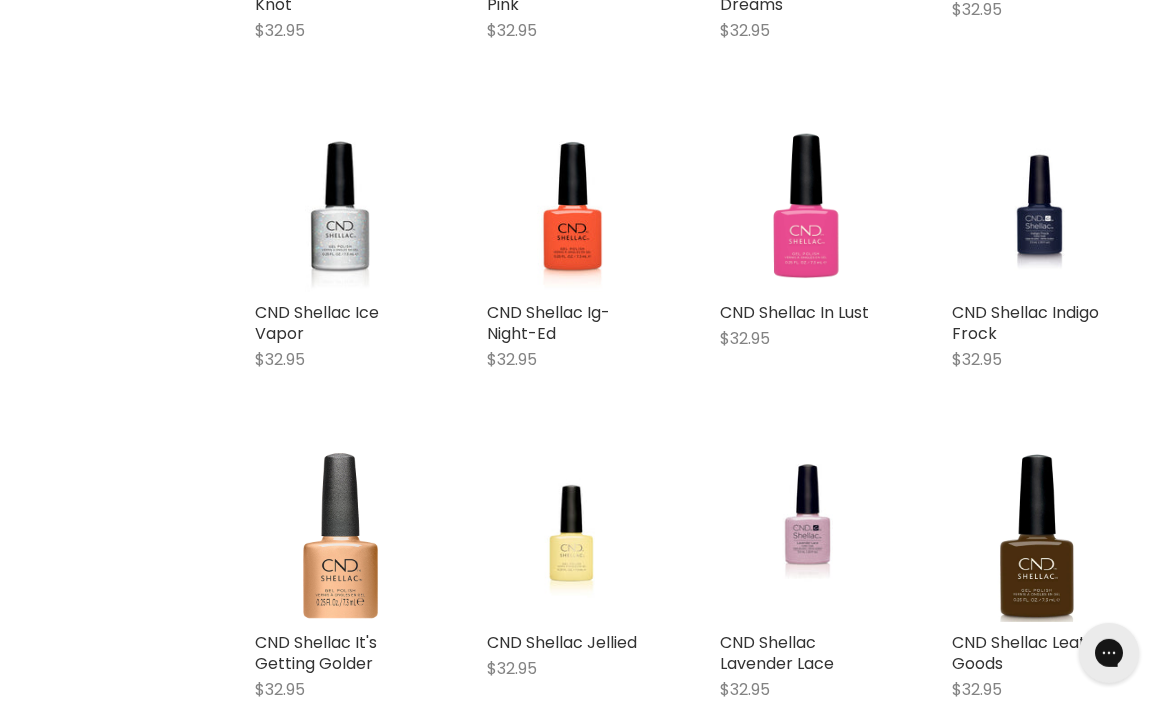 type on "Shellac s" 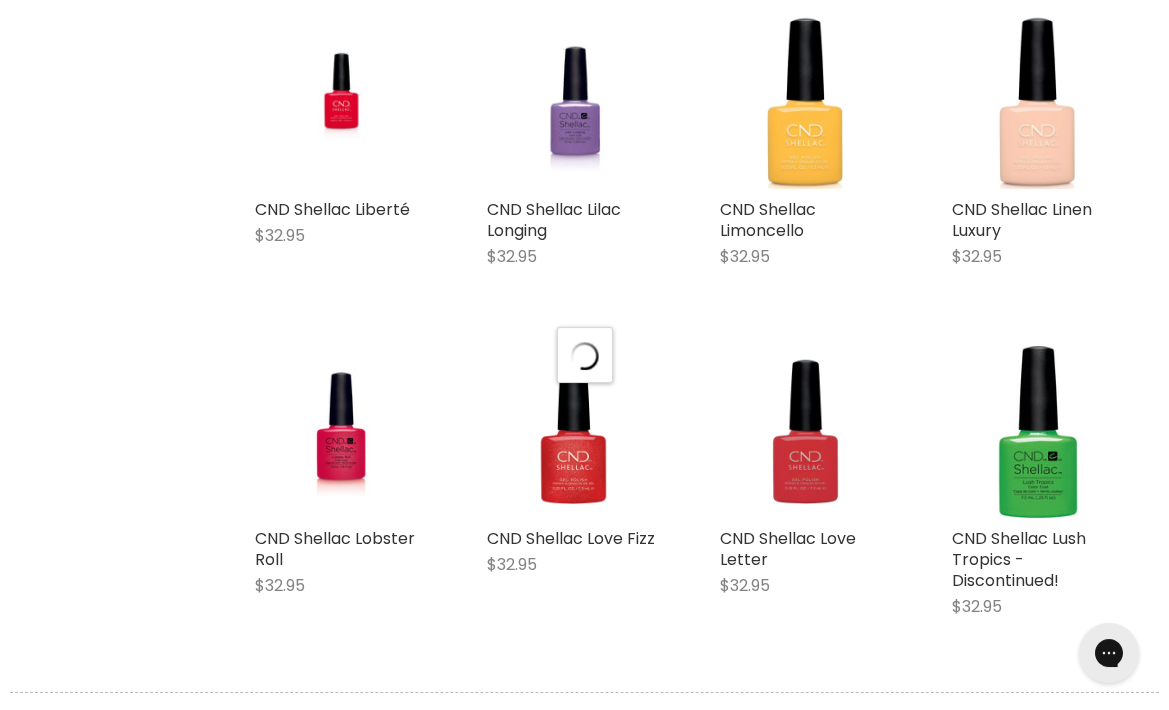 scroll, scrollTop: 8179, scrollLeft: 0, axis: vertical 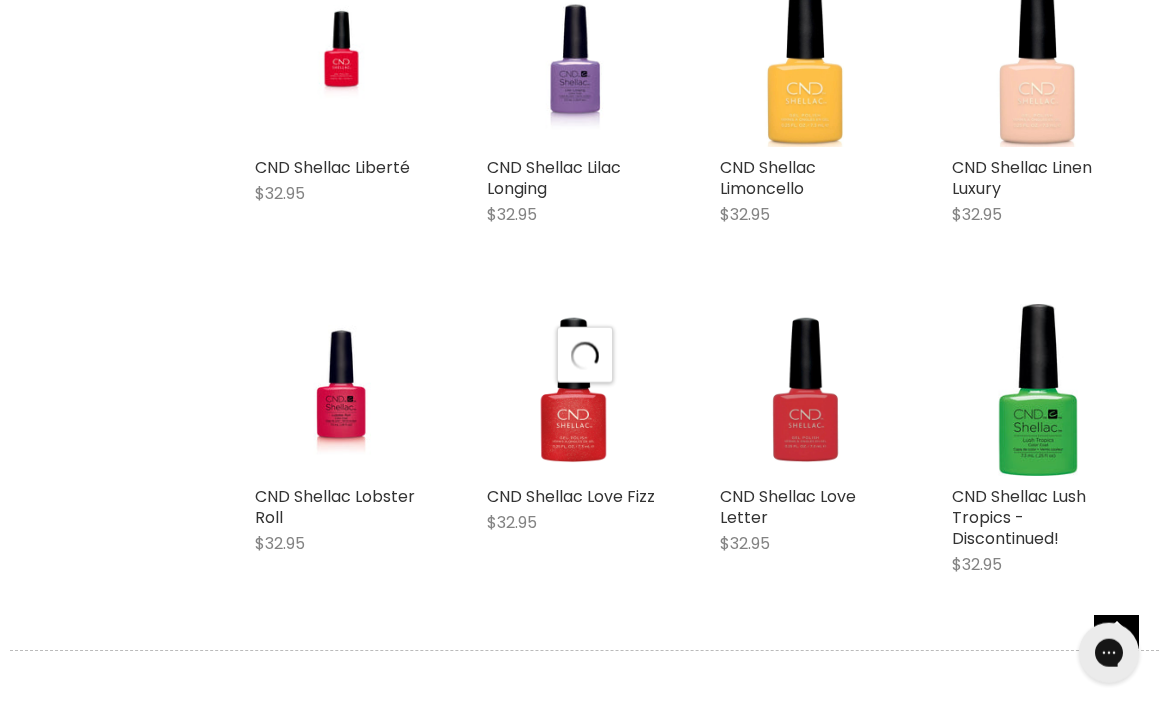 select on "price-ascending" 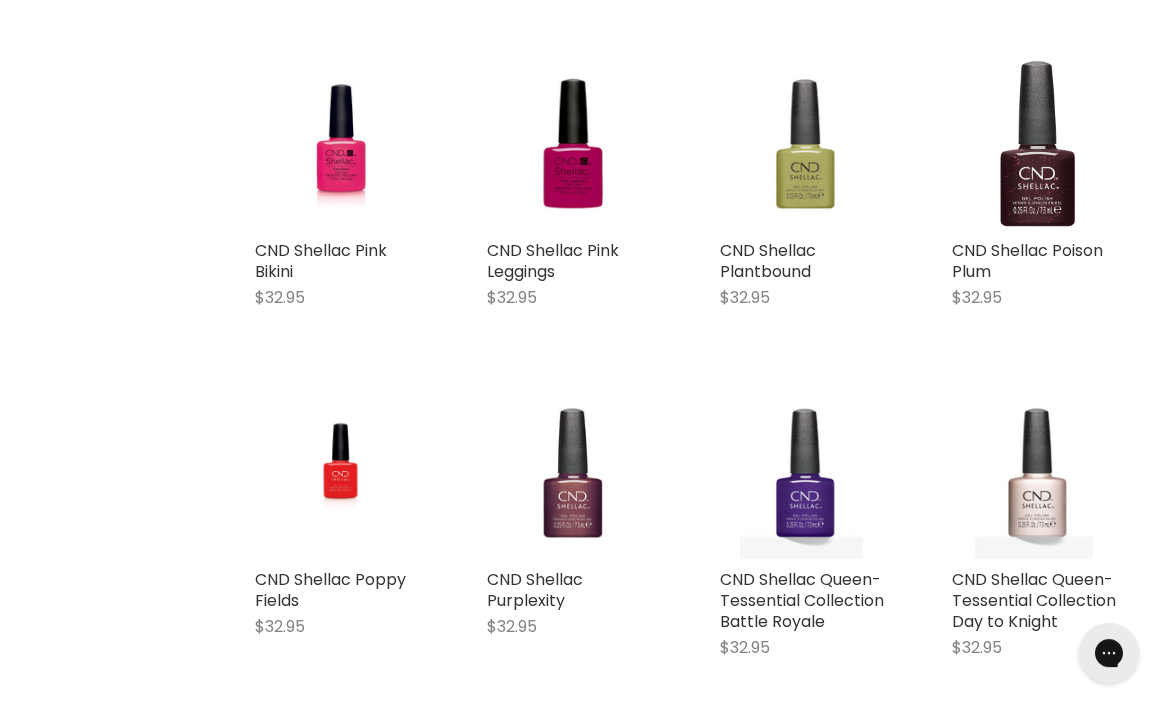 scroll, scrollTop: 11782, scrollLeft: 0, axis: vertical 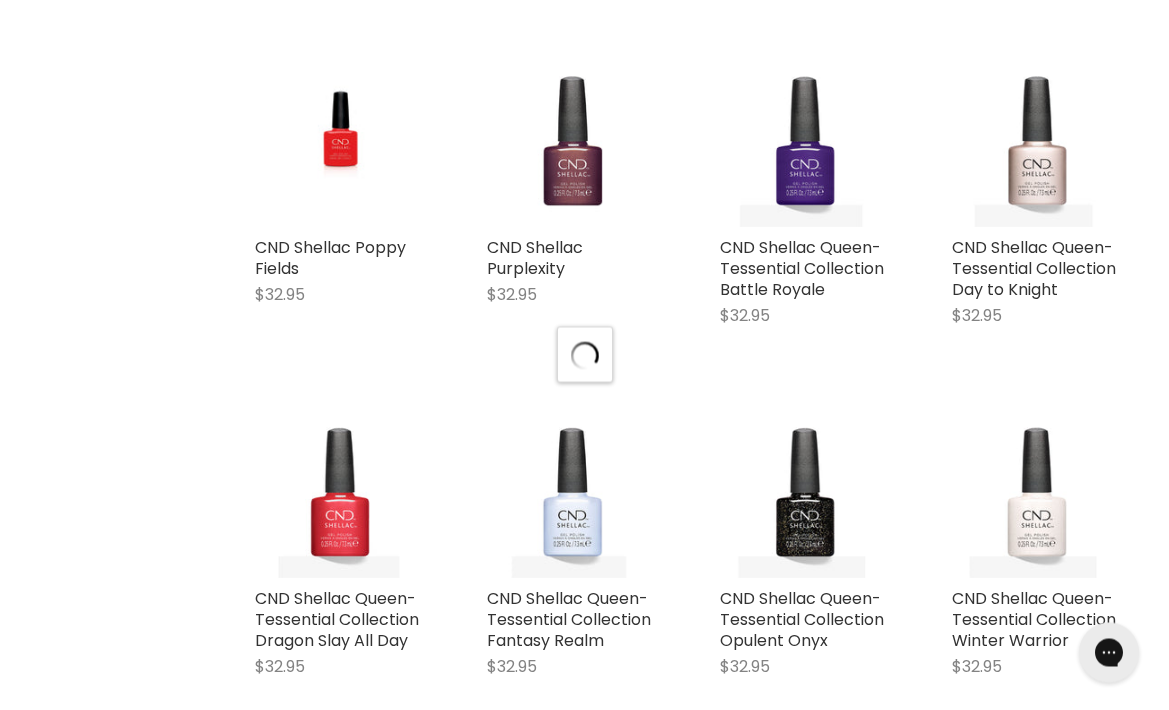 select on "price-ascending" 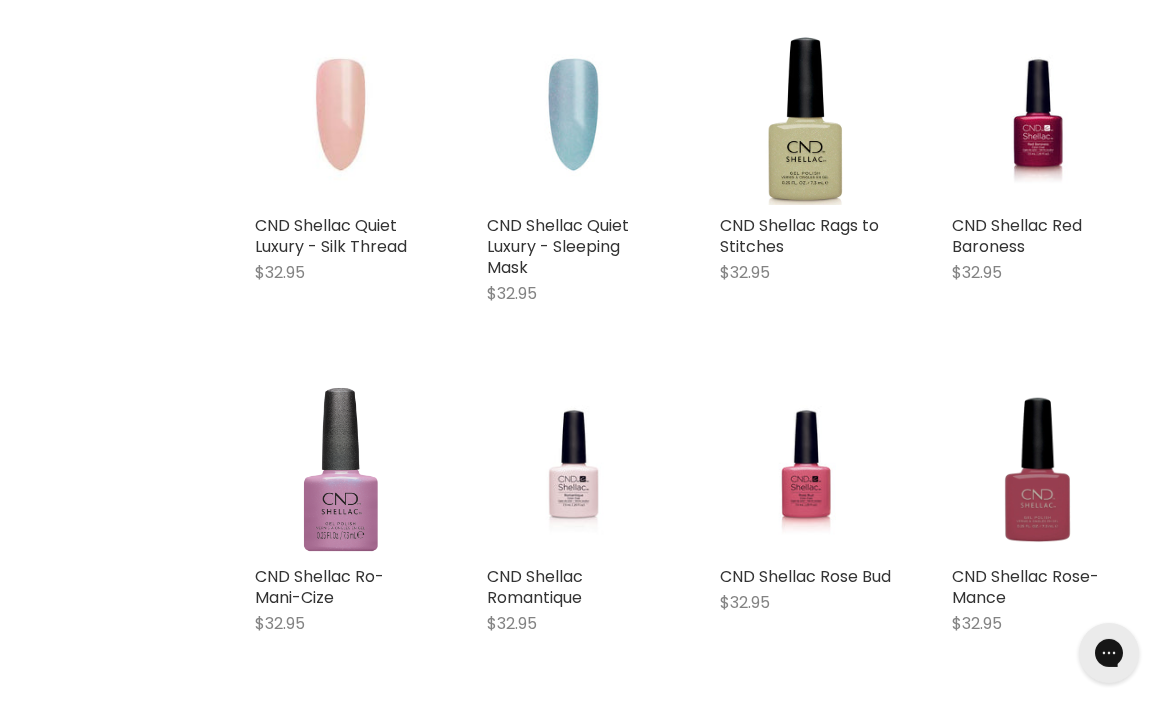 scroll, scrollTop: 13364, scrollLeft: 0, axis: vertical 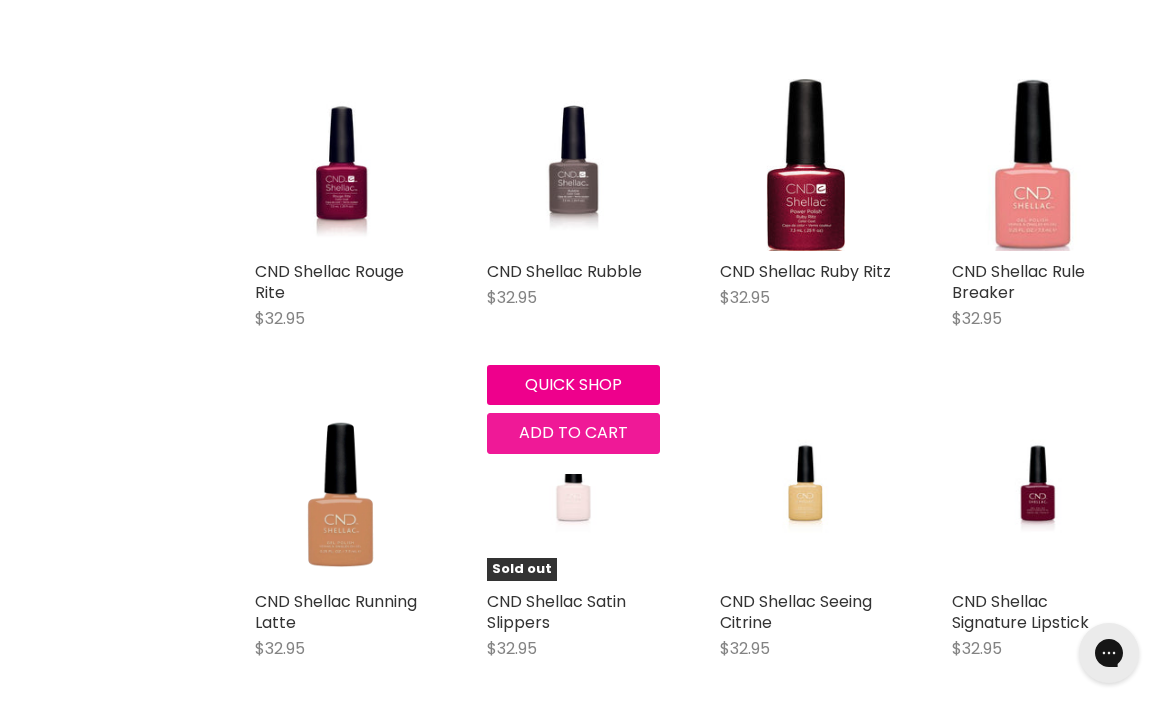 click on "Add to cart" at bounding box center [573, 432] 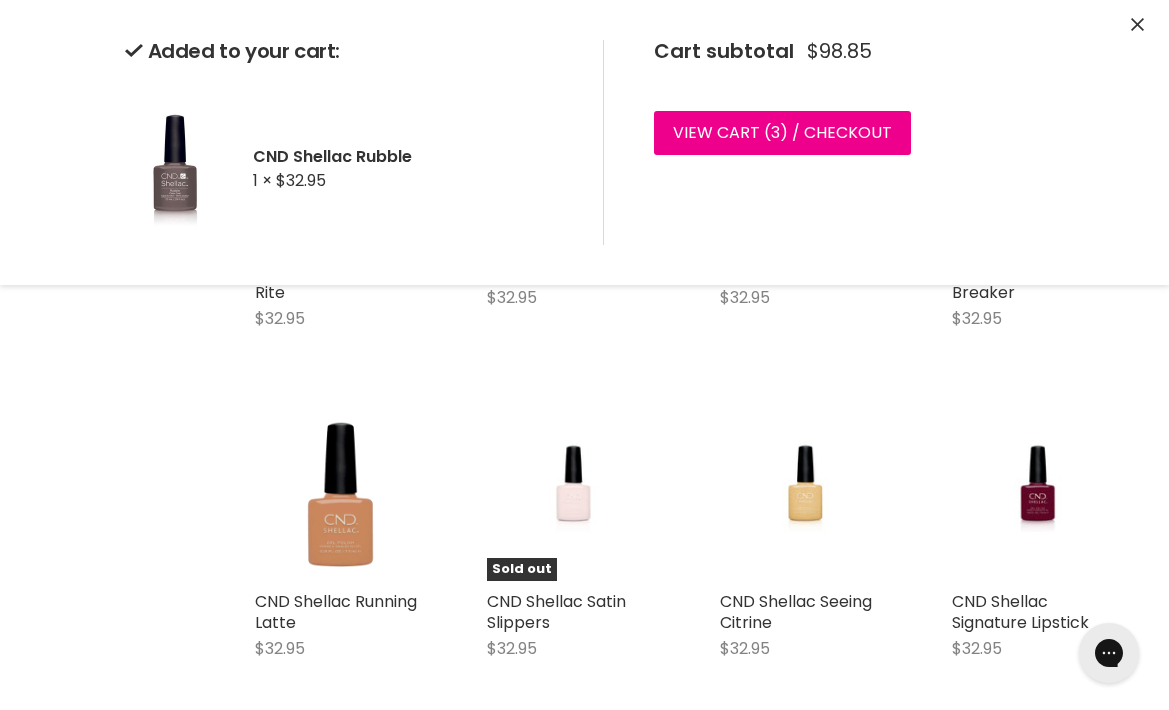 scroll, scrollTop: 14011, scrollLeft: 0, axis: vertical 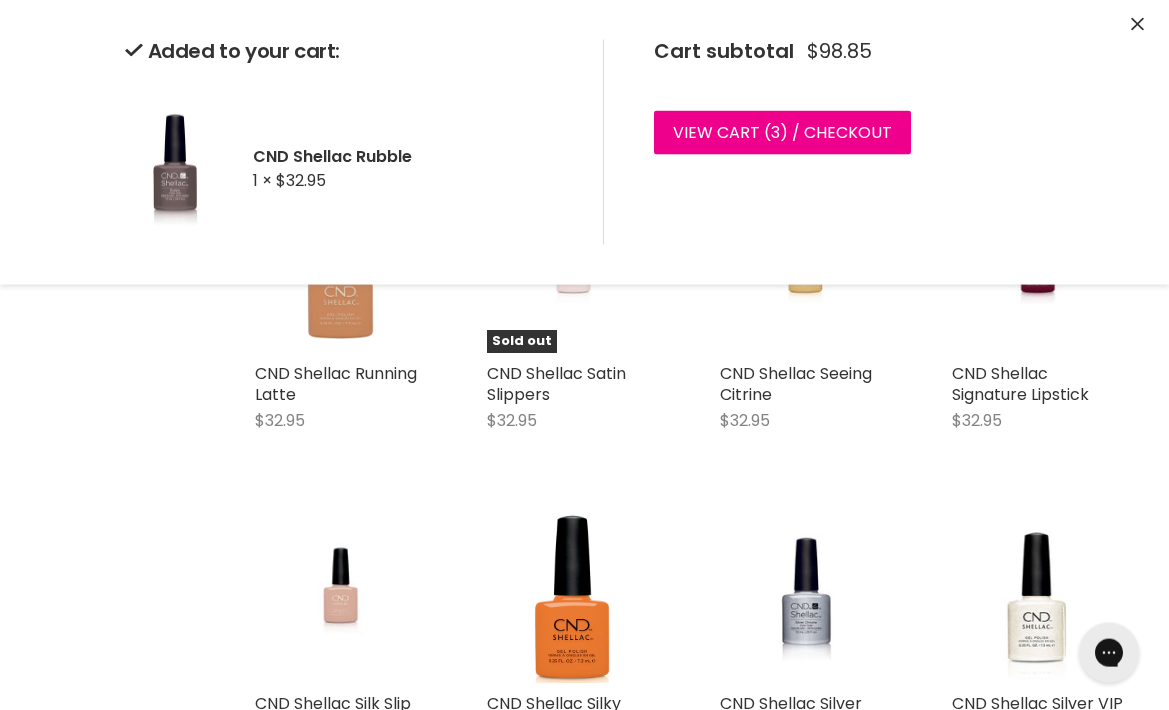click 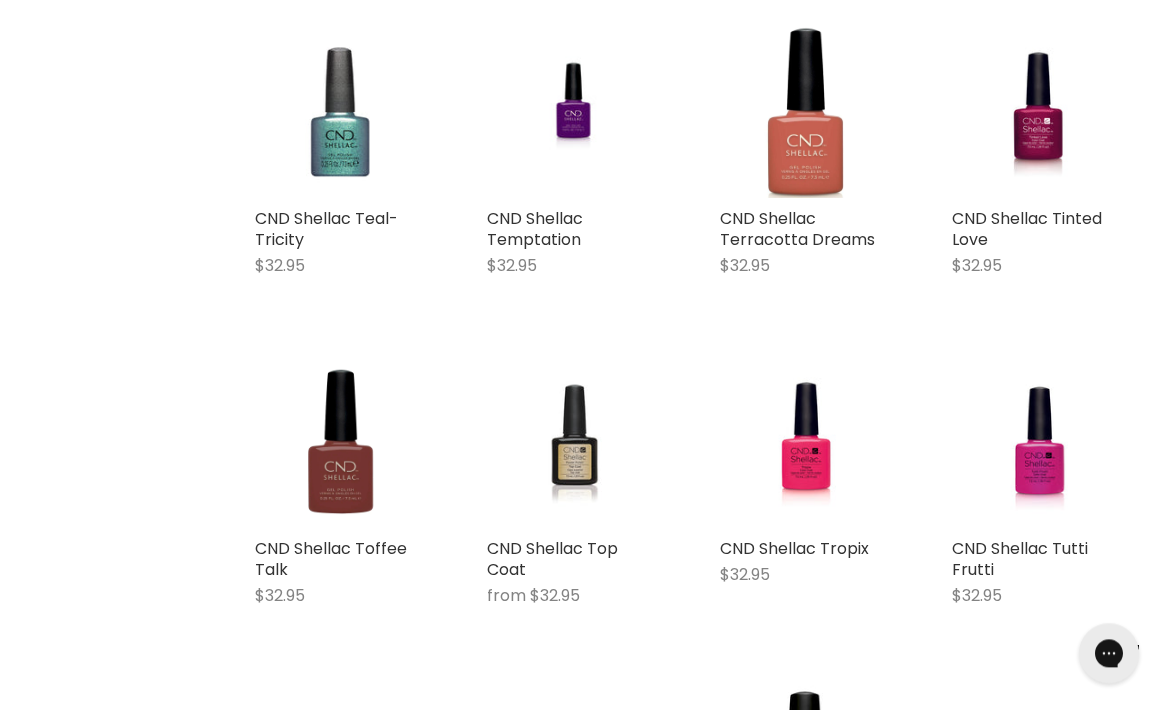 scroll, scrollTop: 15864, scrollLeft: 0, axis: vertical 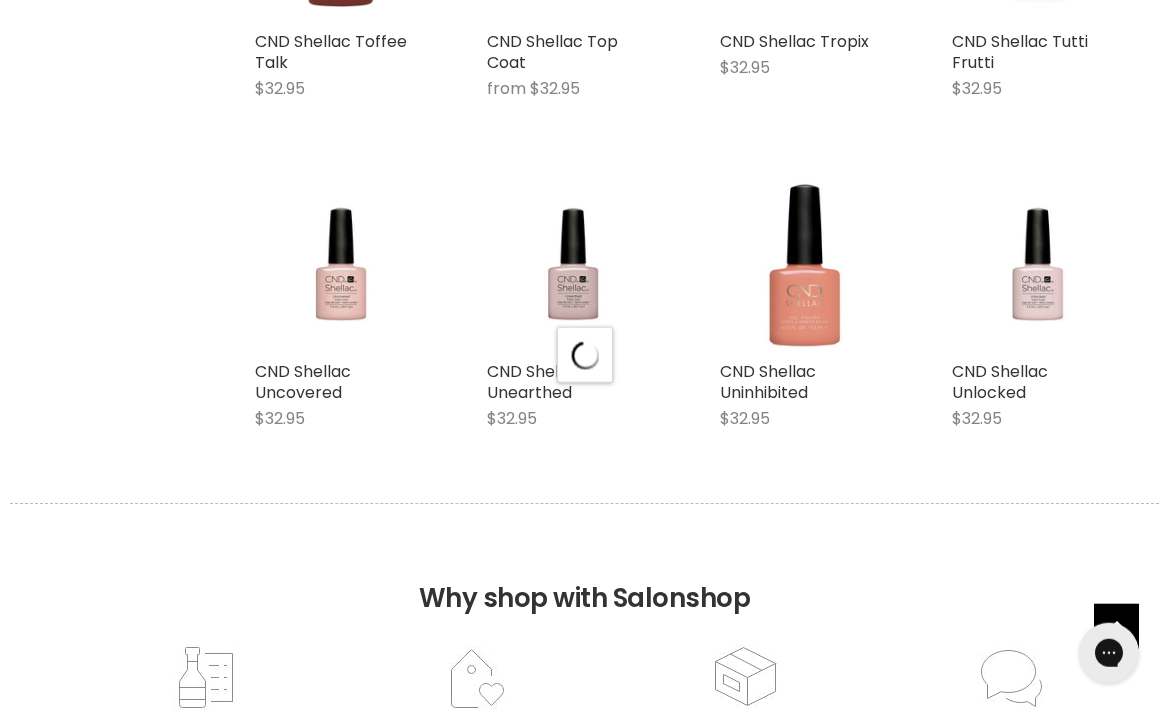 select on "price-ascending" 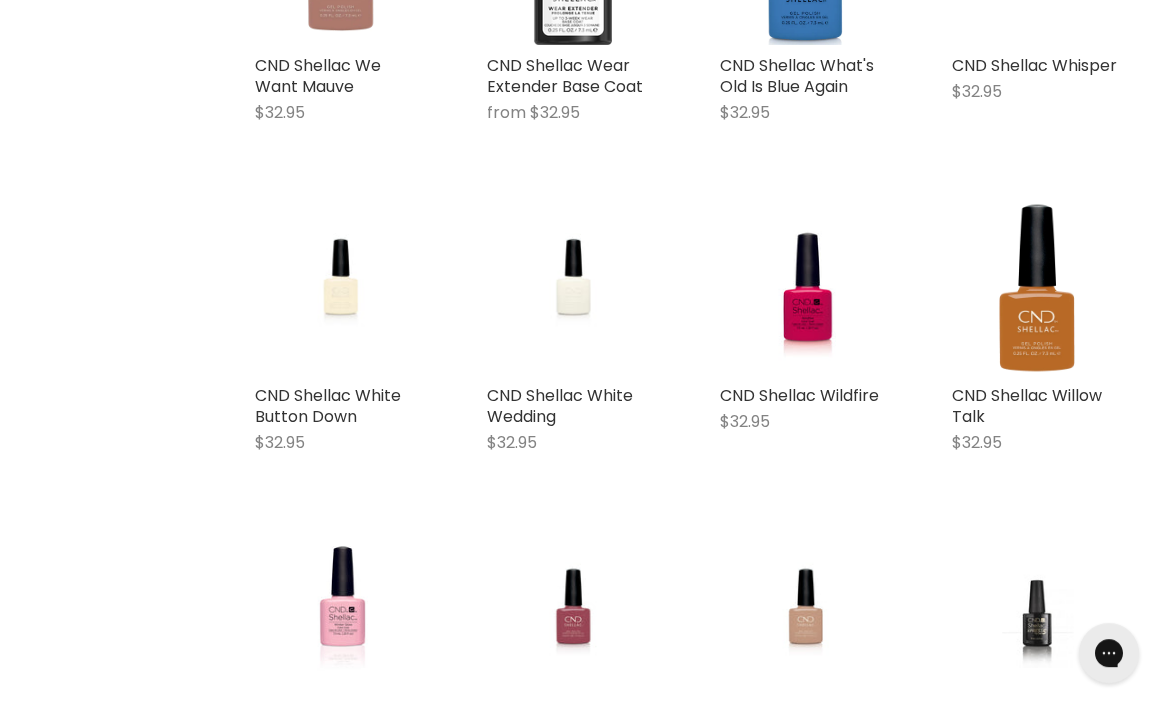 scroll, scrollTop: 17362, scrollLeft: 0, axis: vertical 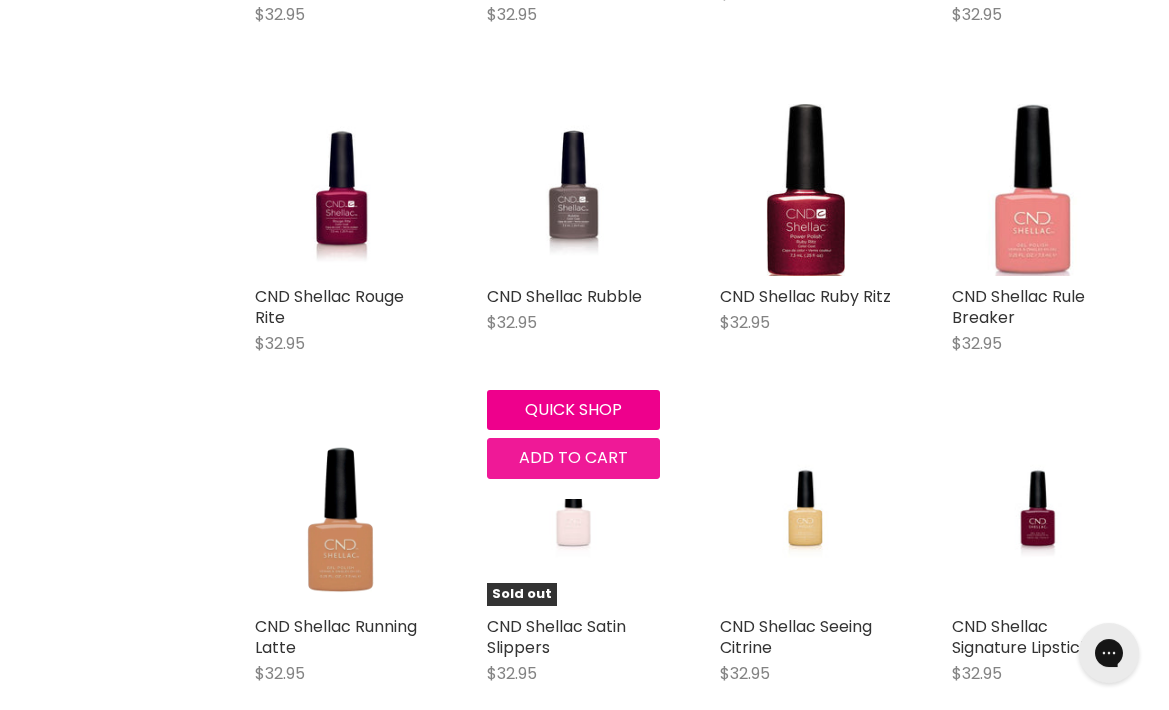 click on "Add to cart" at bounding box center [573, 457] 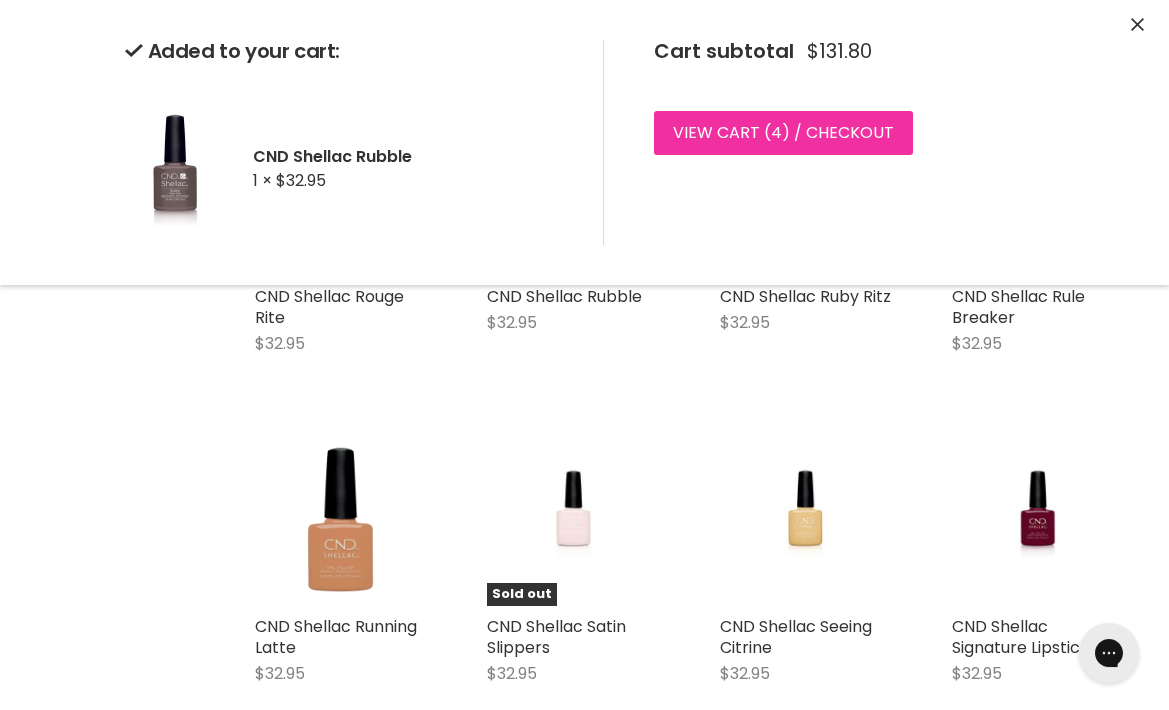 click on "View cart ( 4 )  /  Checkout" at bounding box center [783, 133] 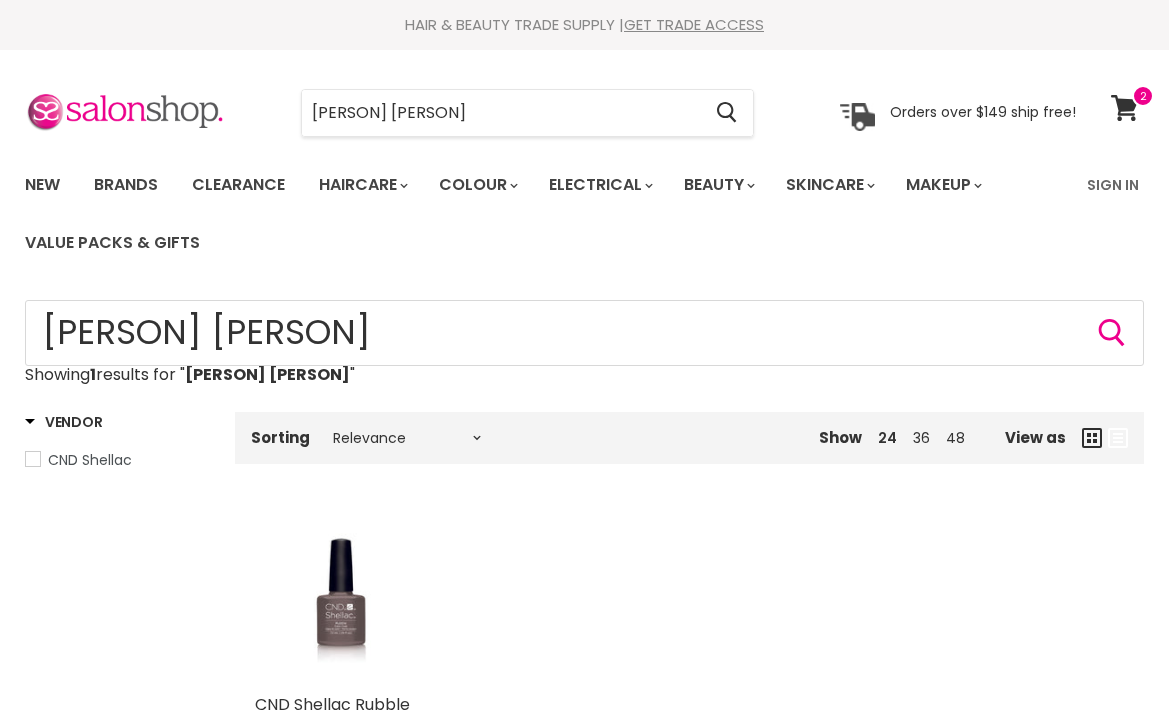 scroll, scrollTop: 248, scrollLeft: 0, axis: vertical 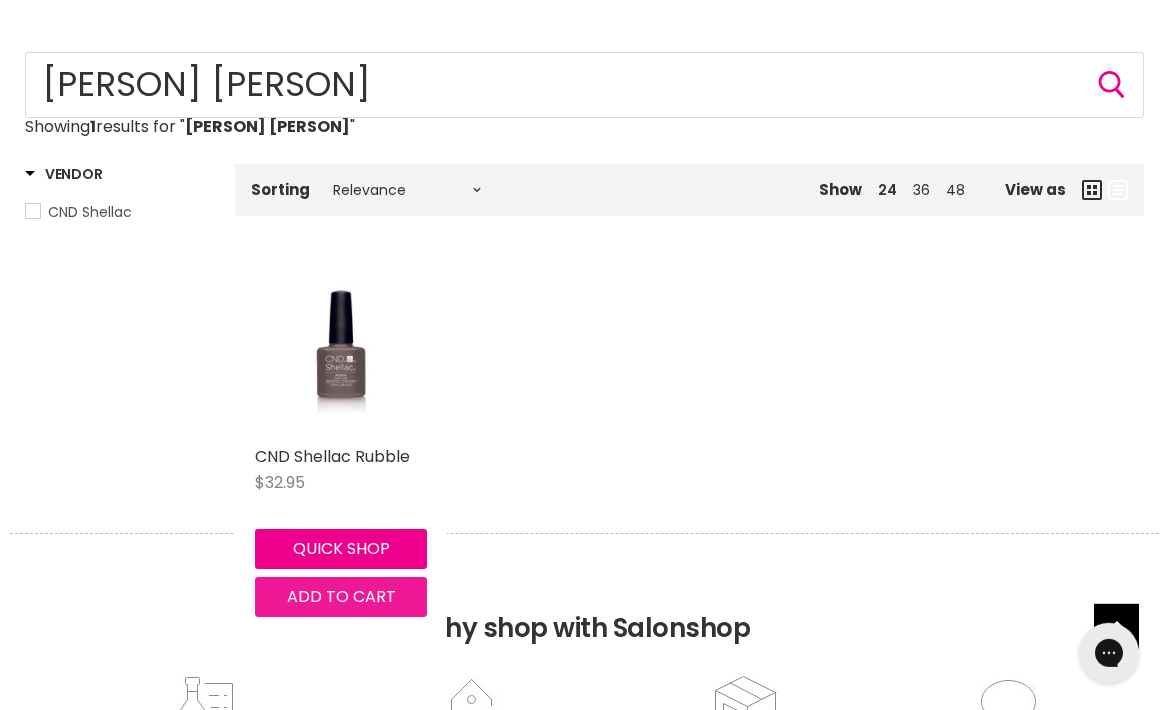 click on "Add to cart" at bounding box center (341, 596) 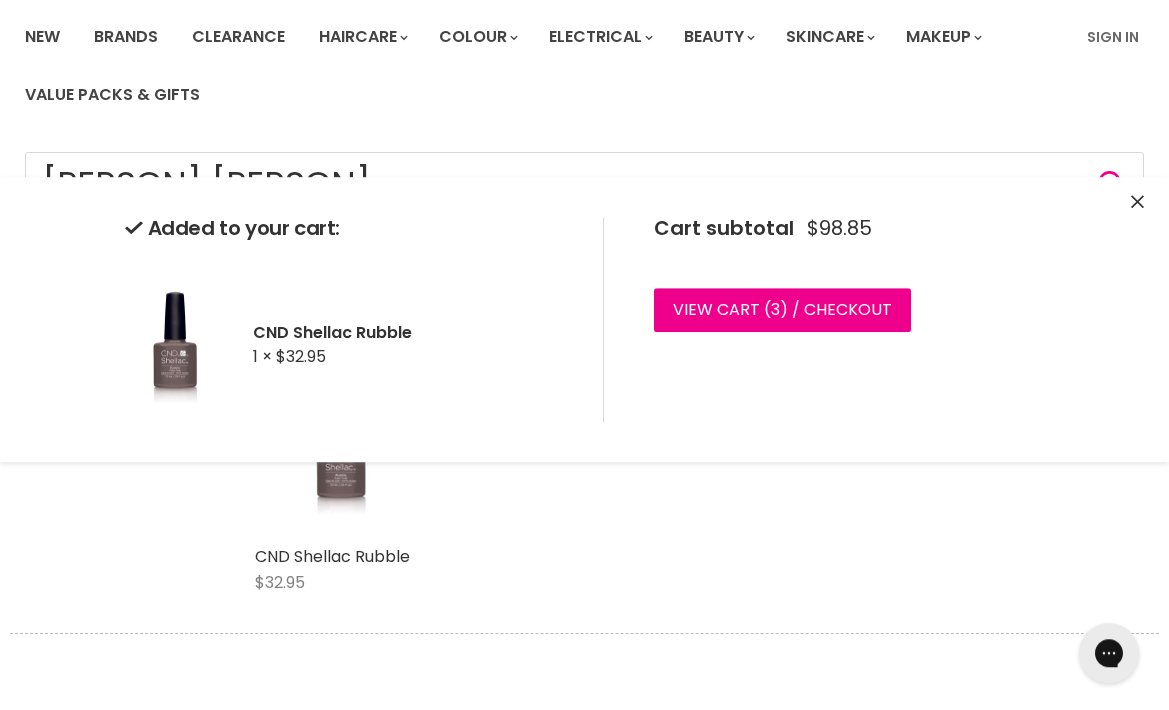 scroll, scrollTop: 0, scrollLeft: 0, axis: both 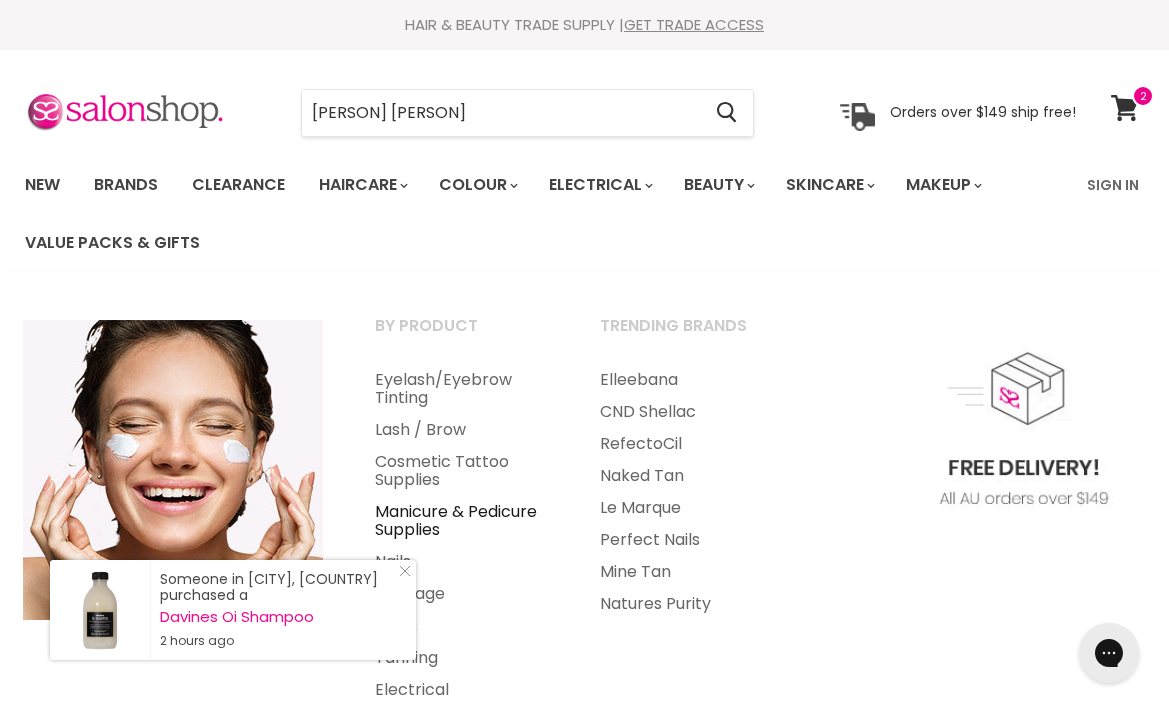 click on "Manicure & Pedicure Supplies" at bounding box center [460, 521] 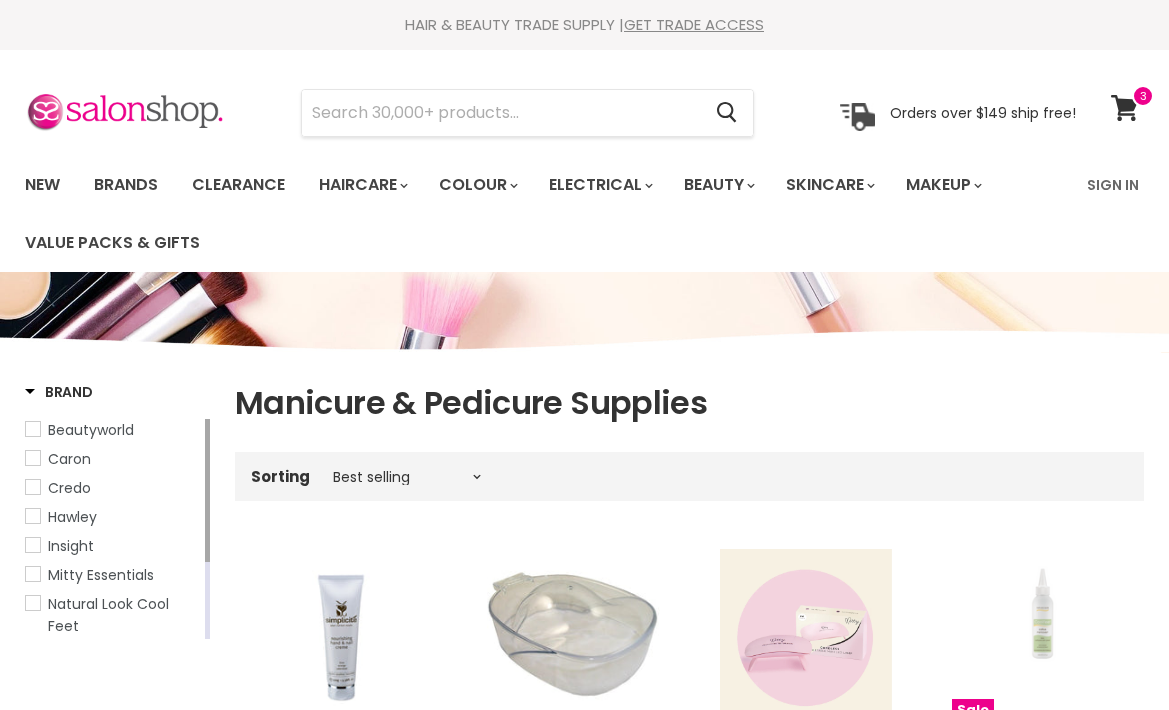 scroll, scrollTop: 0, scrollLeft: 0, axis: both 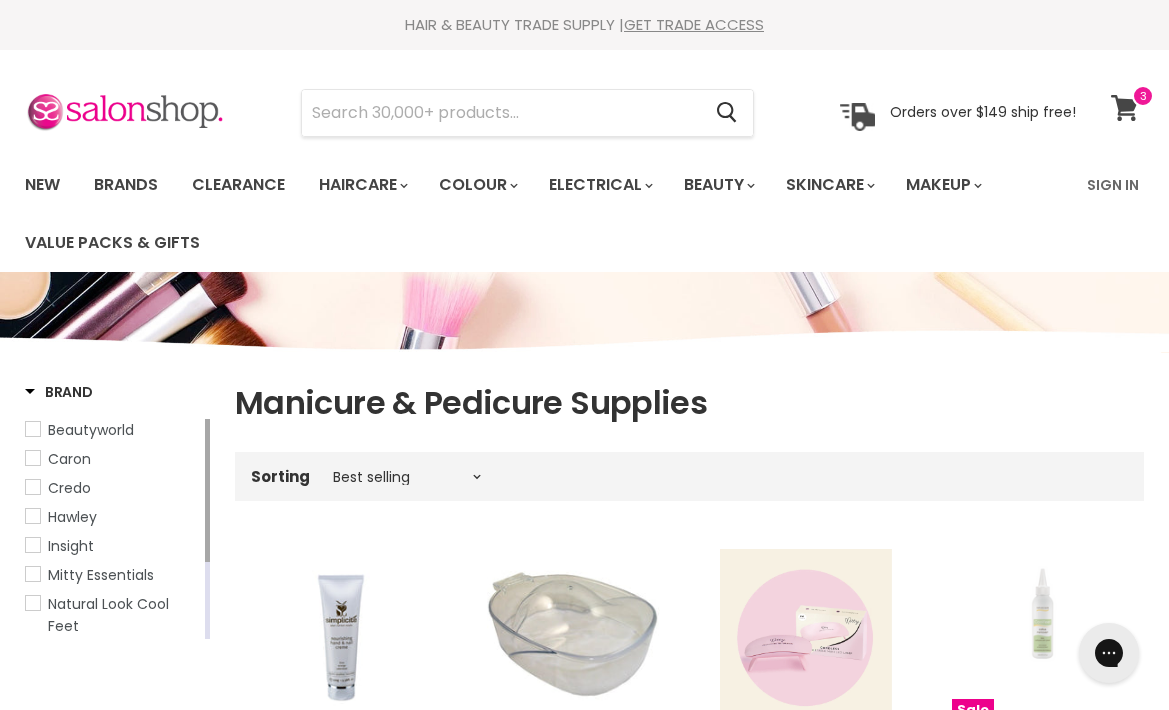 click at bounding box center (1143, 96) 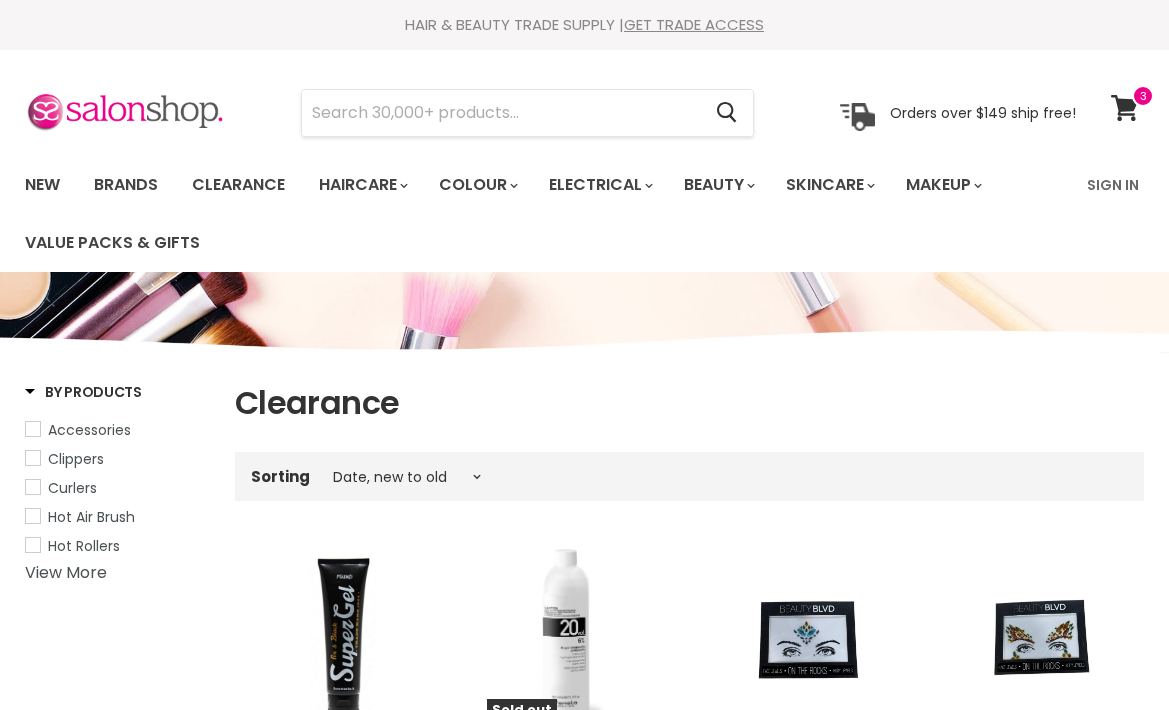 select on "created-descending" 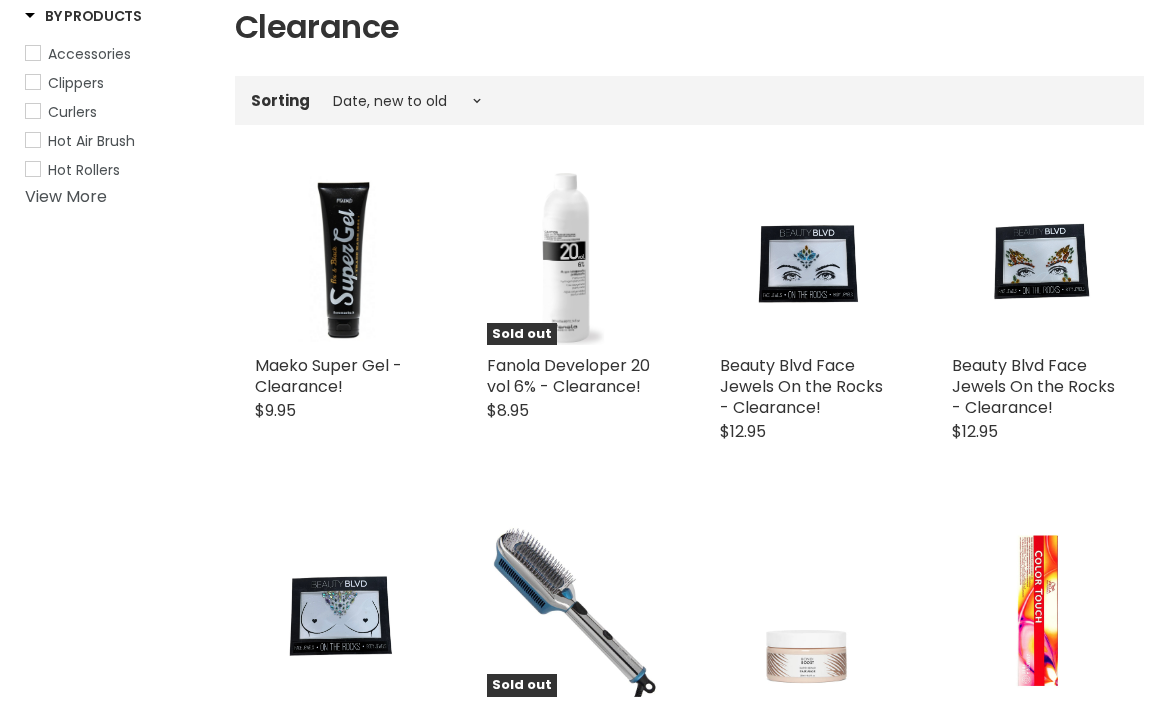 scroll, scrollTop: 376, scrollLeft: 0, axis: vertical 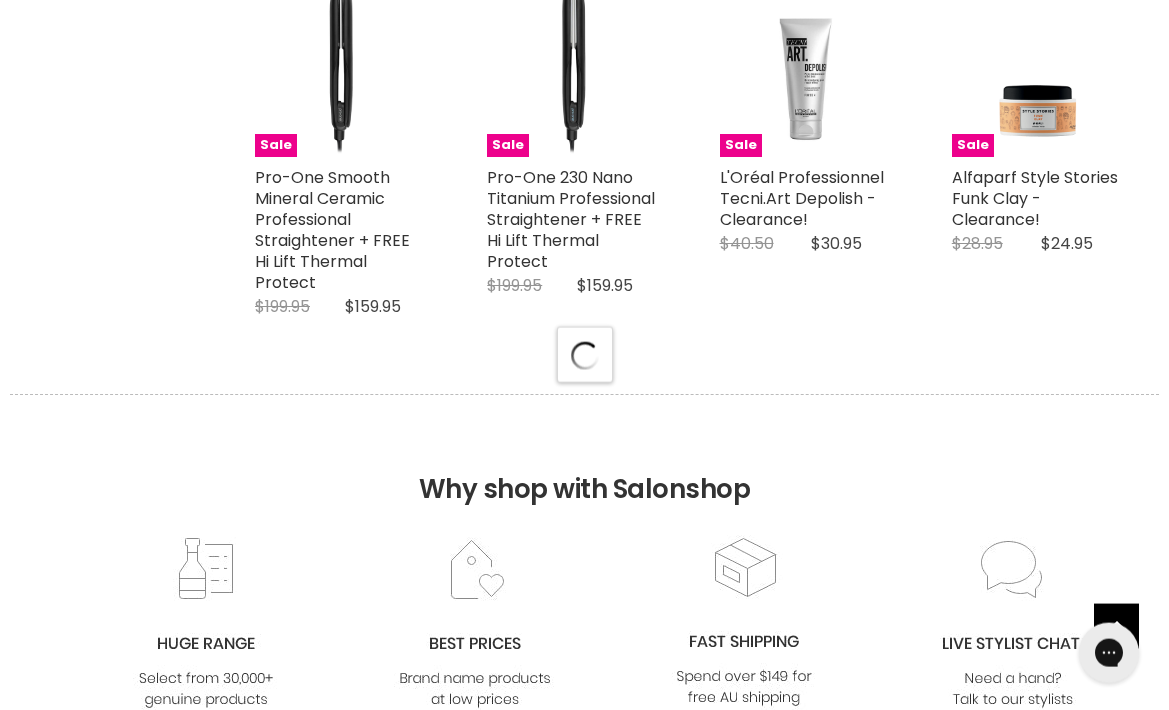 select on "created-descending" 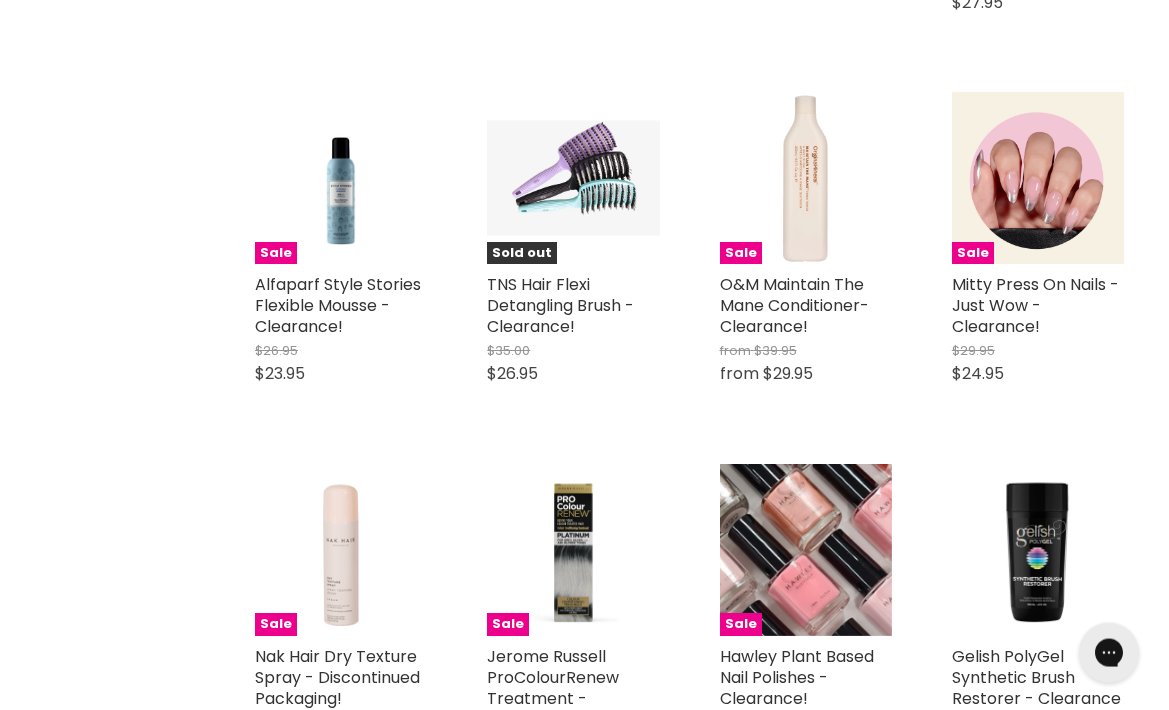 scroll, scrollTop: 5302, scrollLeft: 0, axis: vertical 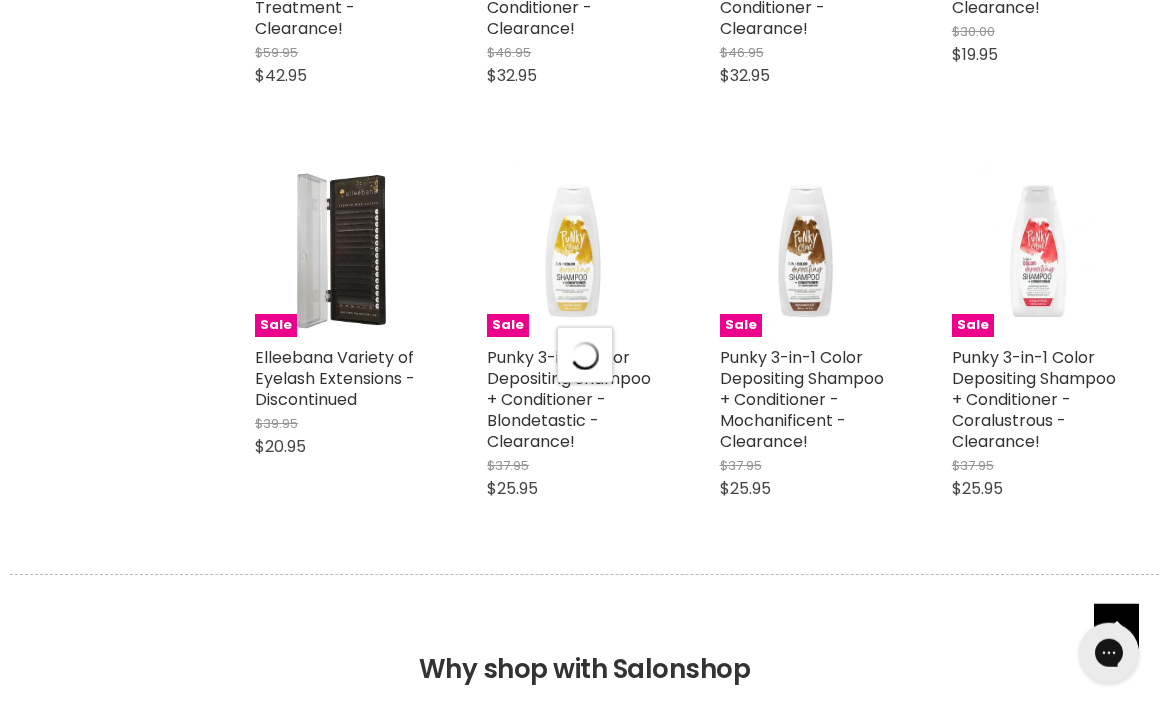 select on "created-descending" 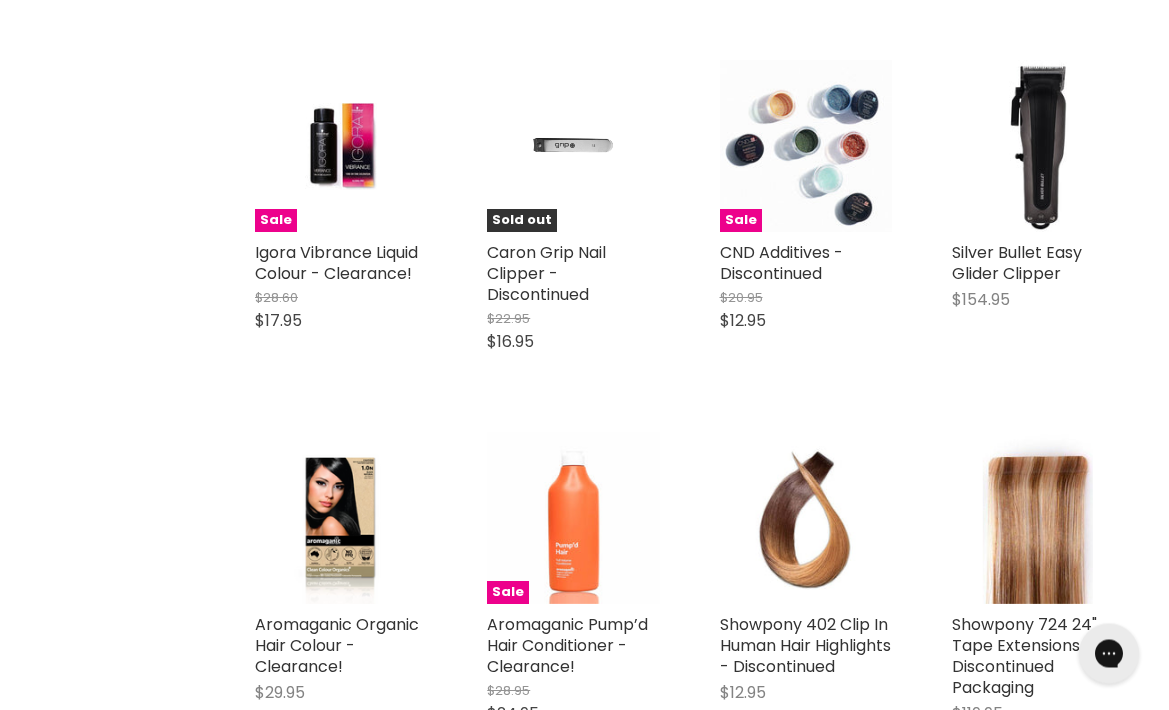 scroll, scrollTop: 10176, scrollLeft: 0, axis: vertical 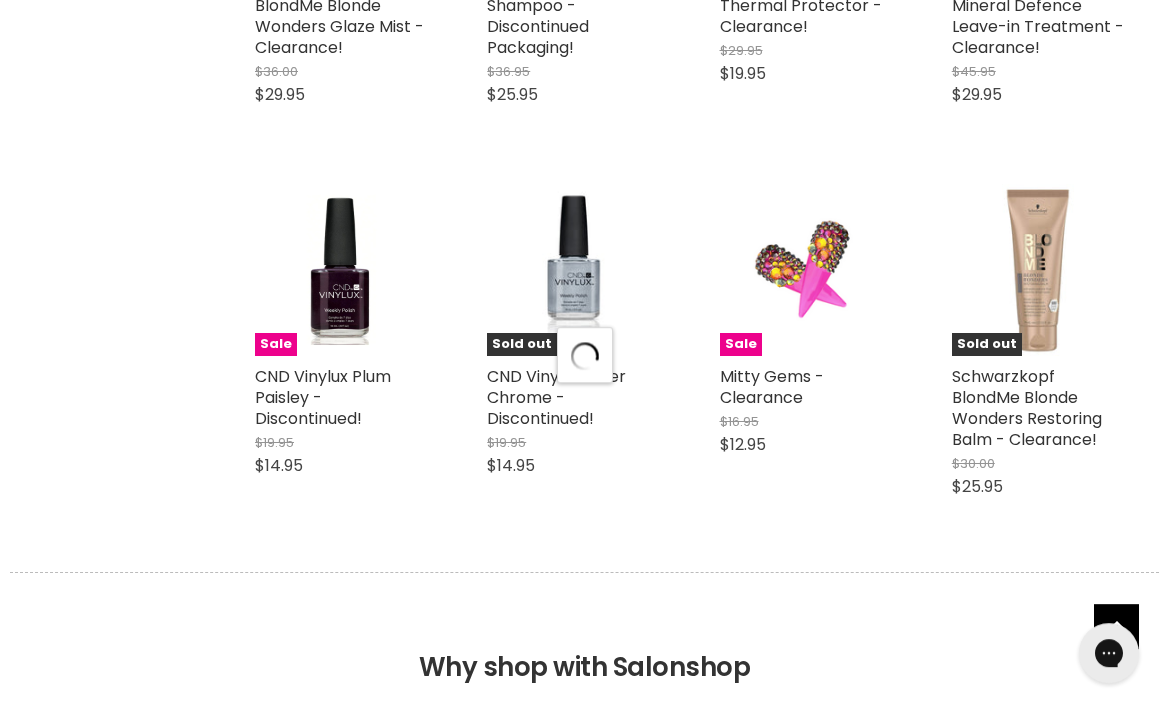 select on "created-descending" 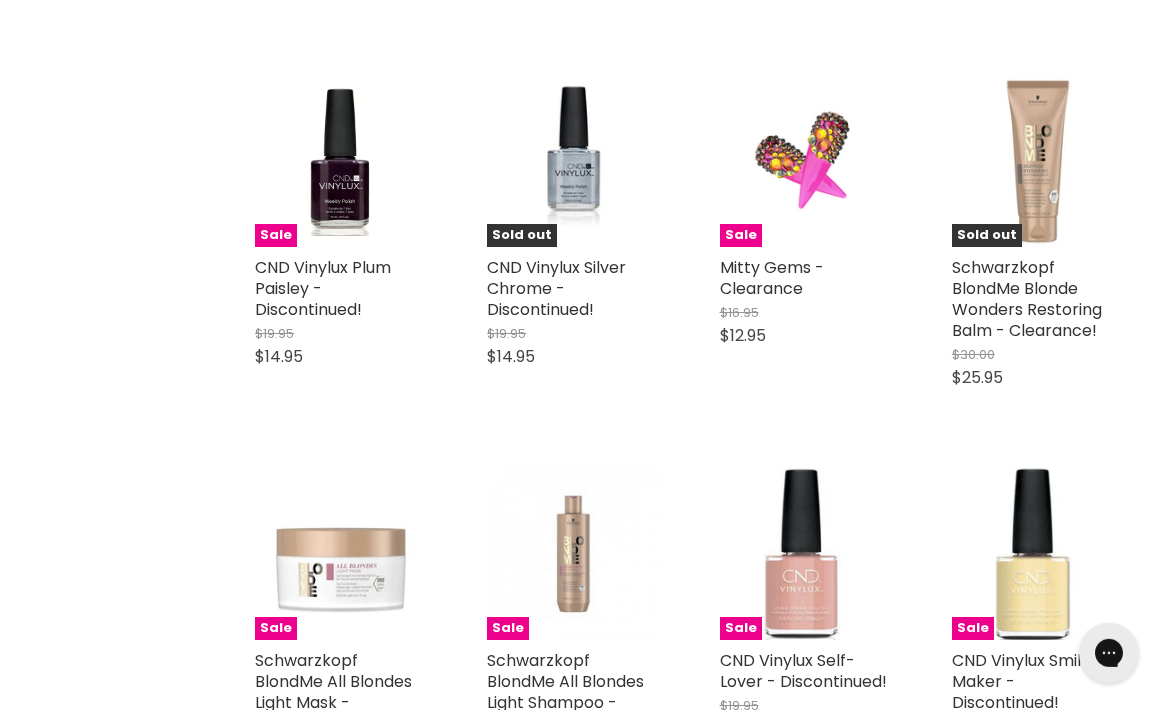 scroll, scrollTop: 13869, scrollLeft: 0, axis: vertical 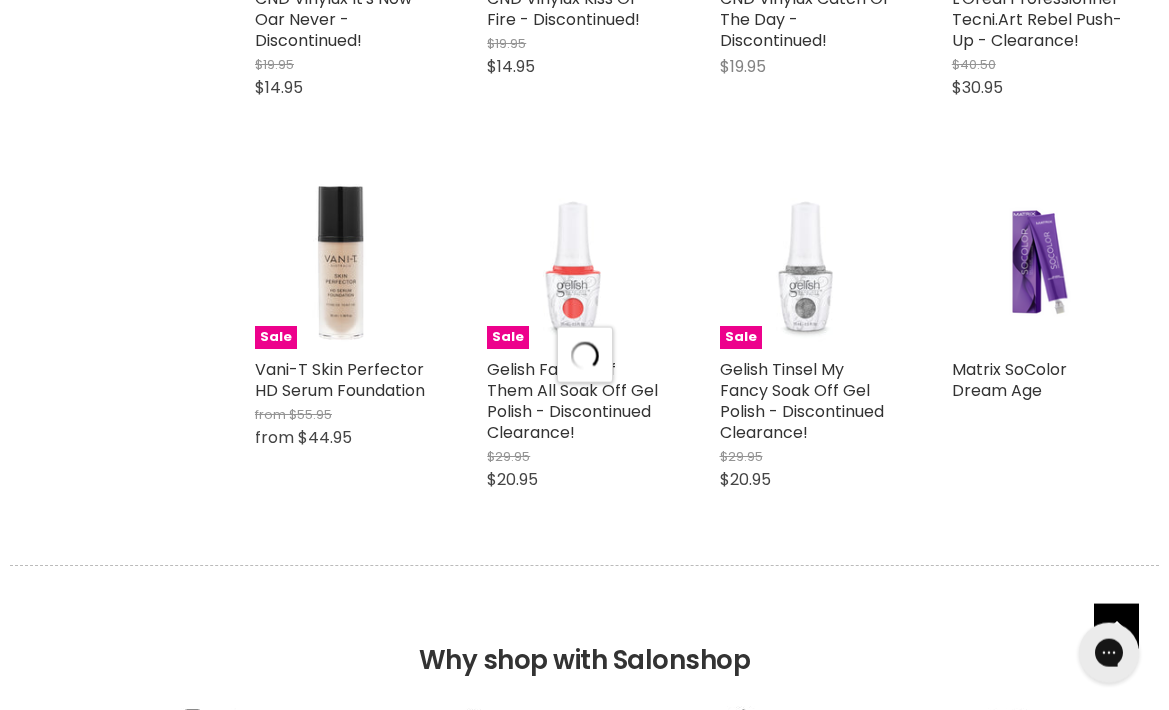 select on "created-descending" 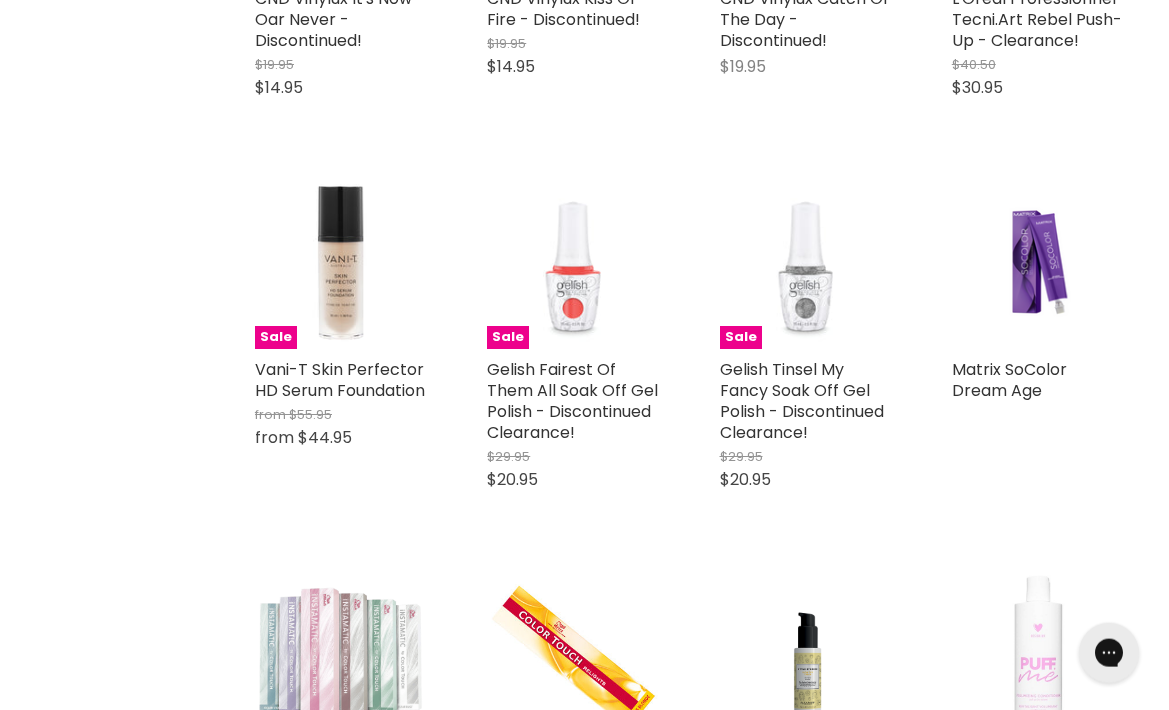 scroll, scrollTop: 18396, scrollLeft: 0, axis: vertical 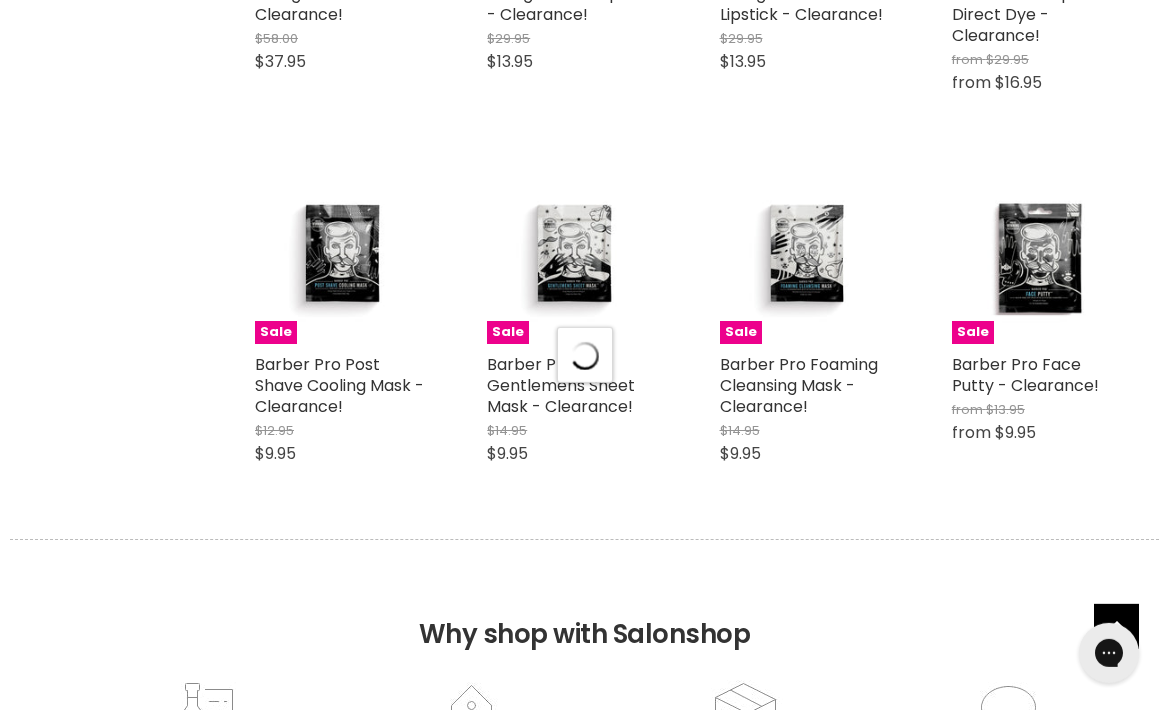 select on "created-descending" 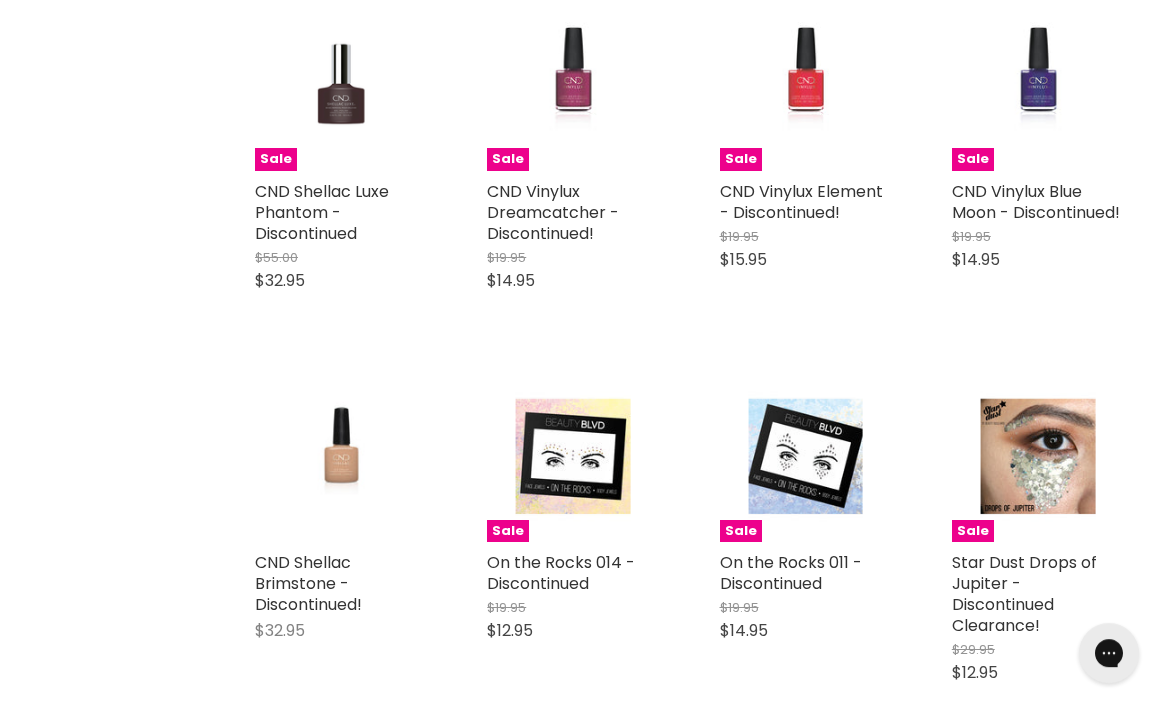 scroll, scrollTop: 23397, scrollLeft: 0, axis: vertical 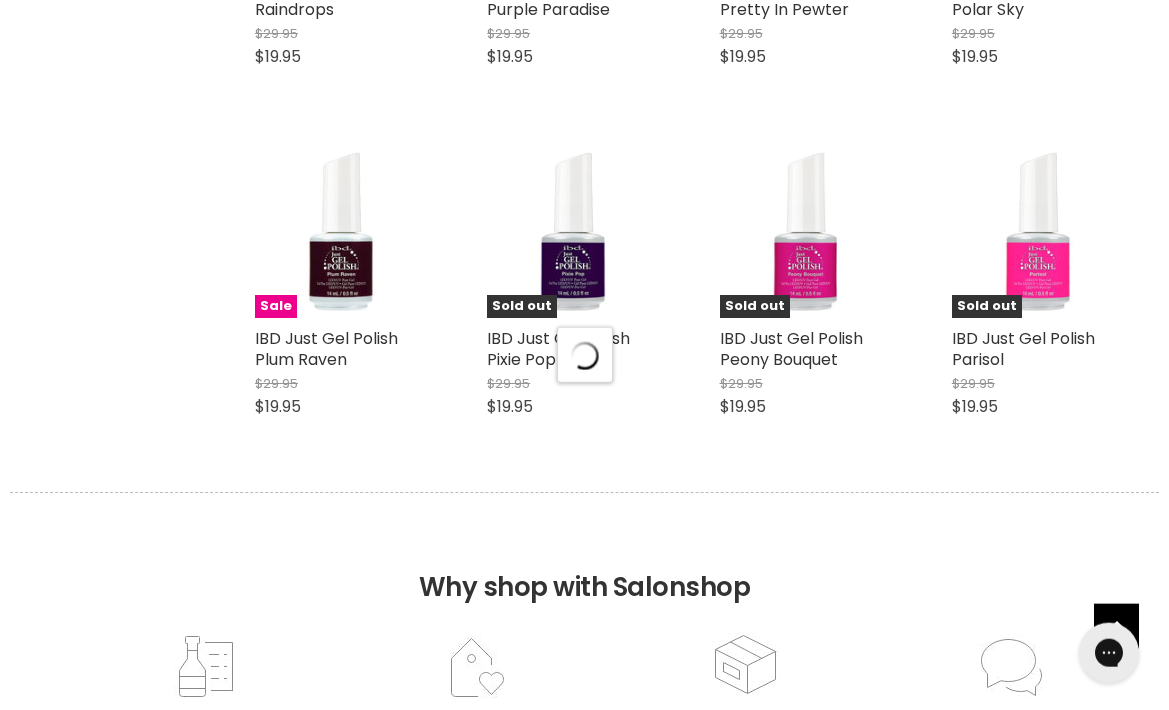 select on "created-descending" 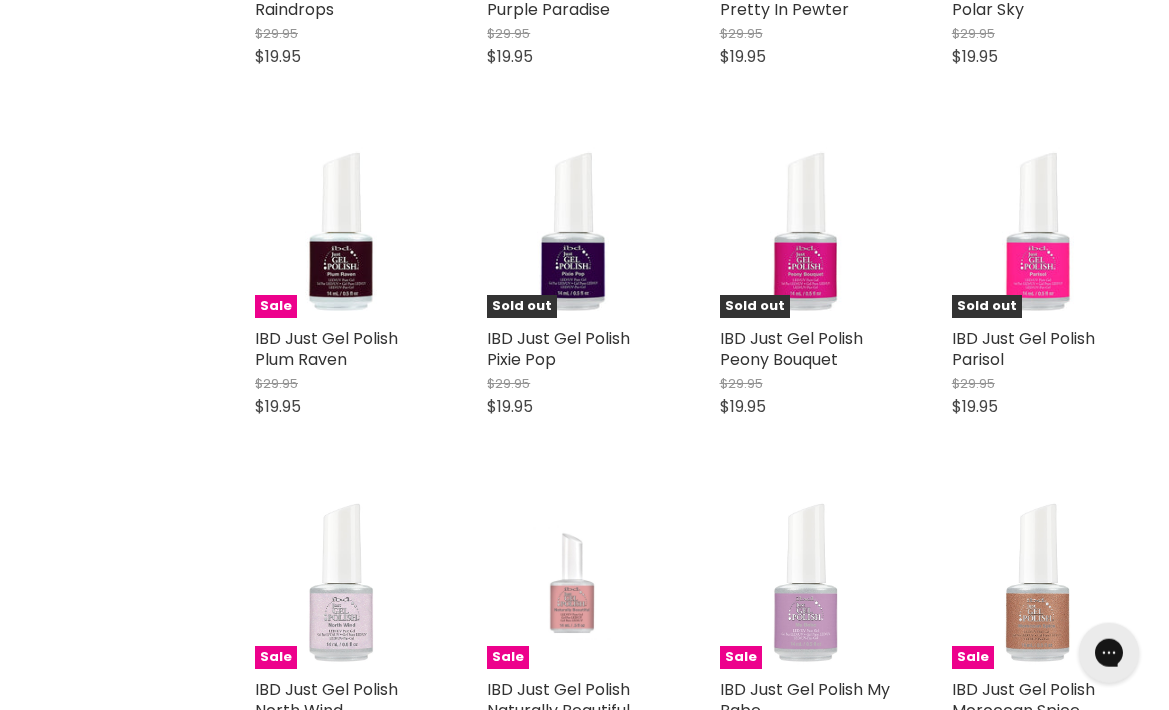 scroll, scrollTop: 27568, scrollLeft: 0, axis: vertical 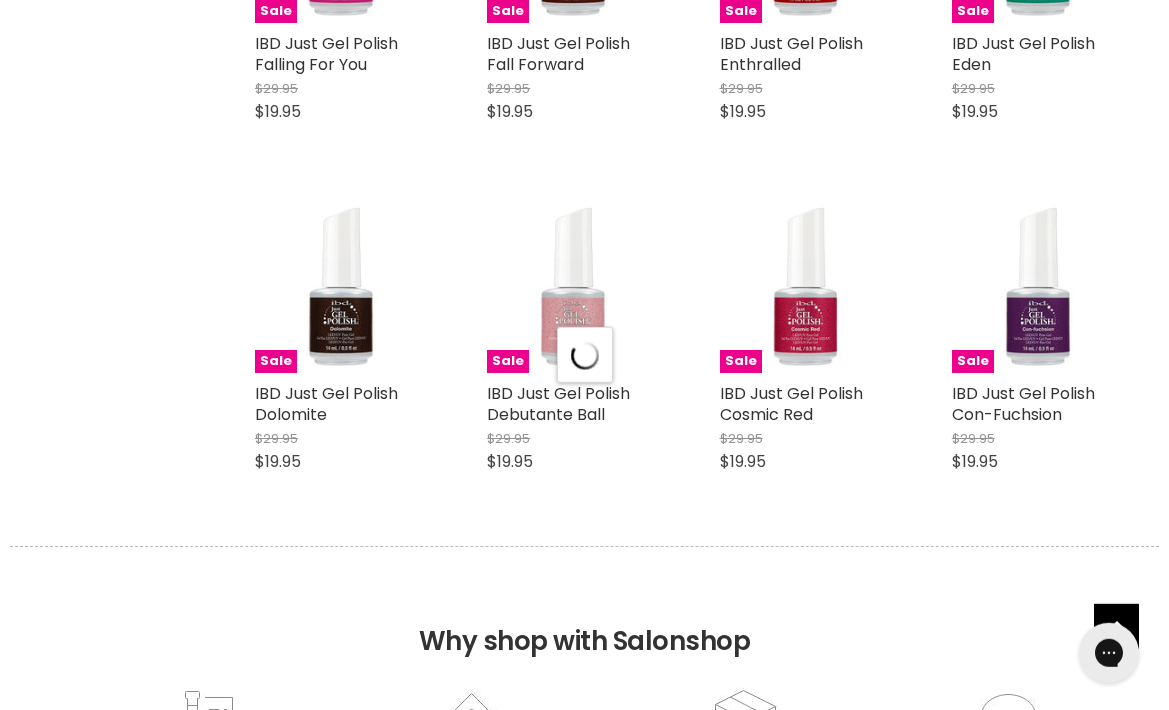 select on "created-descending" 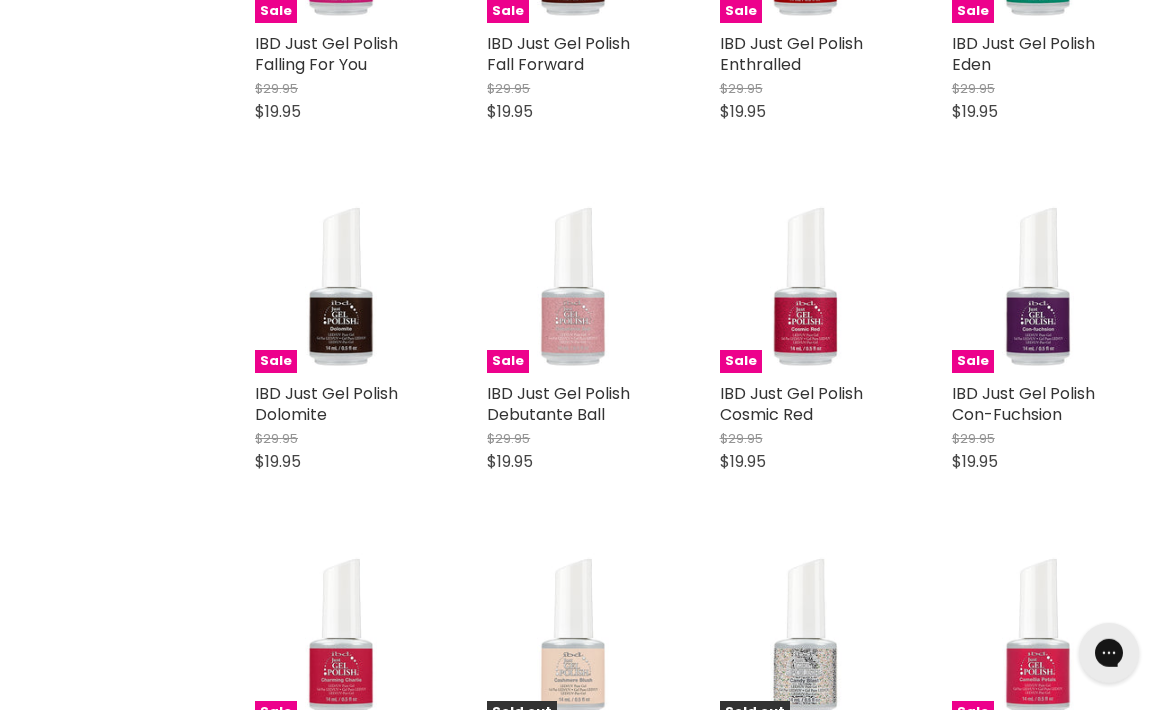 scroll, scrollTop: 32266, scrollLeft: 0, axis: vertical 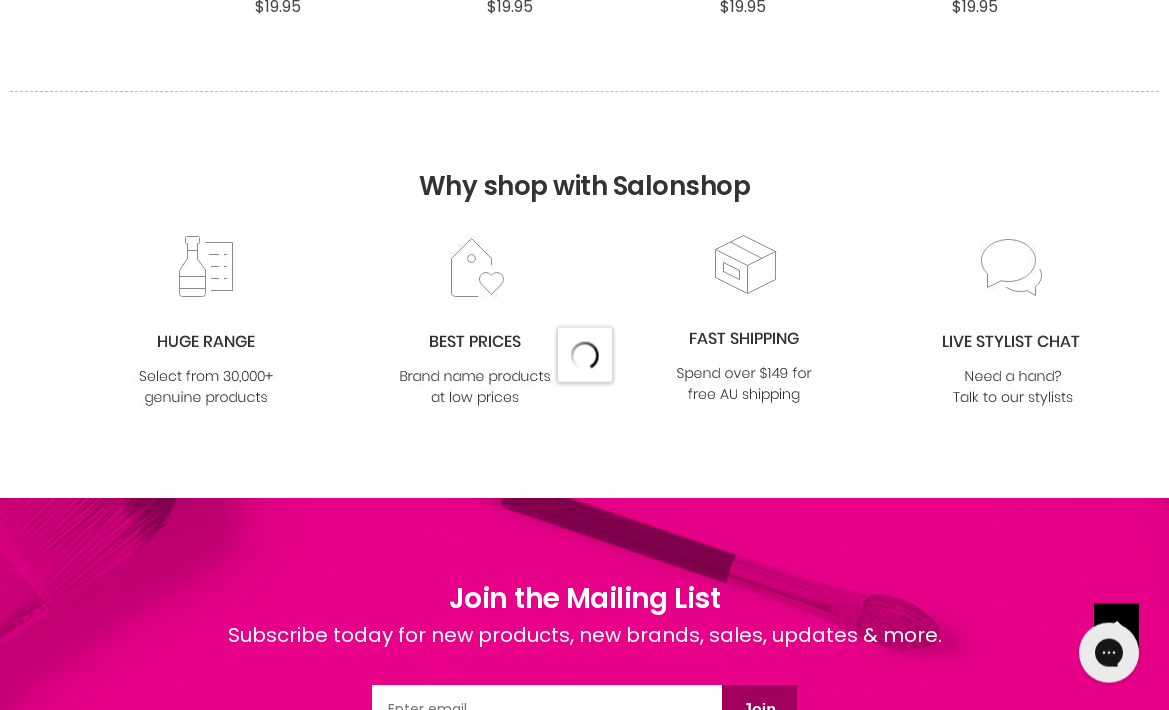 select on "created-descending" 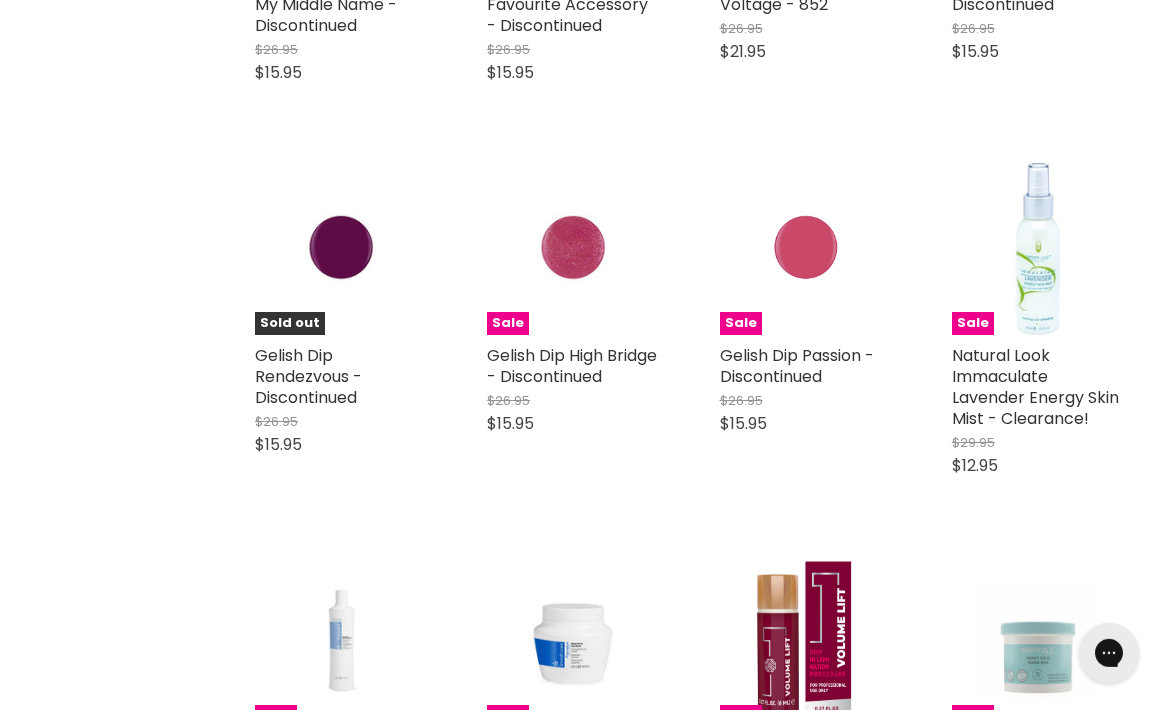 scroll, scrollTop: 39613, scrollLeft: 0, axis: vertical 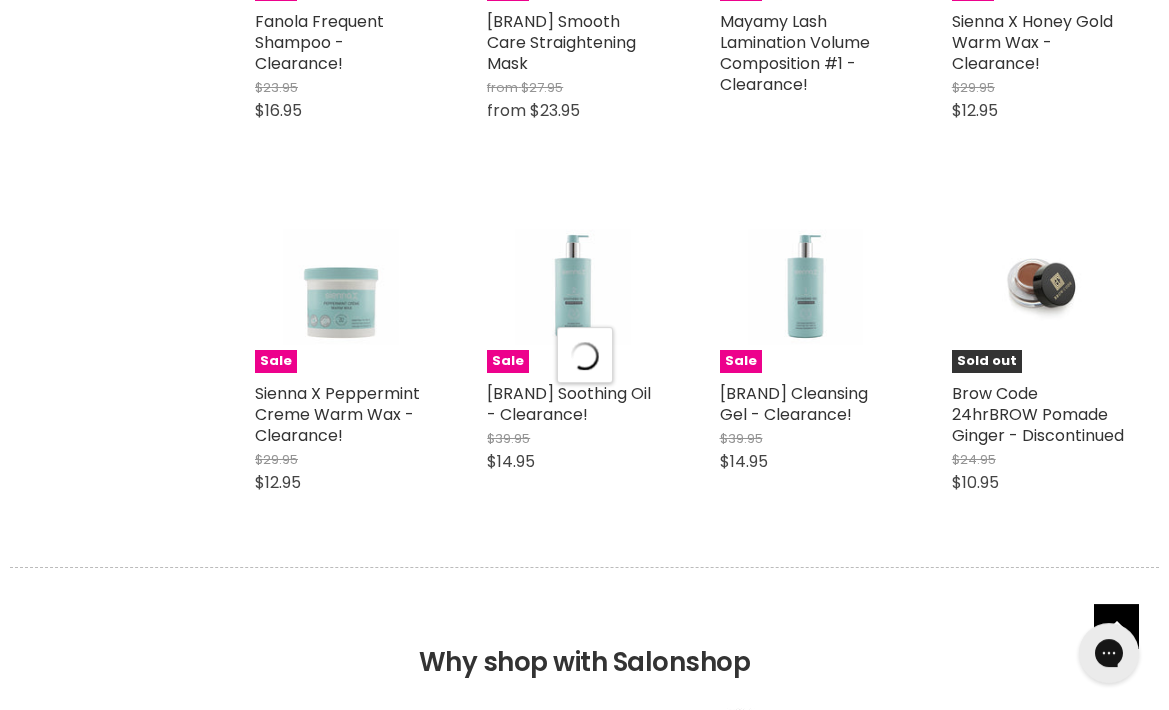 select on "created-descending" 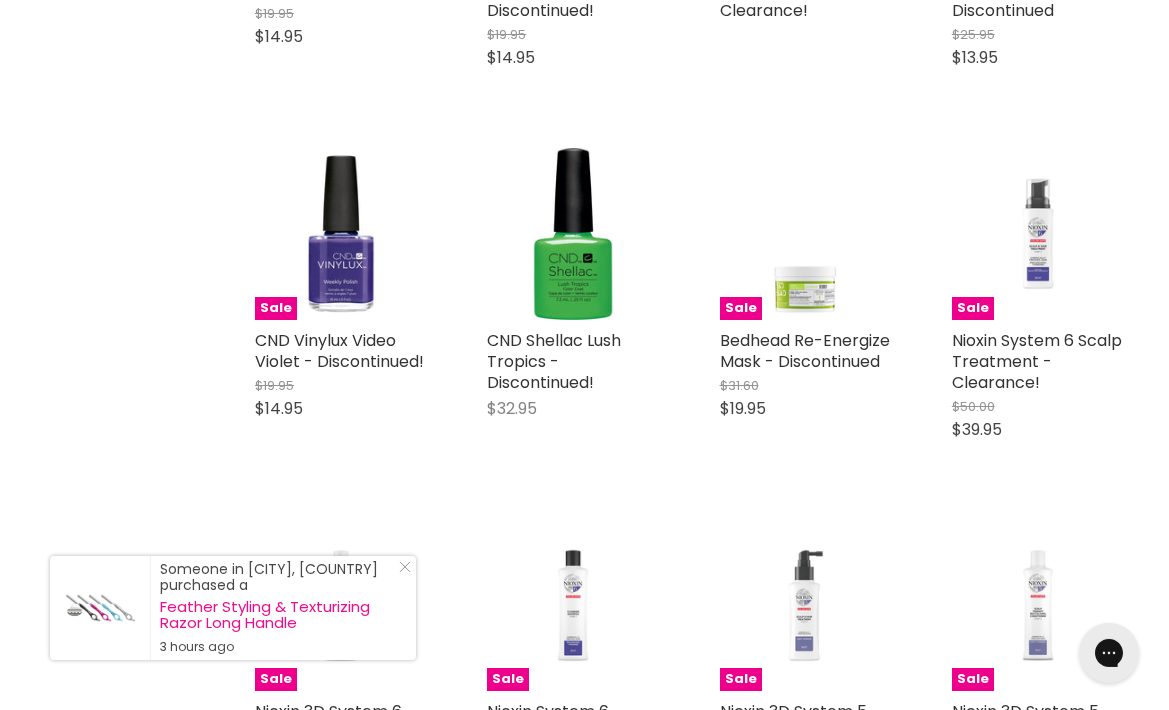 scroll, scrollTop: 44584, scrollLeft: 0, axis: vertical 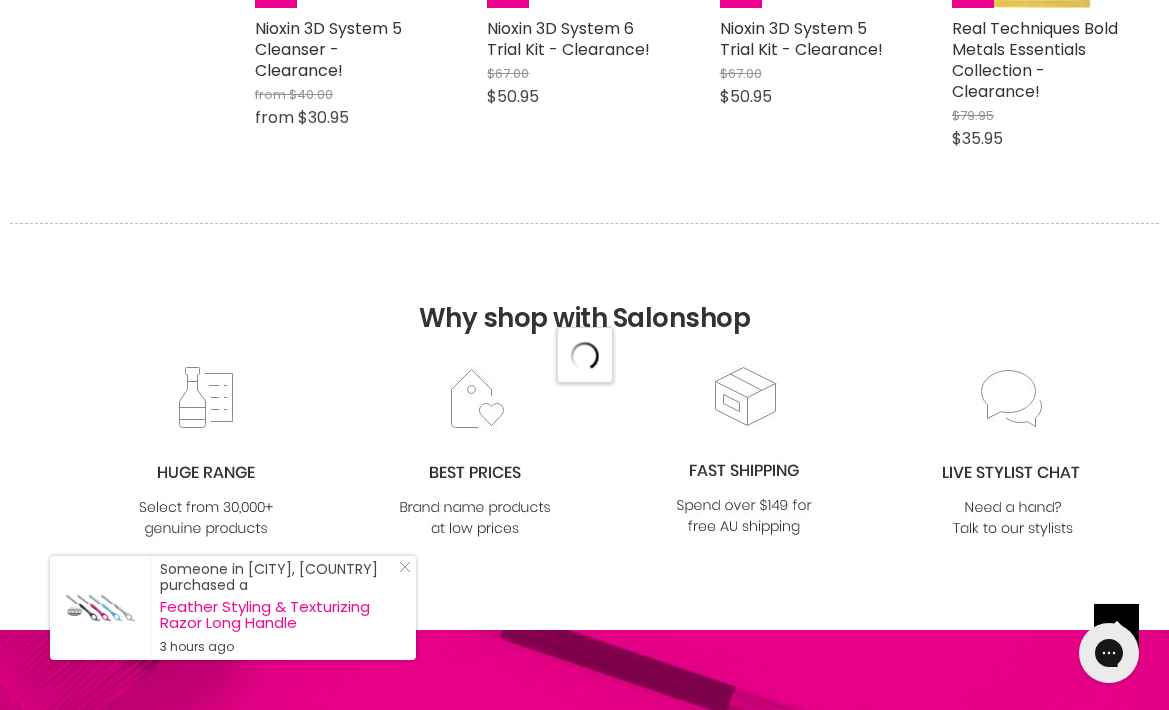 select on "created-descending" 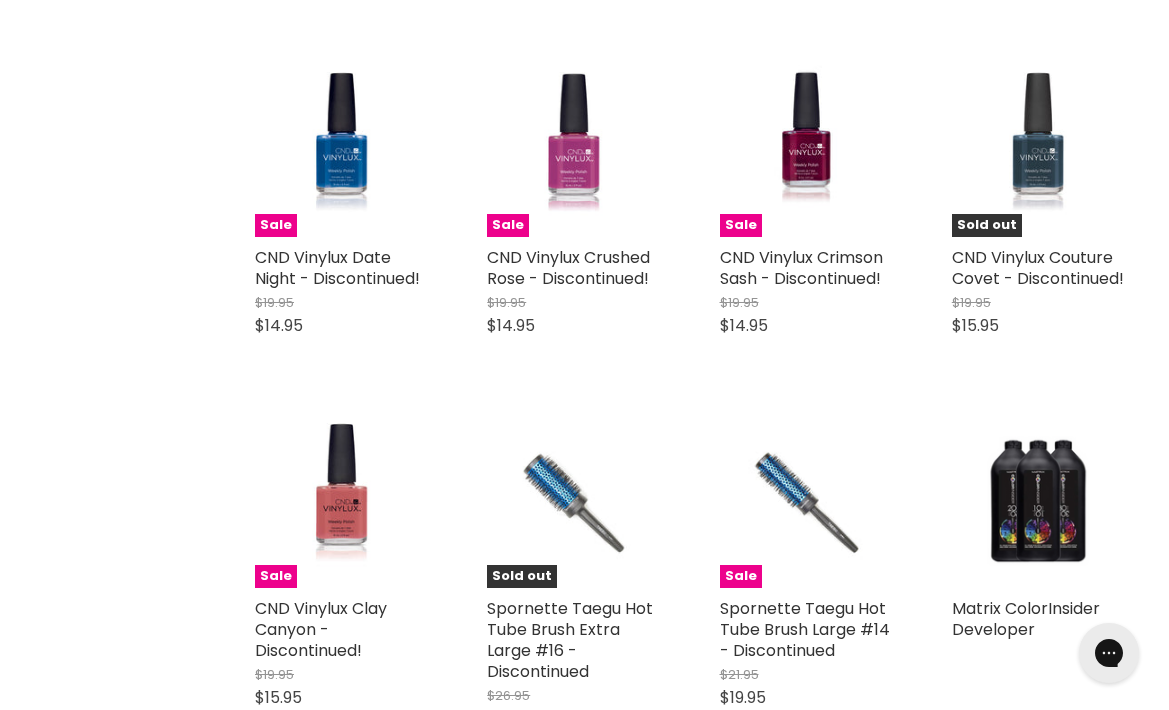 scroll, scrollTop: 49457, scrollLeft: 0, axis: vertical 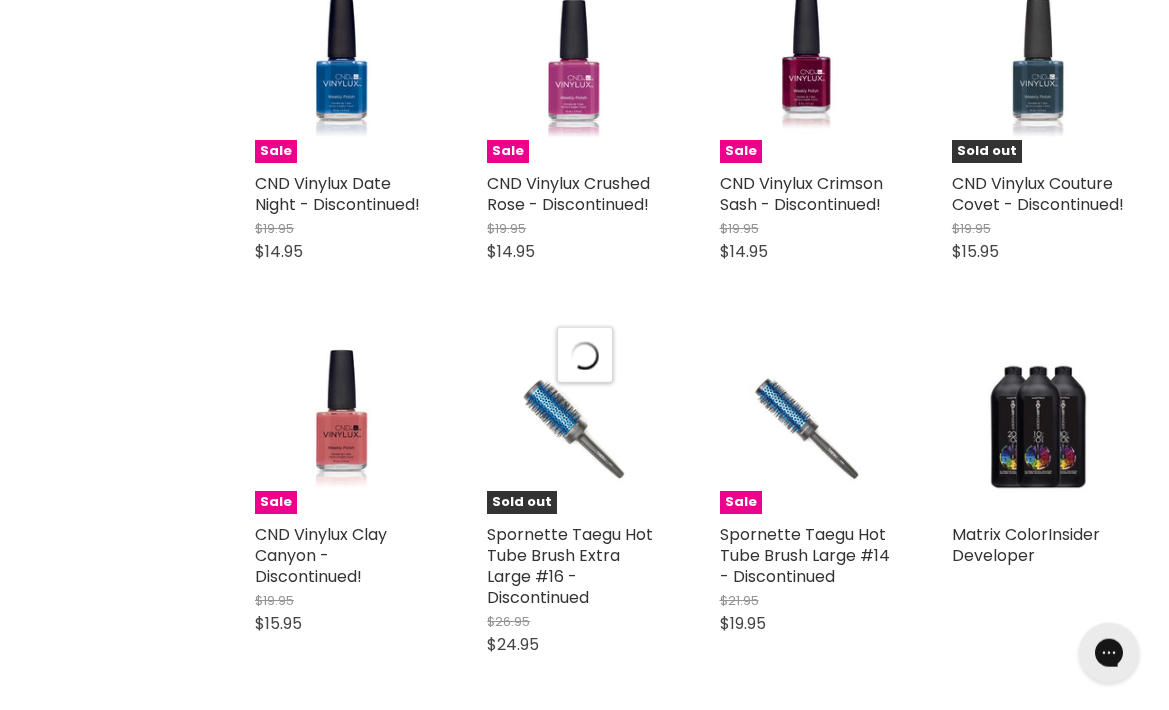 select on "created-descending" 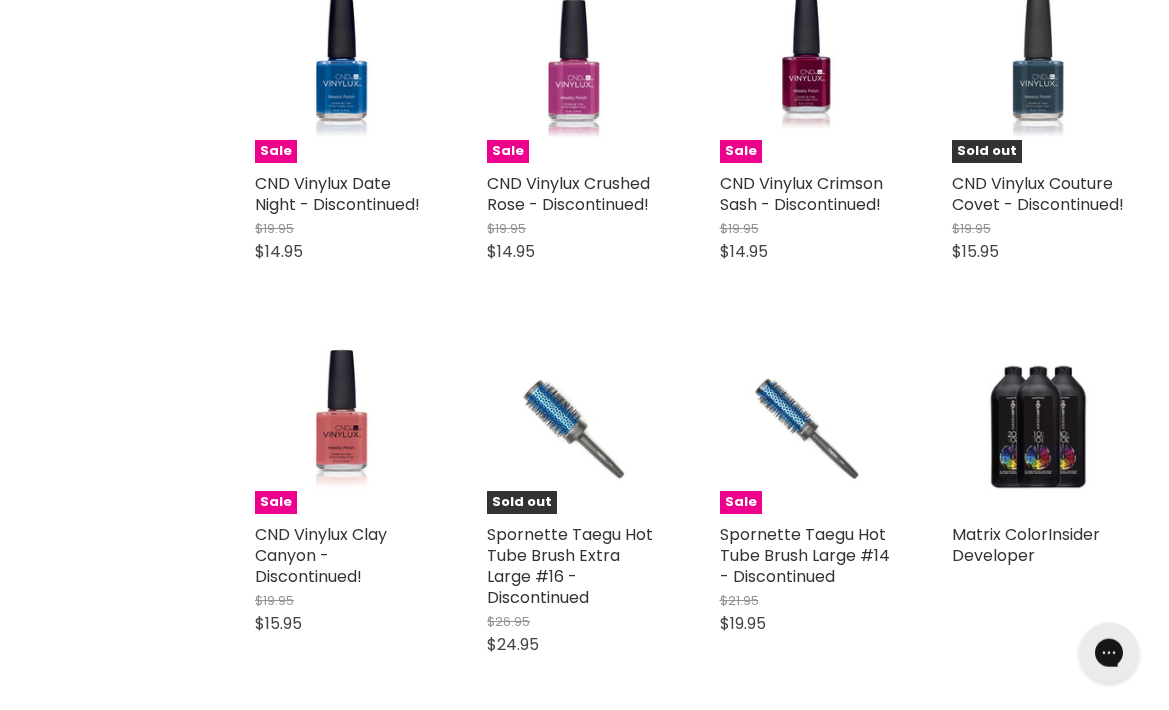 scroll, scrollTop: 49903, scrollLeft: 0, axis: vertical 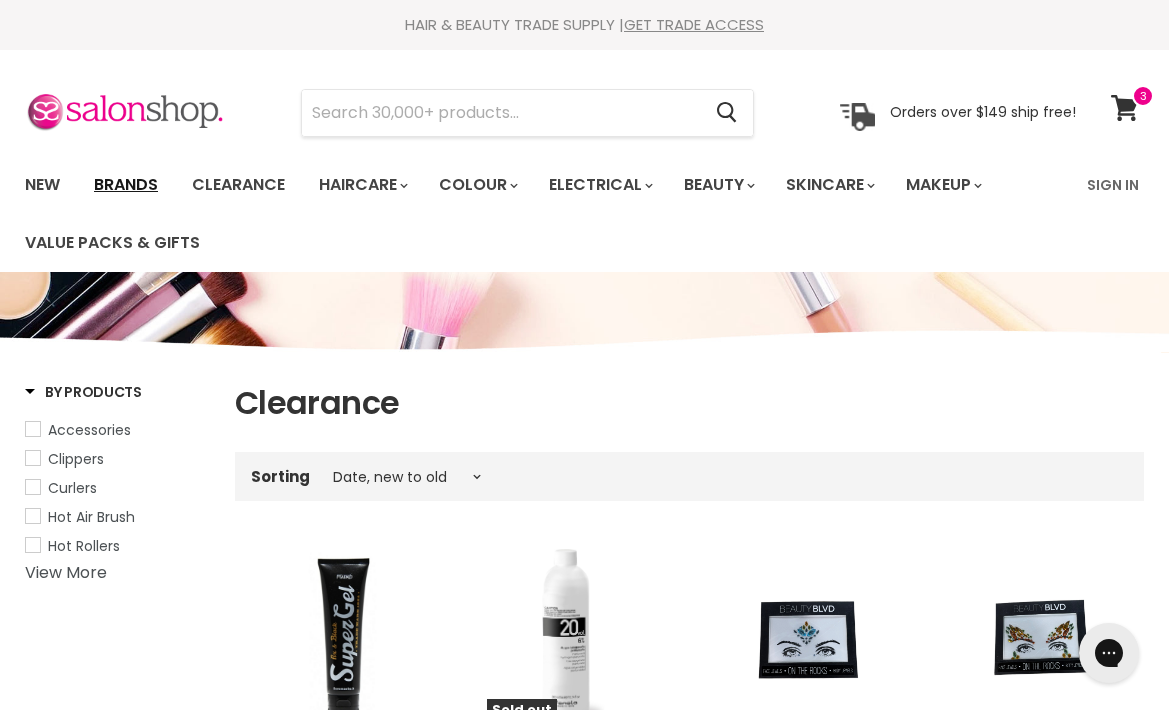 click on "Brands" at bounding box center (126, 185) 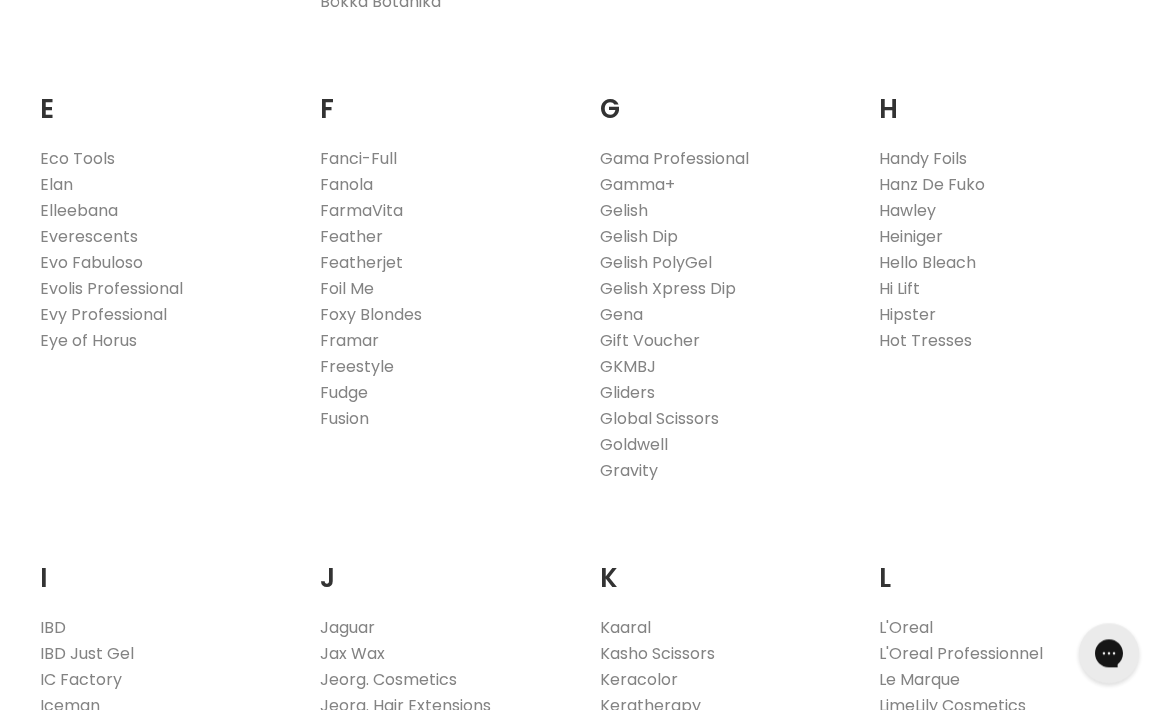 scroll, scrollTop: 1292, scrollLeft: 0, axis: vertical 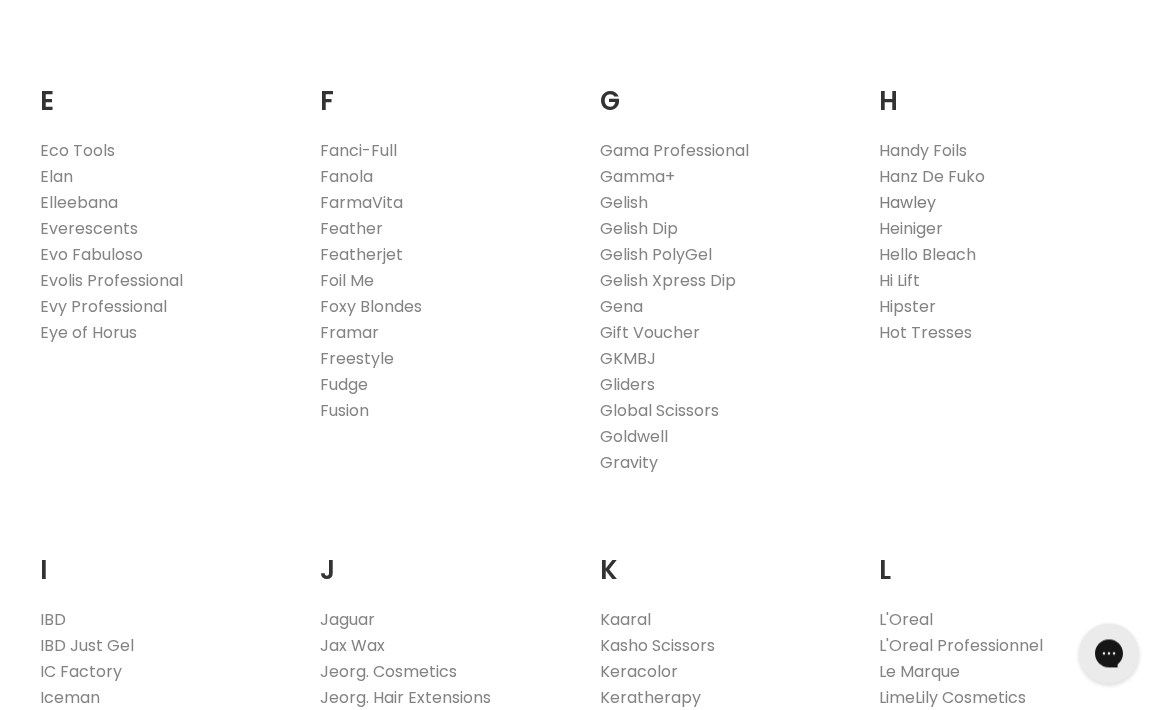 click on "Hawley" at bounding box center [907, 202] 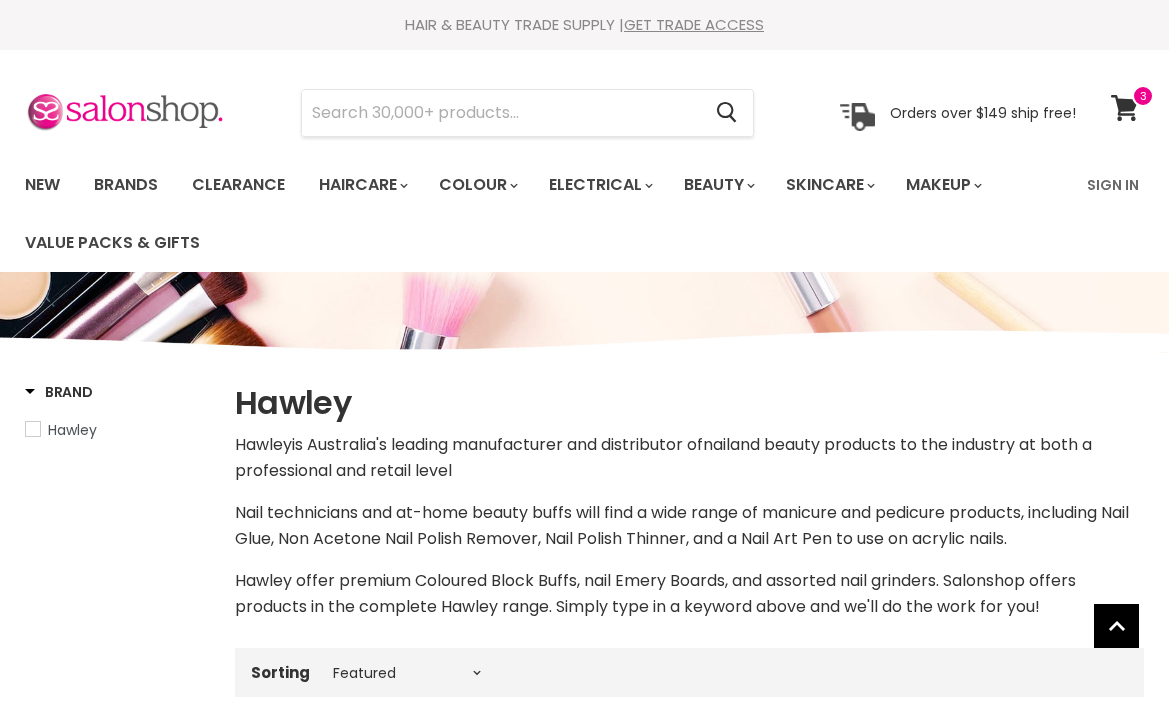 select on "manual" 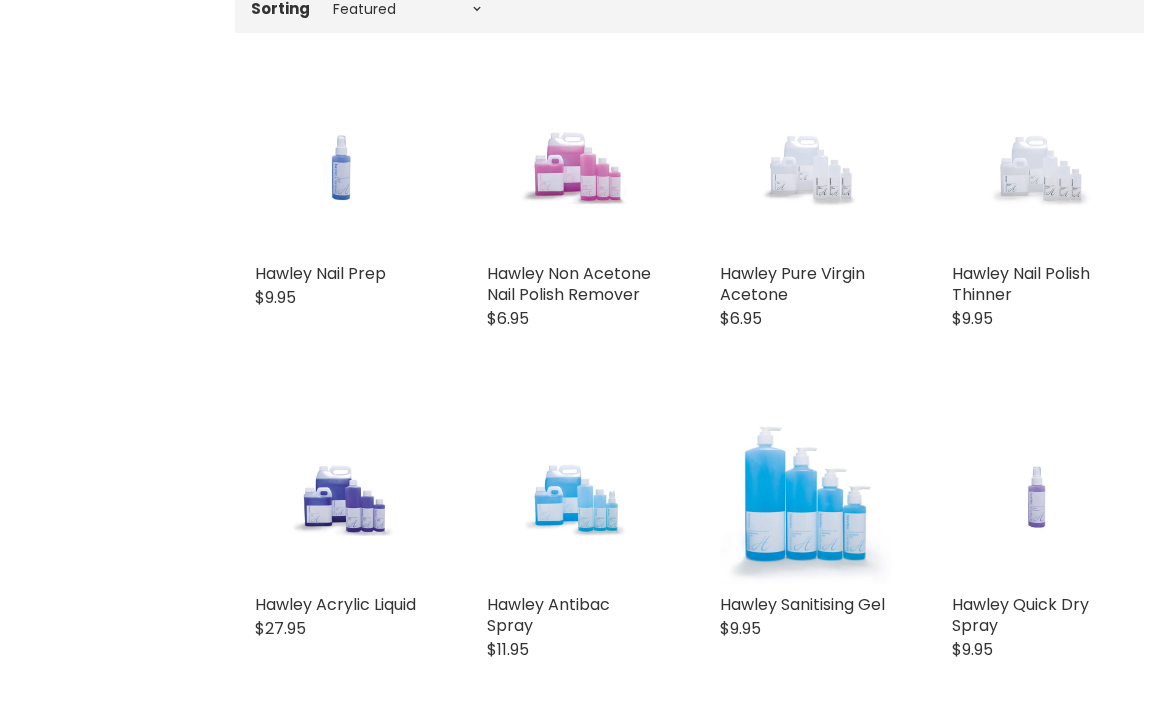scroll, scrollTop: 664, scrollLeft: 0, axis: vertical 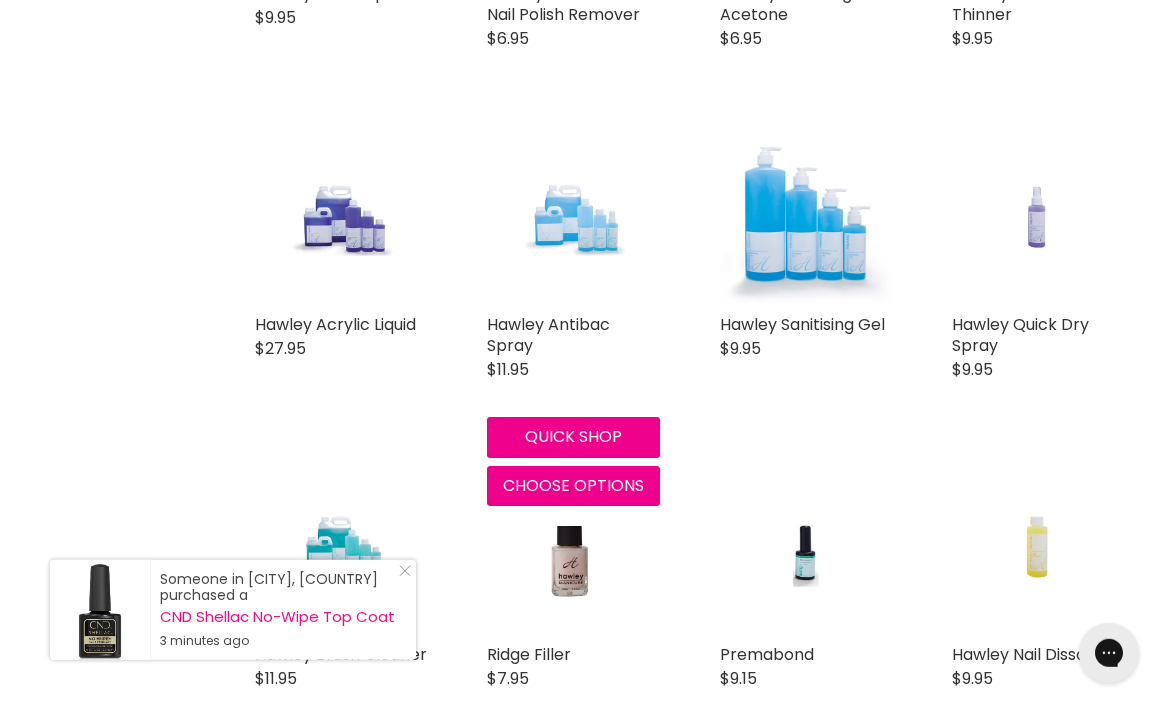 click at bounding box center [573, 217] 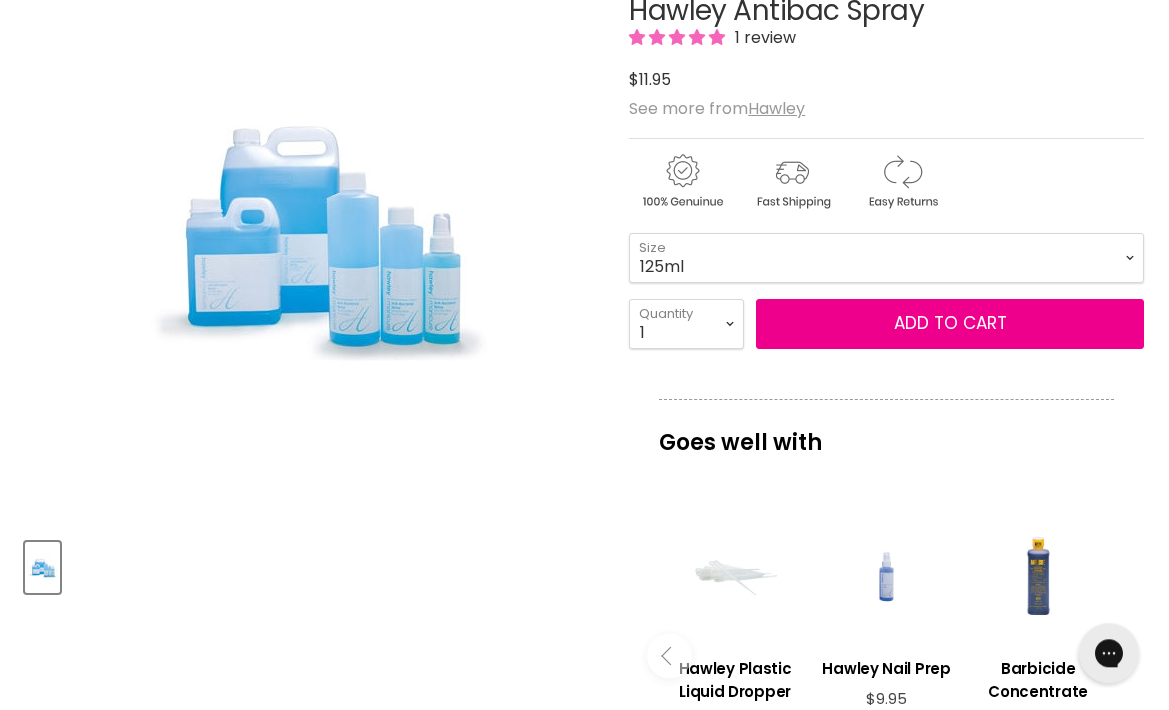 scroll, scrollTop: 0, scrollLeft: 0, axis: both 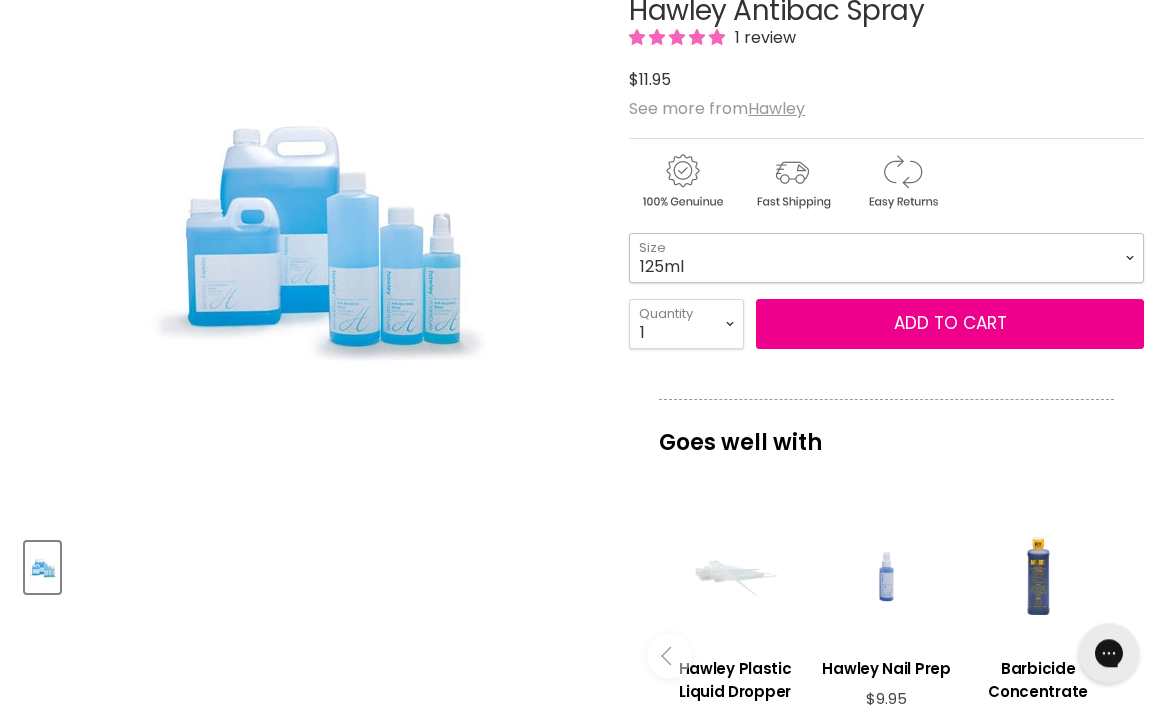 click on "125ml" at bounding box center (0, 0) 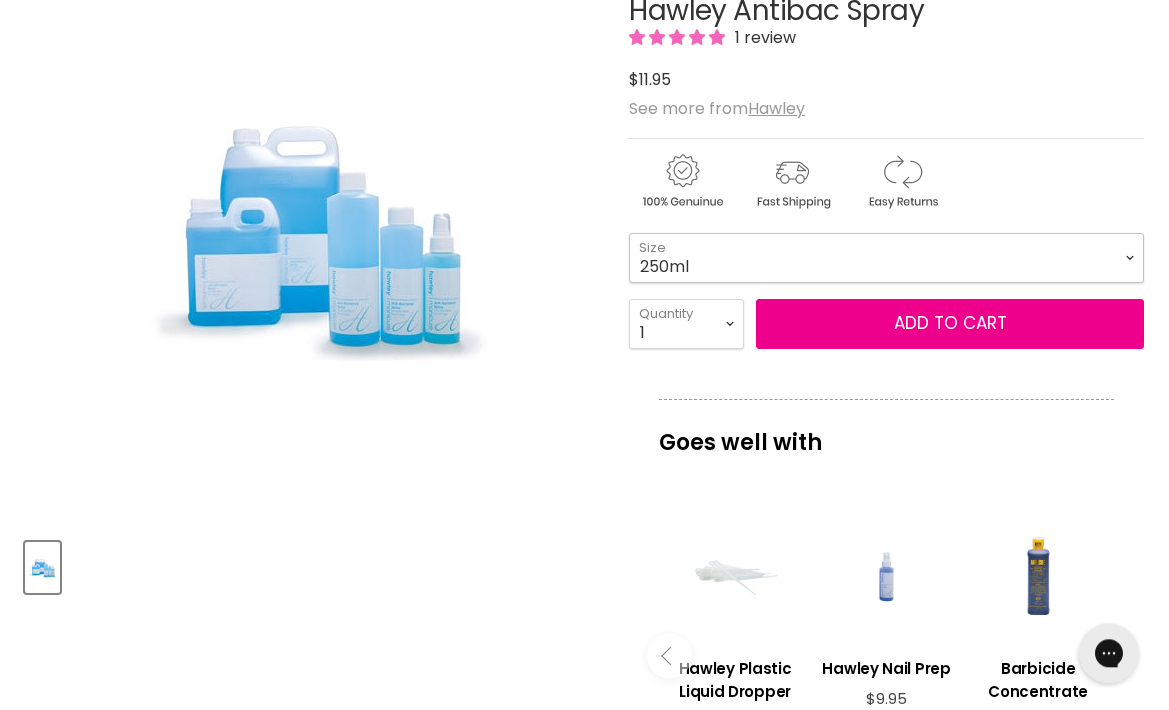 click on "250ml" at bounding box center [0, 0] 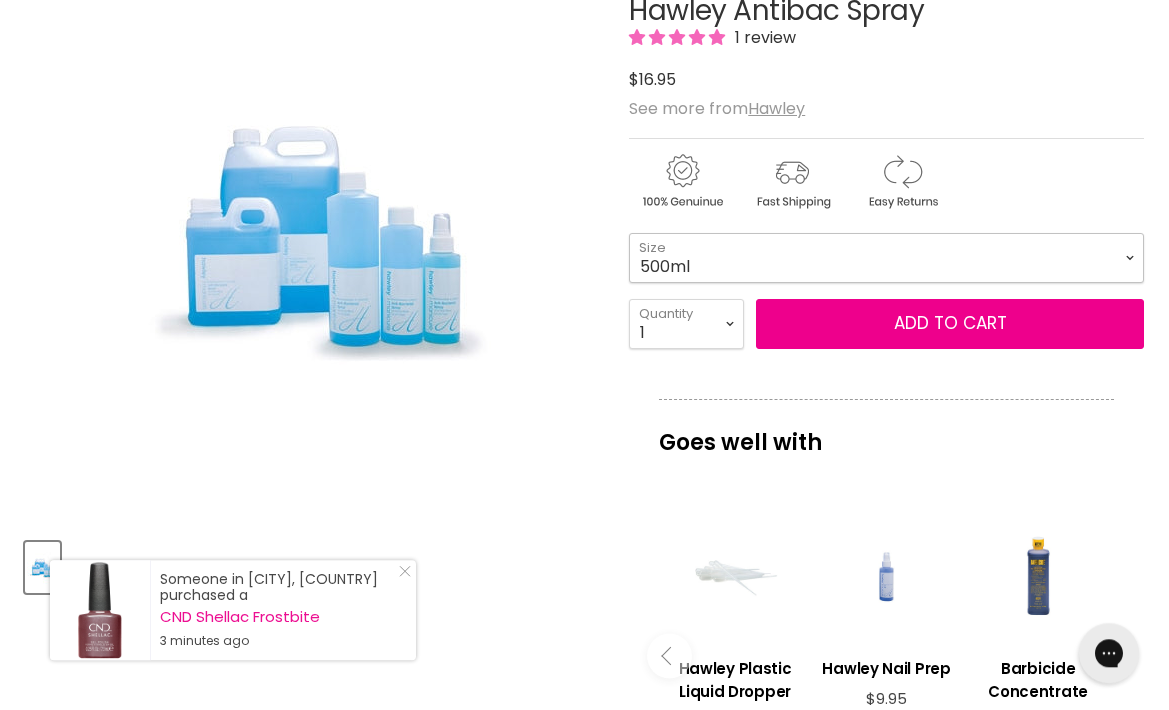 click on "500ml" at bounding box center (0, 0) 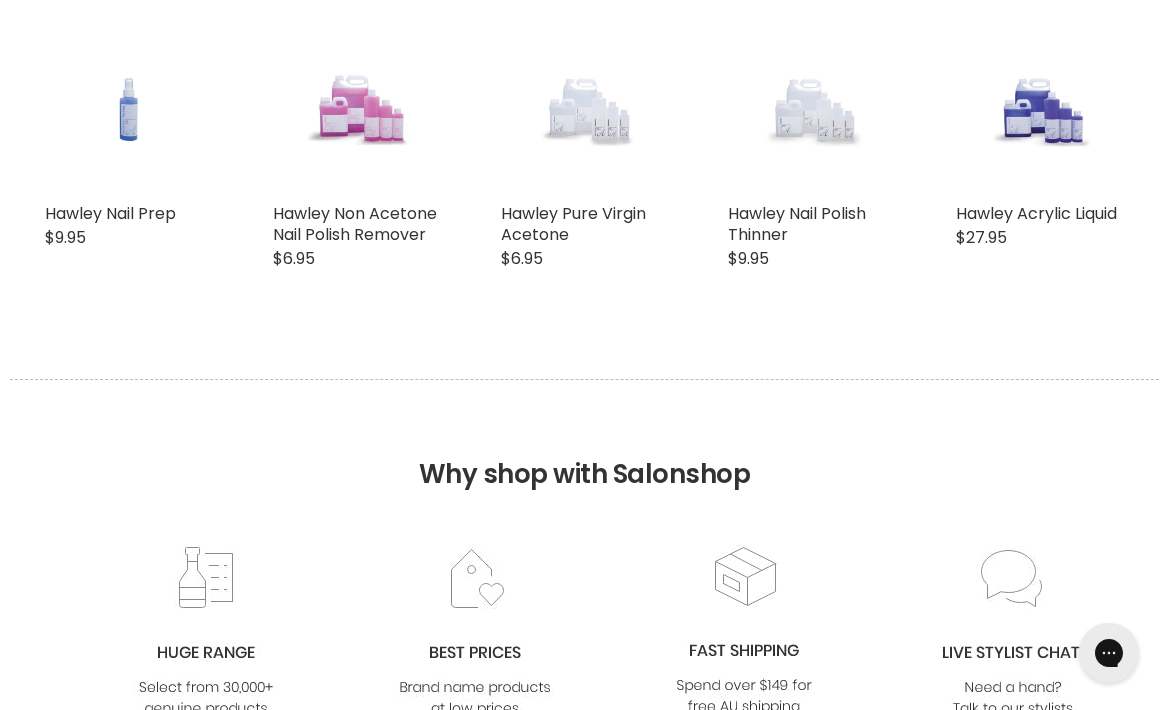 scroll, scrollTop: 2219, scrollLeft: 0, axis: vertical 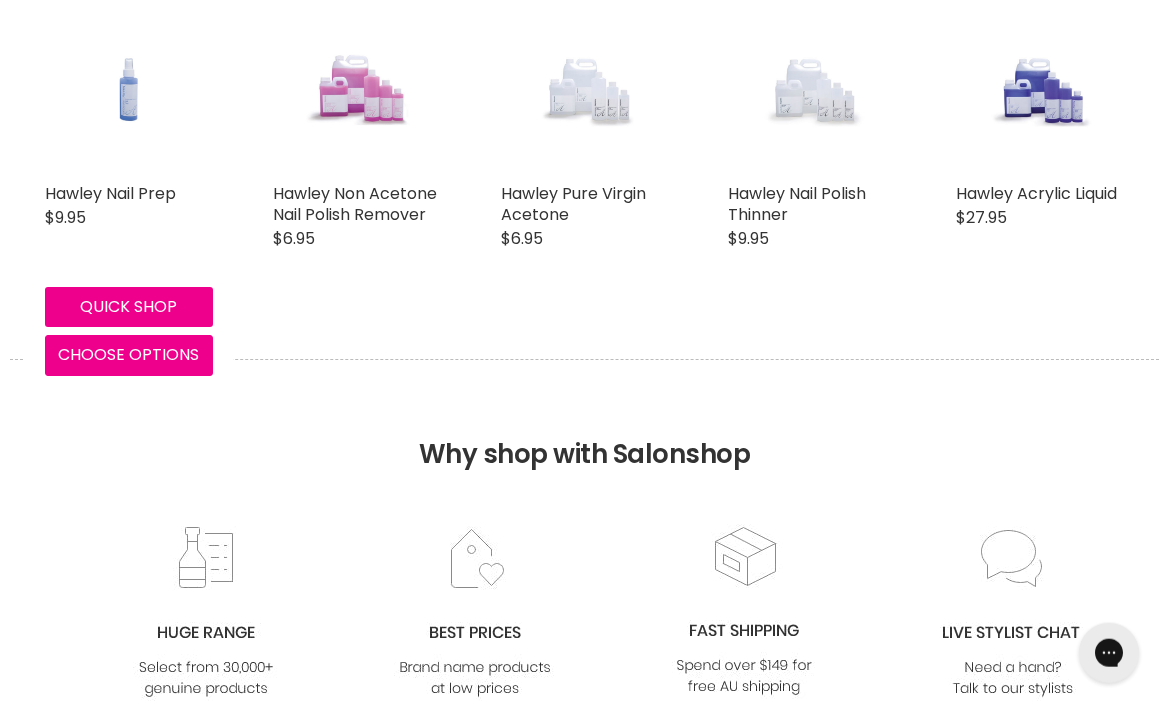 click at bounding box center (128, 89) 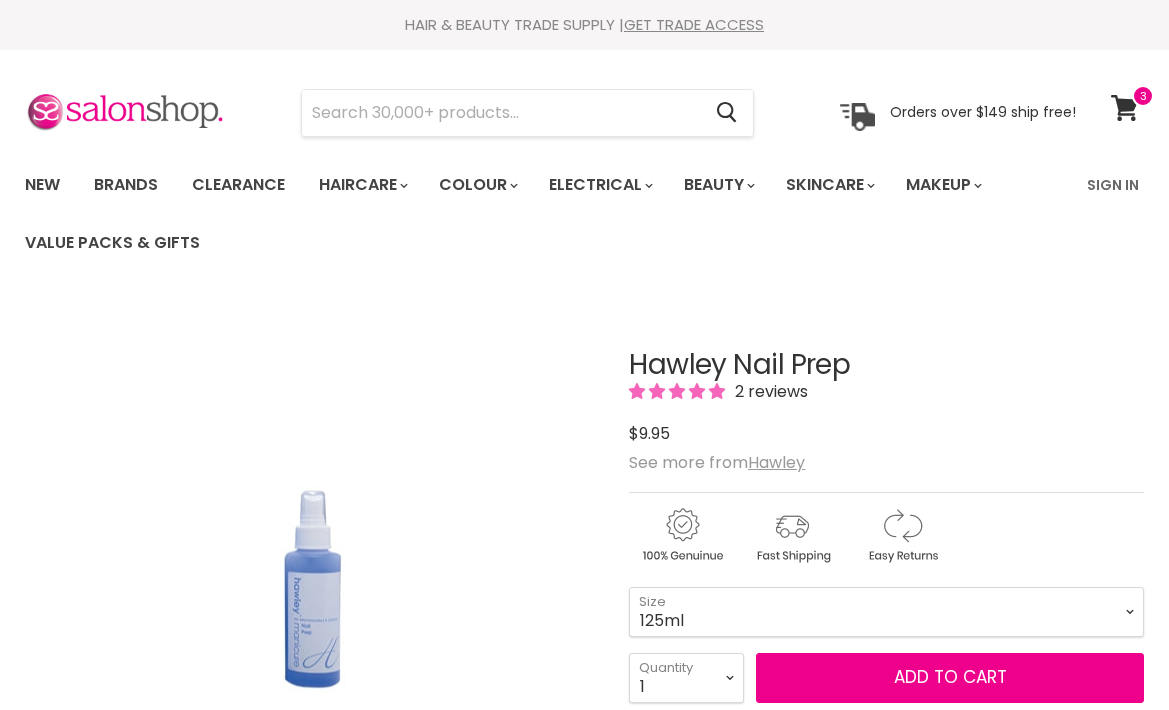 scroll, scrollTop: 0, scrollLeft: 0, axis: both 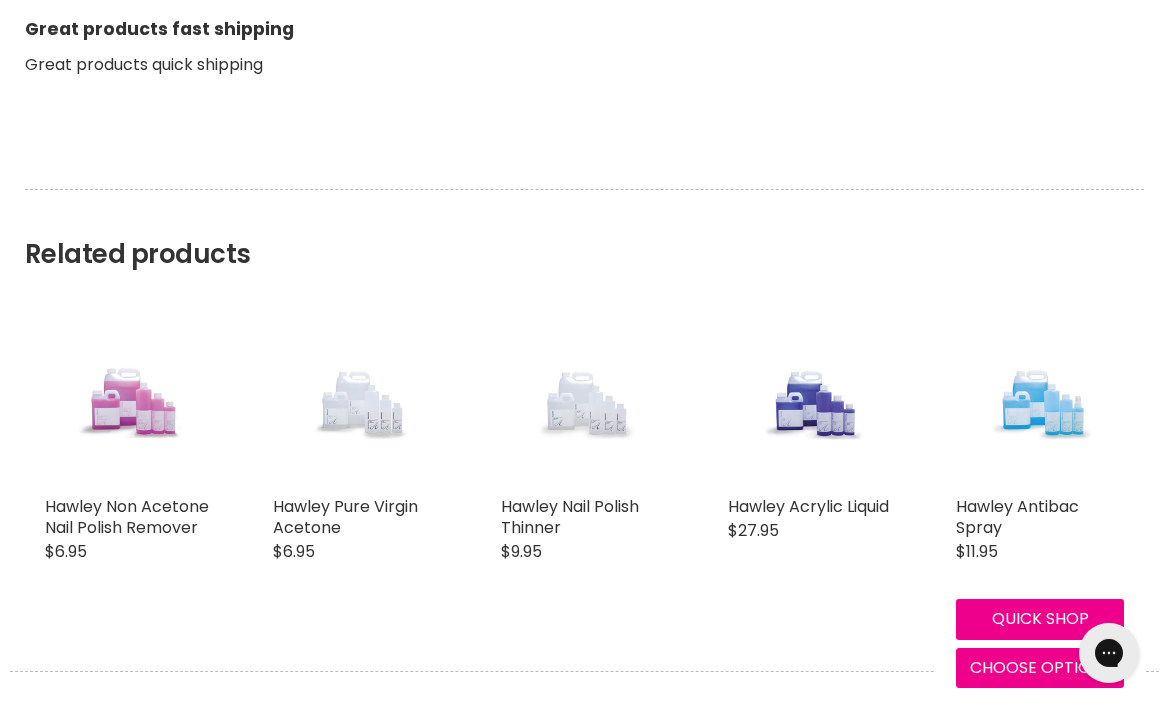 click at bounding box center [1040, 402] 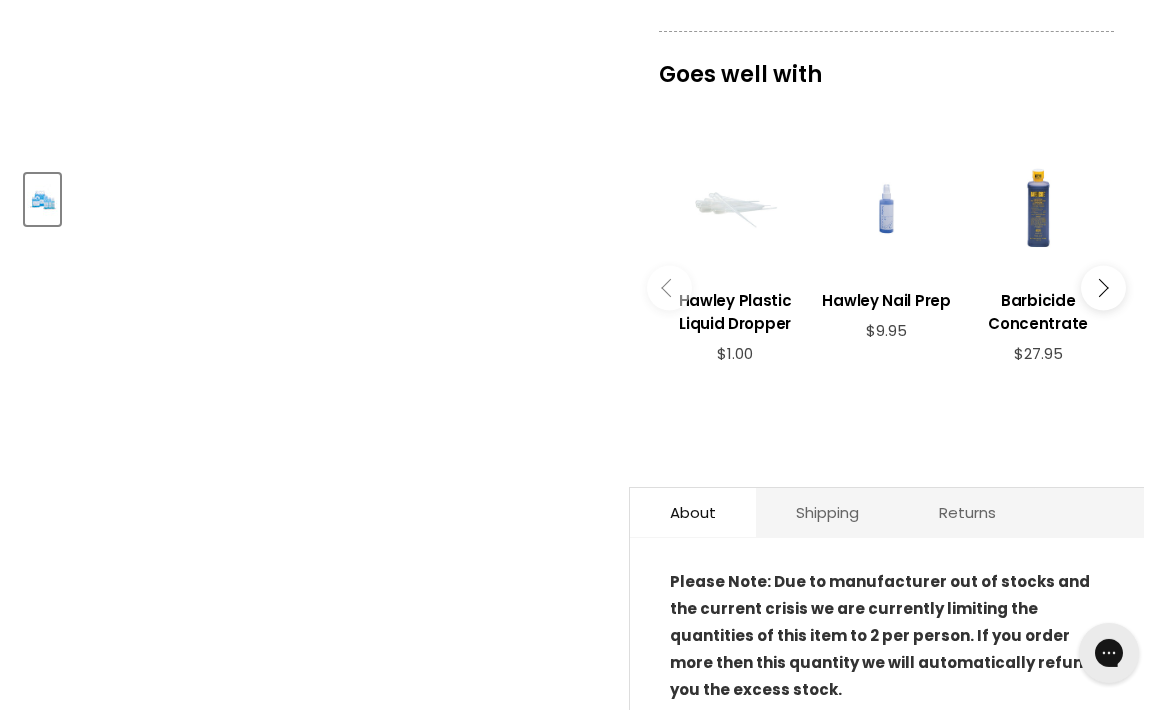 scroll, scrollTop: 905, scrollLeft: 0, axis: vertical 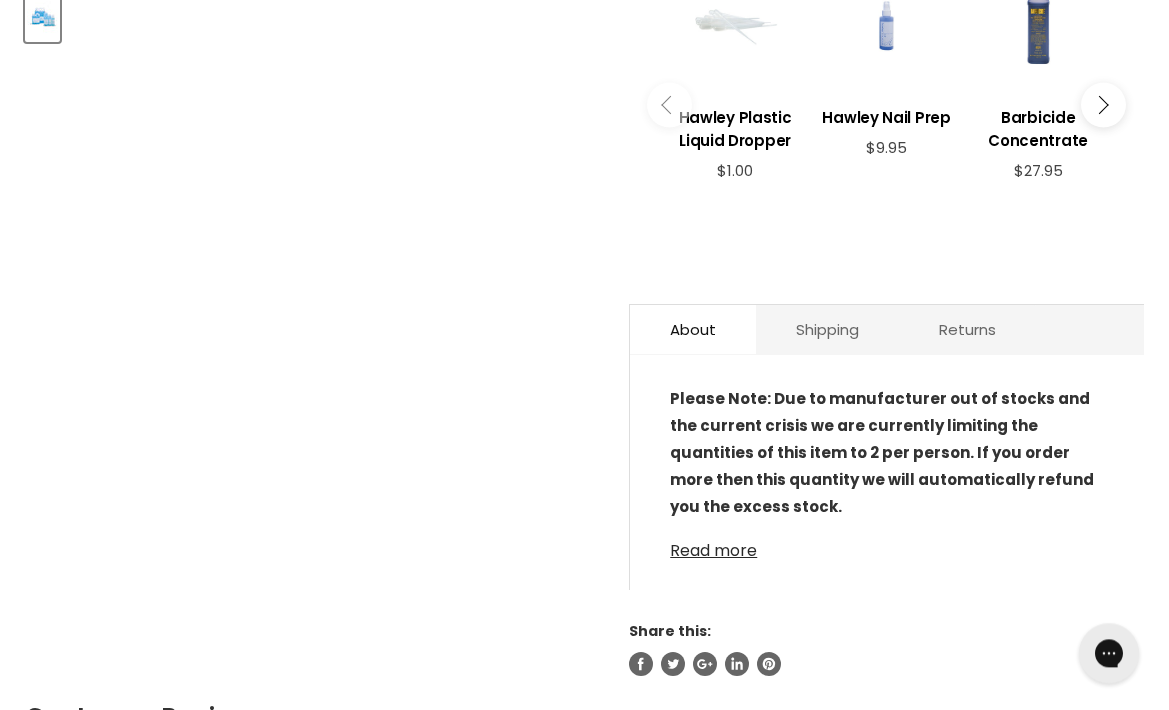 click on "Read more" at bounding box center [887, 545] 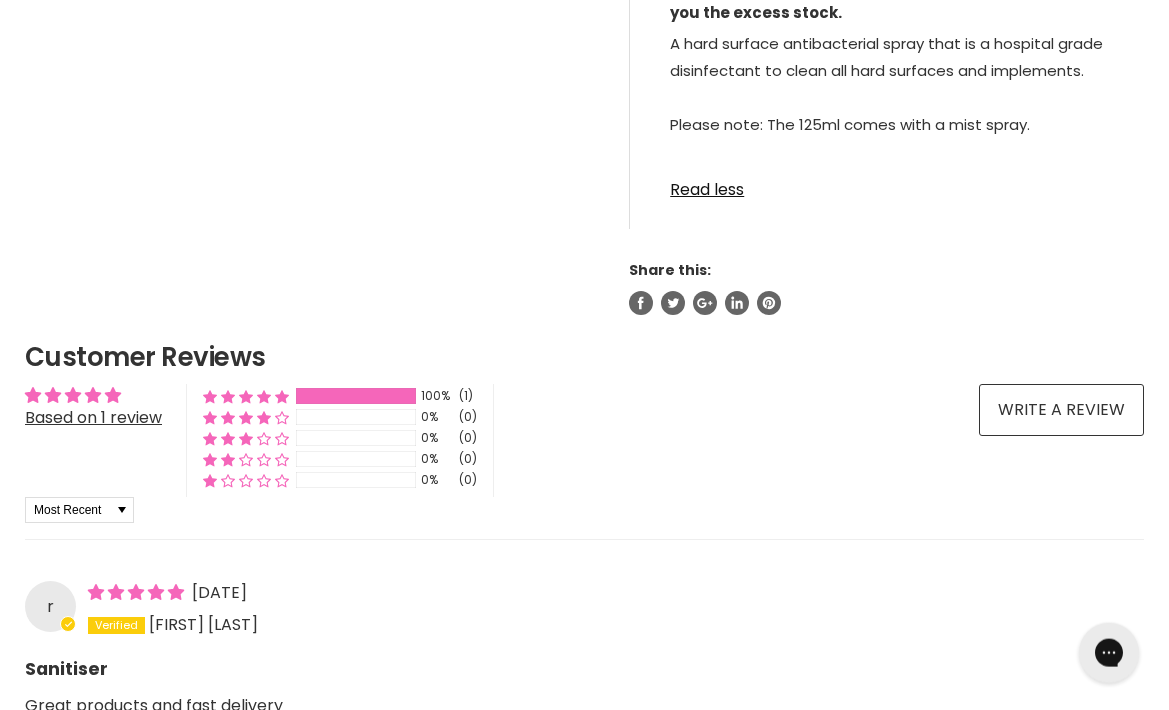 scroll, scrollTop: 1349, scrollLeft: 0, axis: vertical 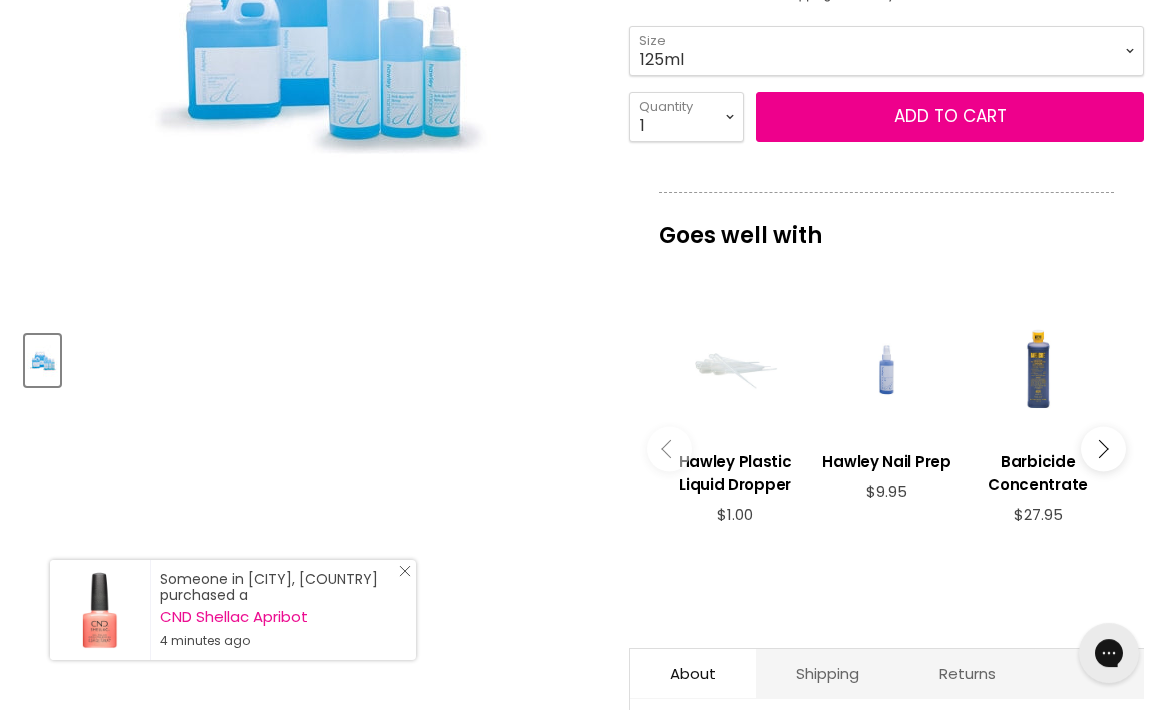click on "Close Icon" 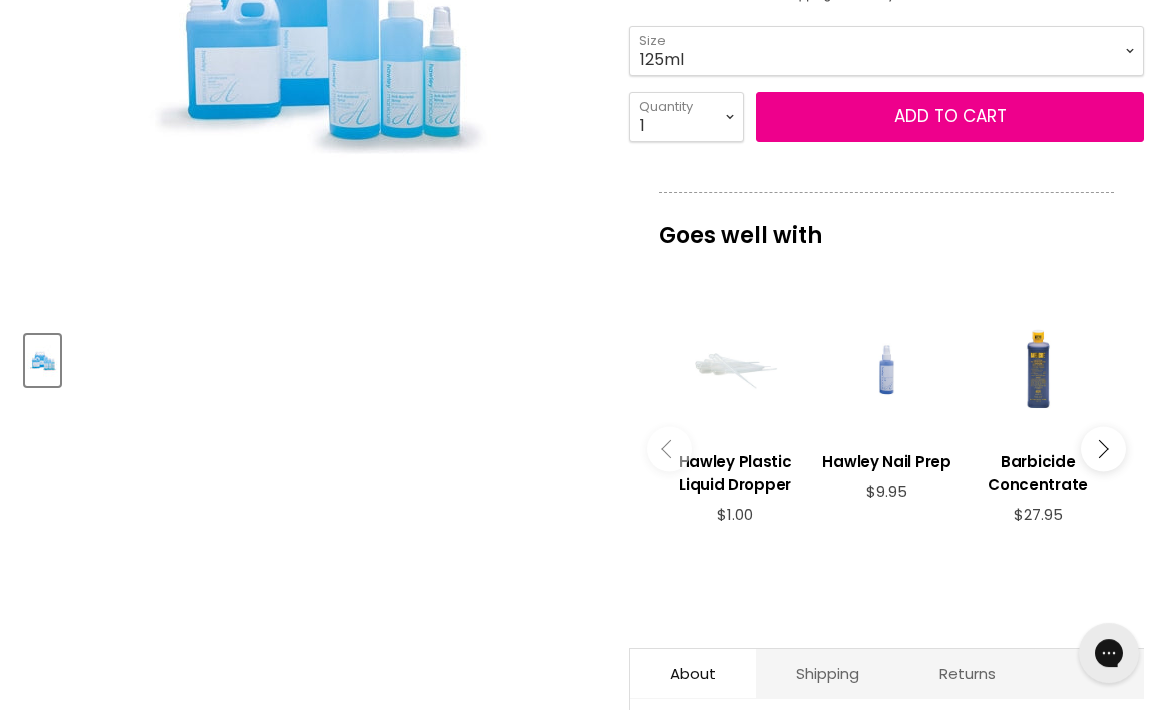 click at bounding box center [1103, 449] 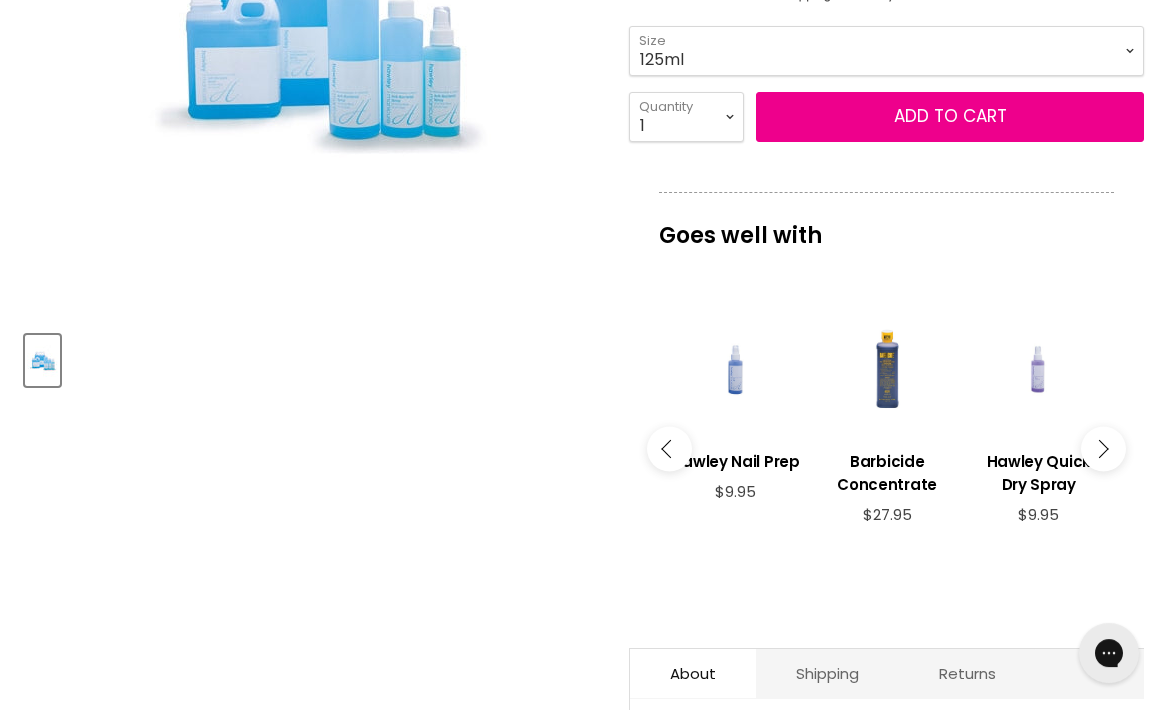 click at bounding box center [669, 449] 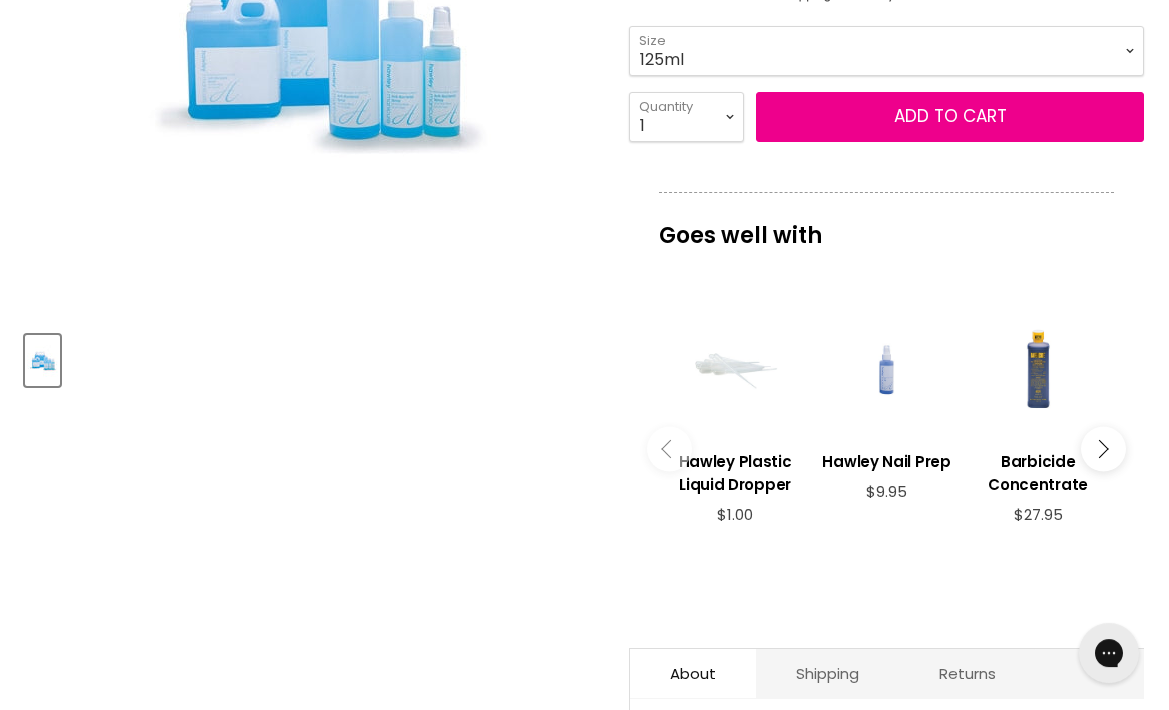 click at bounding box center (1103, 449) 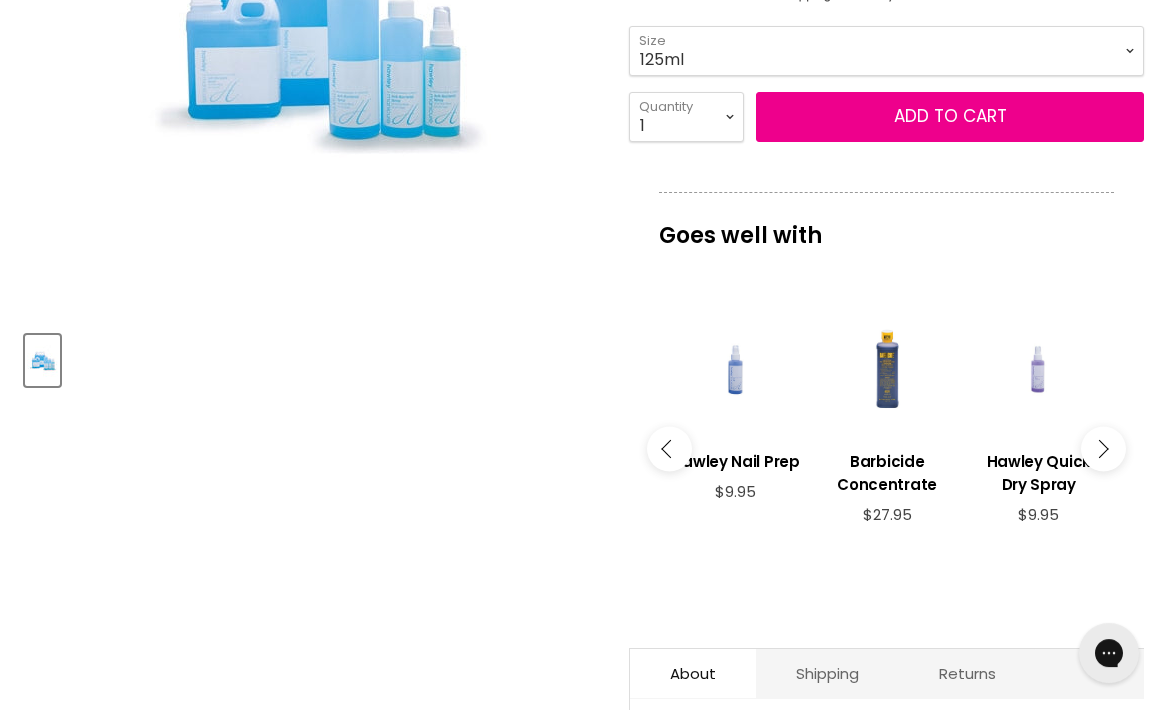 click at bounding box center (1103, 449) 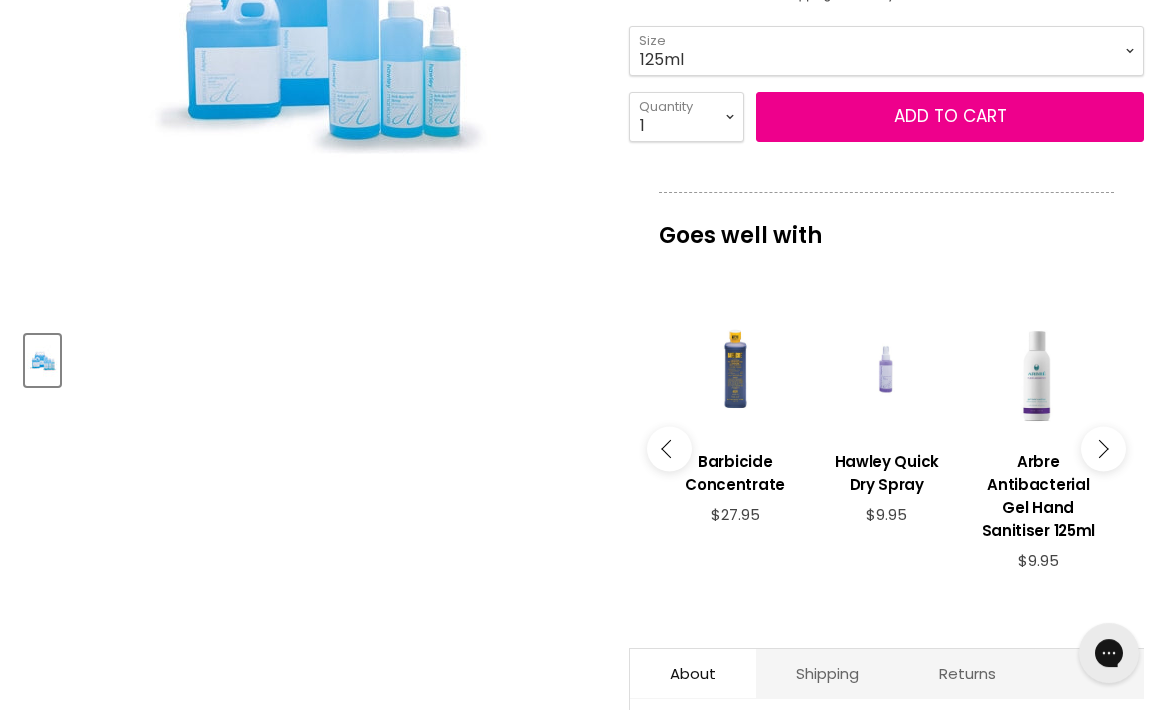 click at bounding box center (1103, 449) 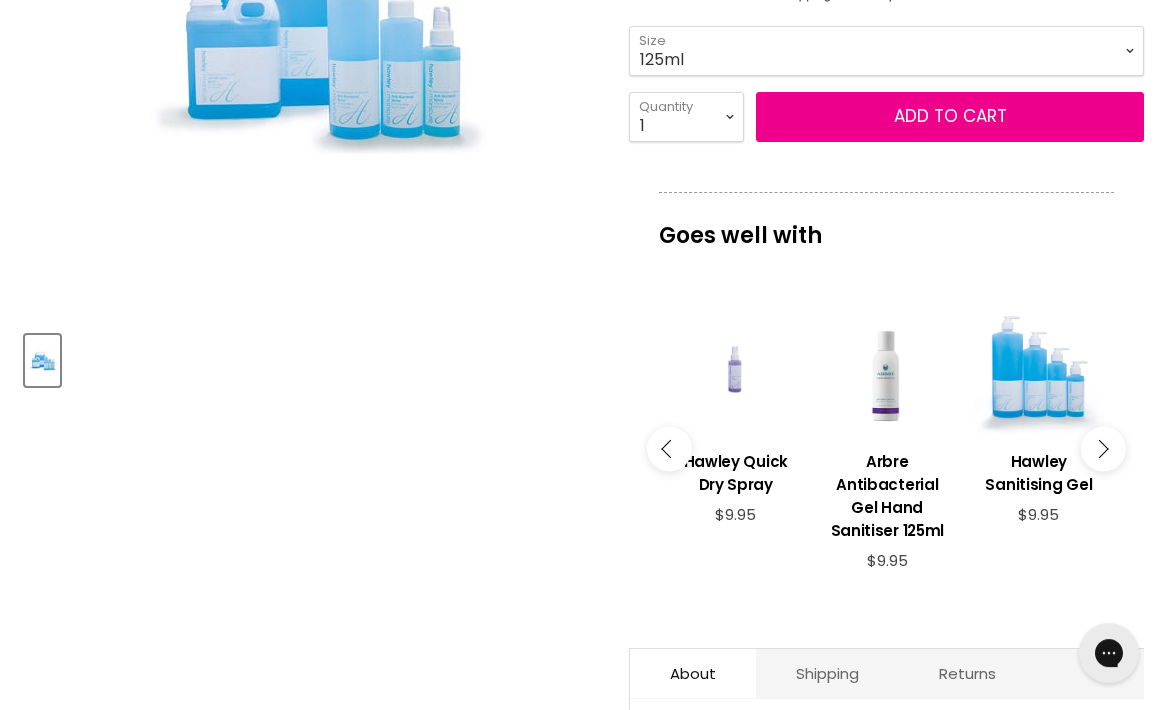 click at bounding box center [1103, 449] 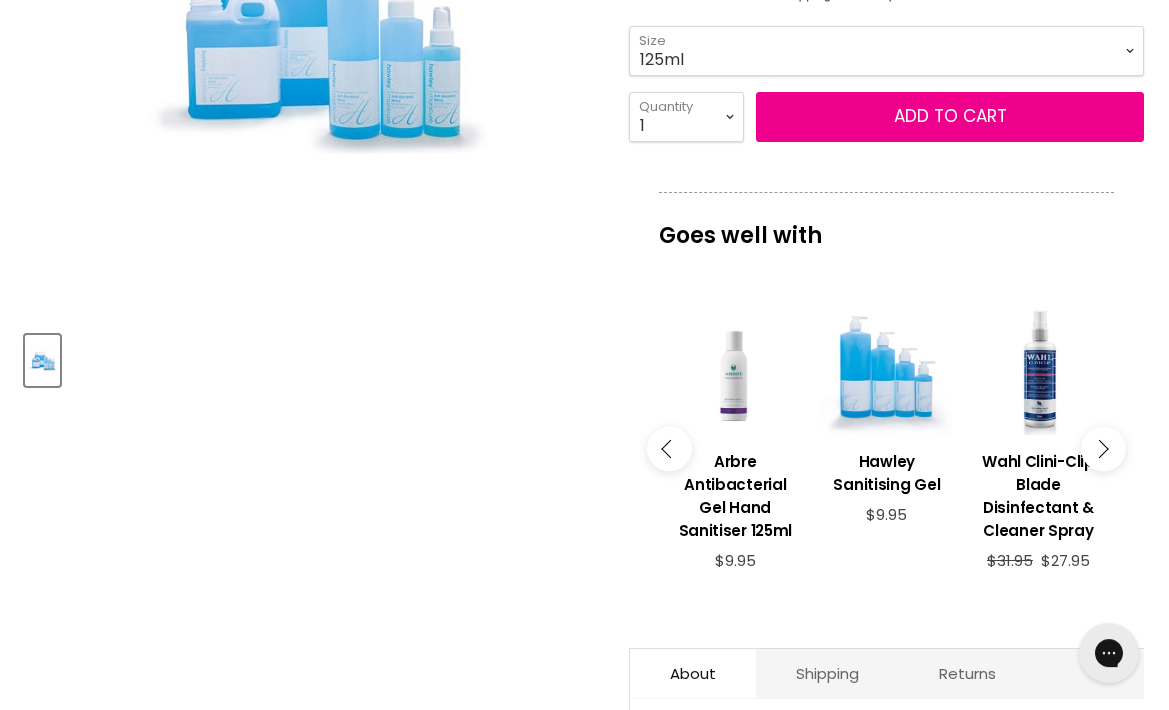 click at bounding box center (1103, 449) 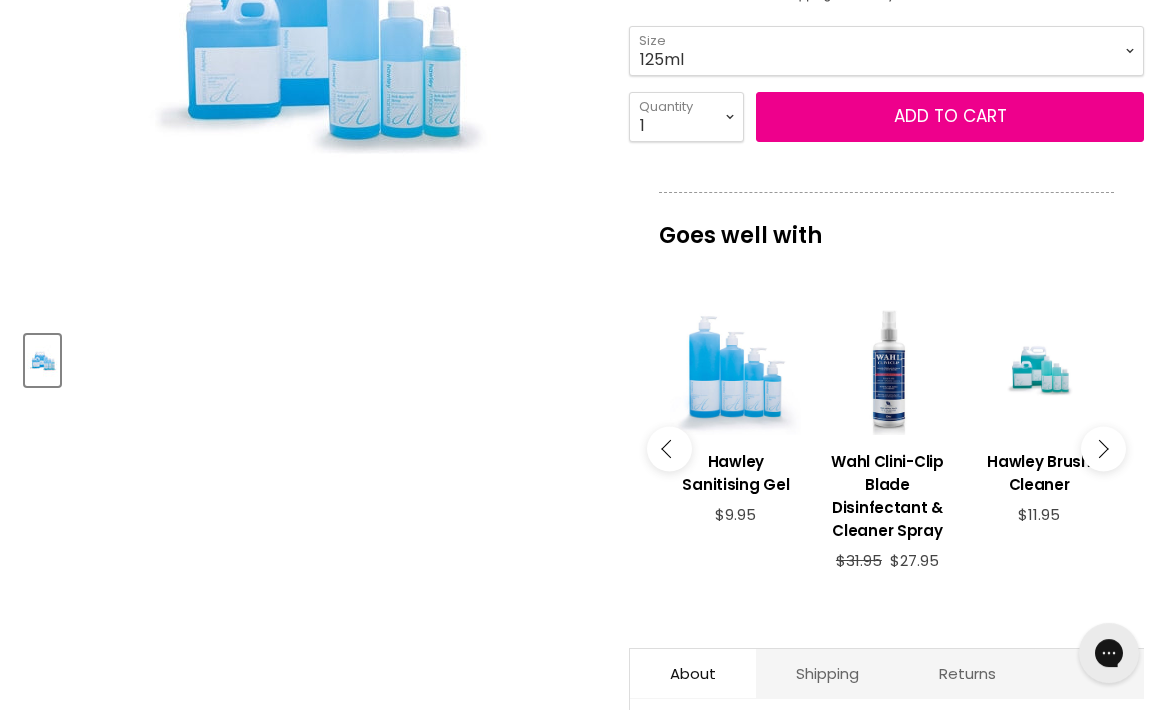 click at bounding box center (1103, 449) 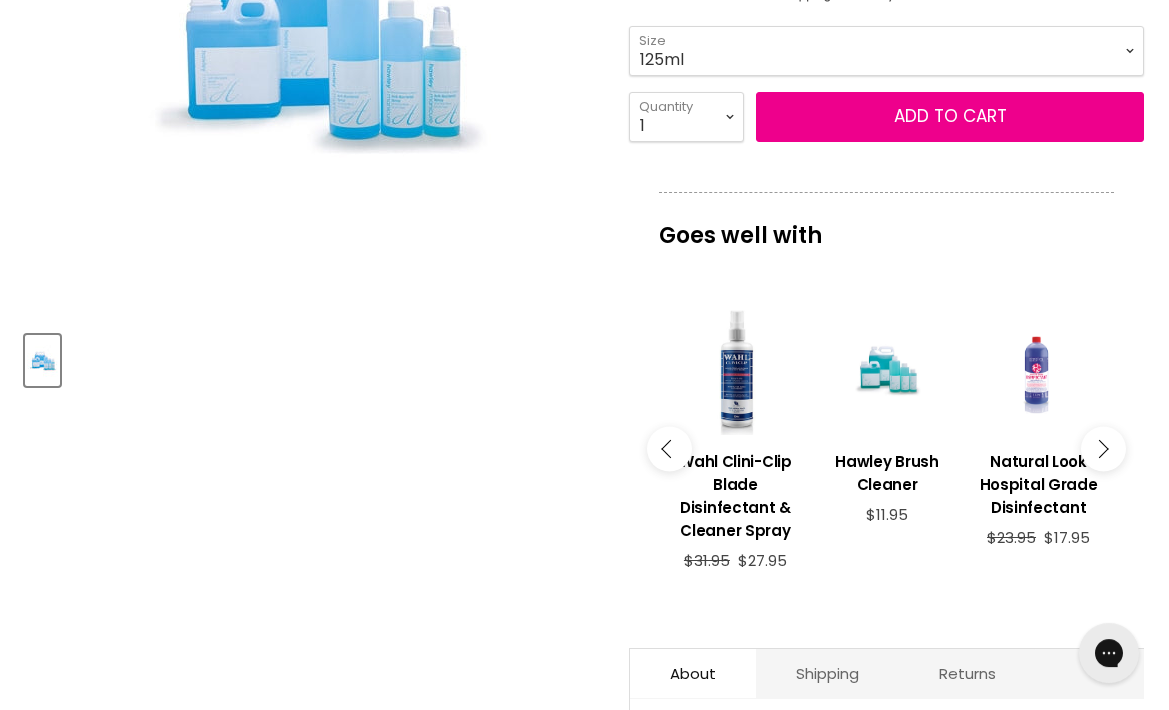 click at bounding box center [1103, 449] 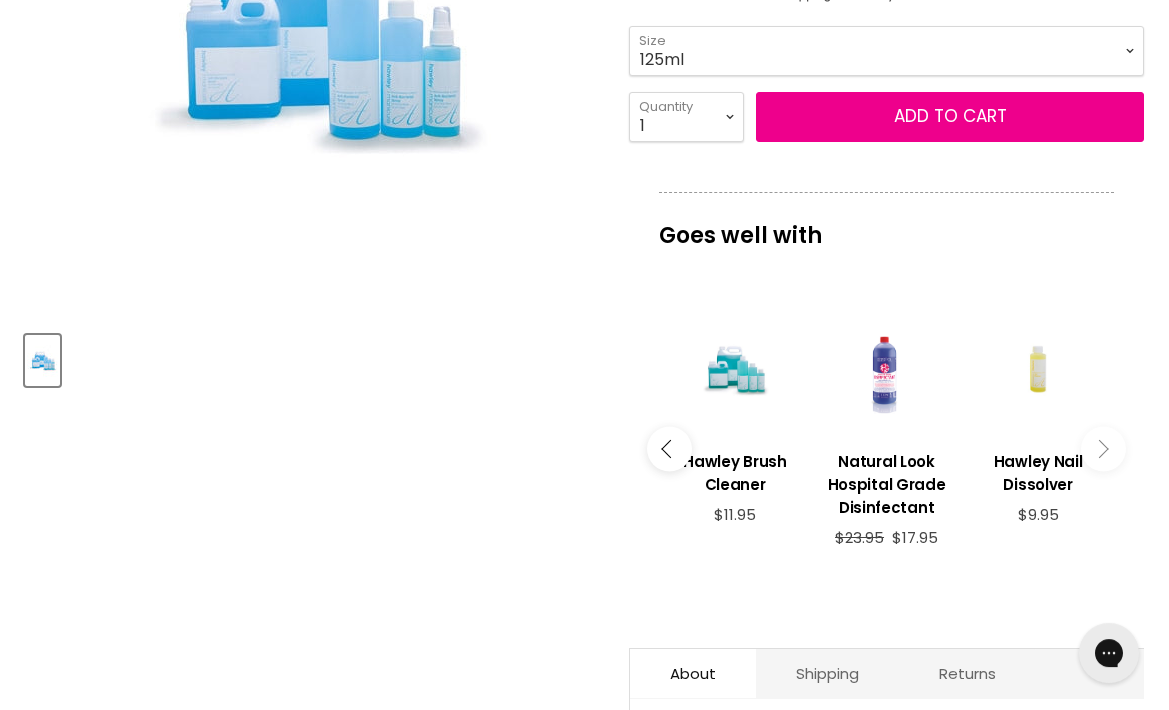 click at bounding box center [1103, 449] 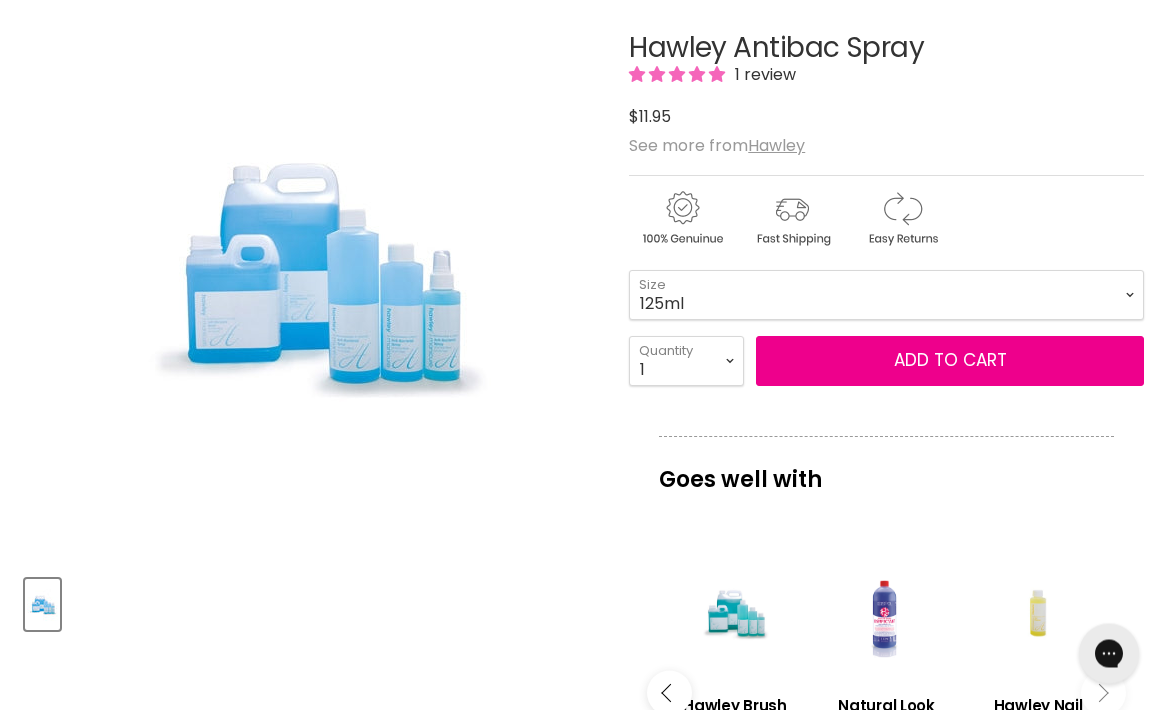 scroll, scrollTop: 244, scrollLeft: 0, axis: vertical 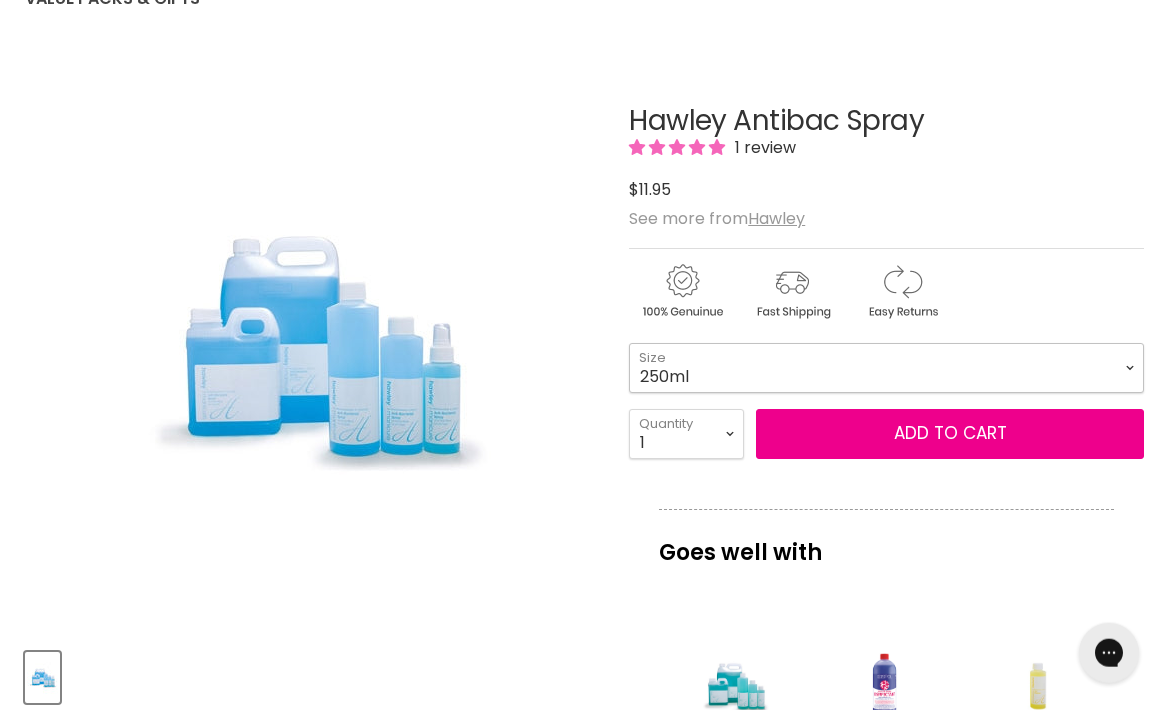 click on "250ml" at bounding box center (0, 0) 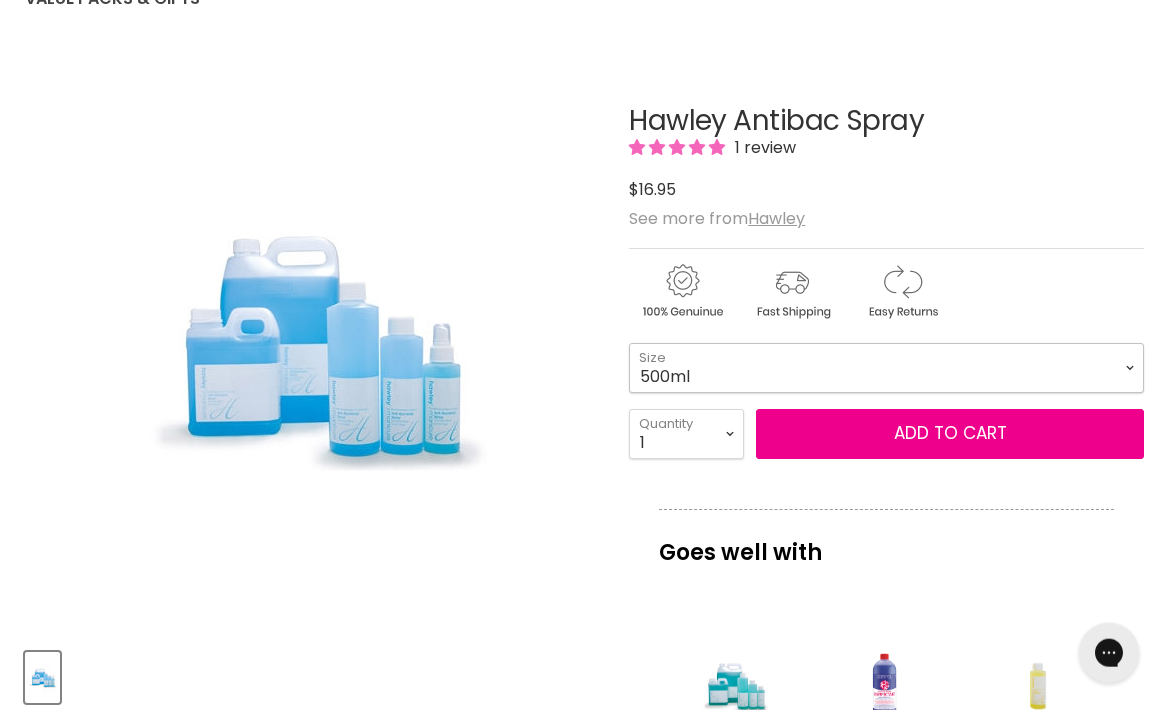 click on "500ml" at bounding box center [0, 0] 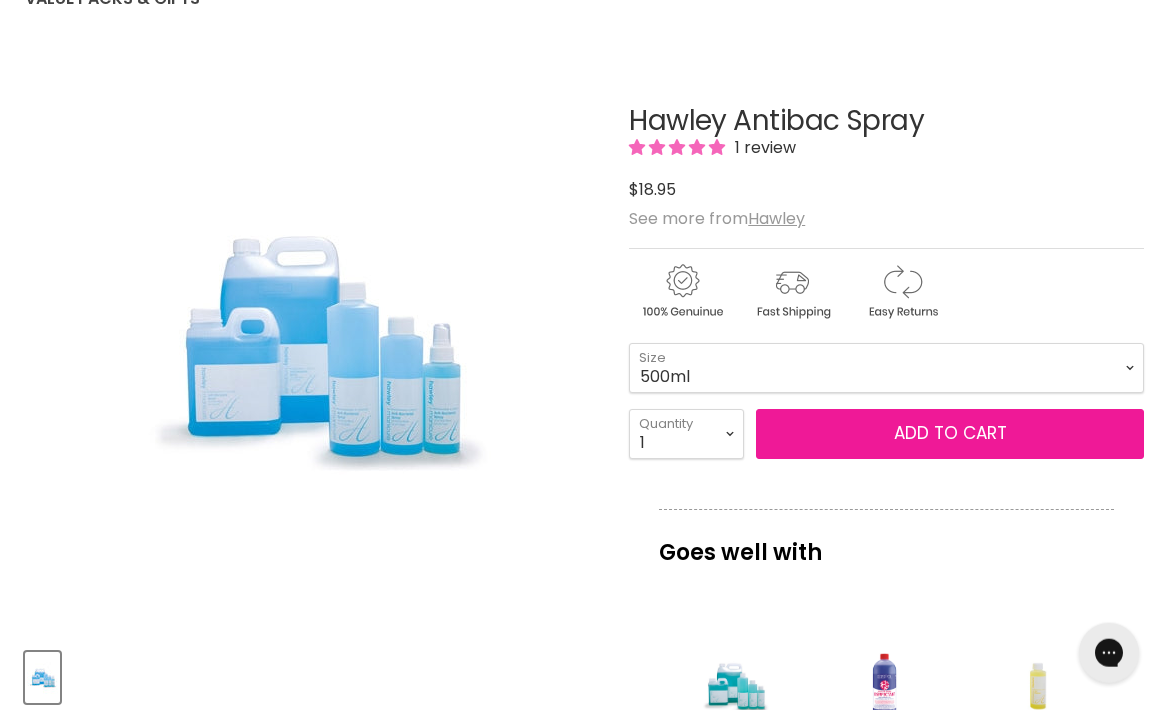 click on "Add to cart" at bounding box center [950, 434] 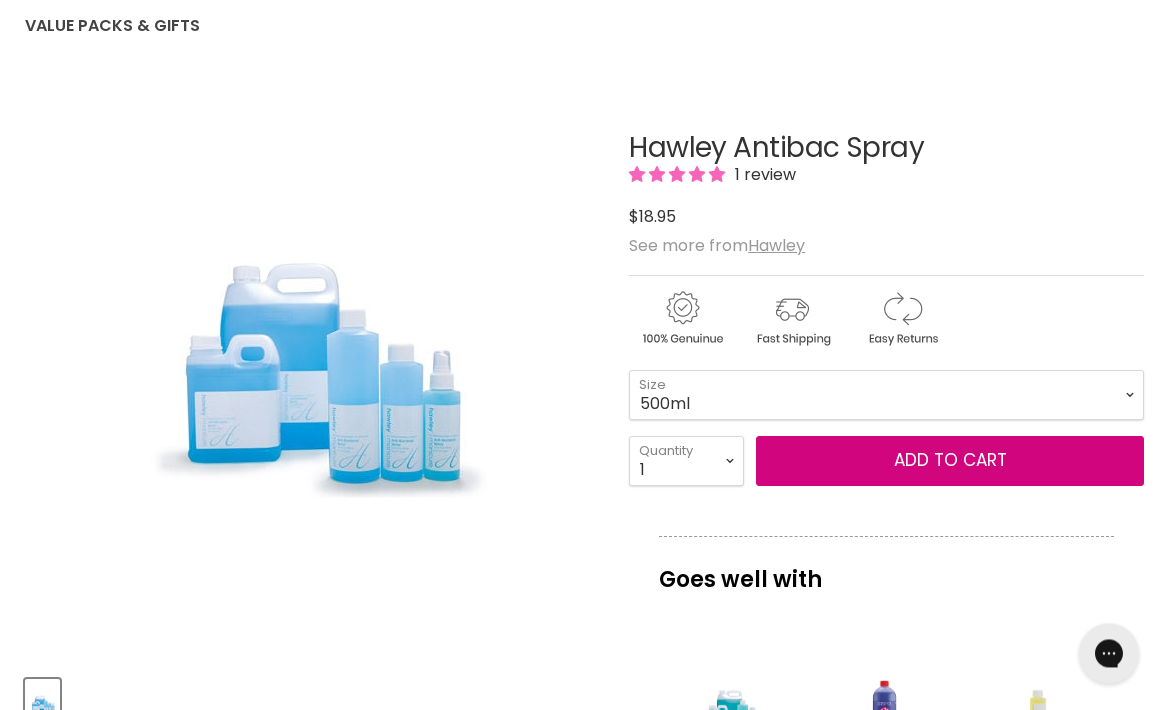scroll, scrollTop: 250, scrollLeft: 0, axis: vertical 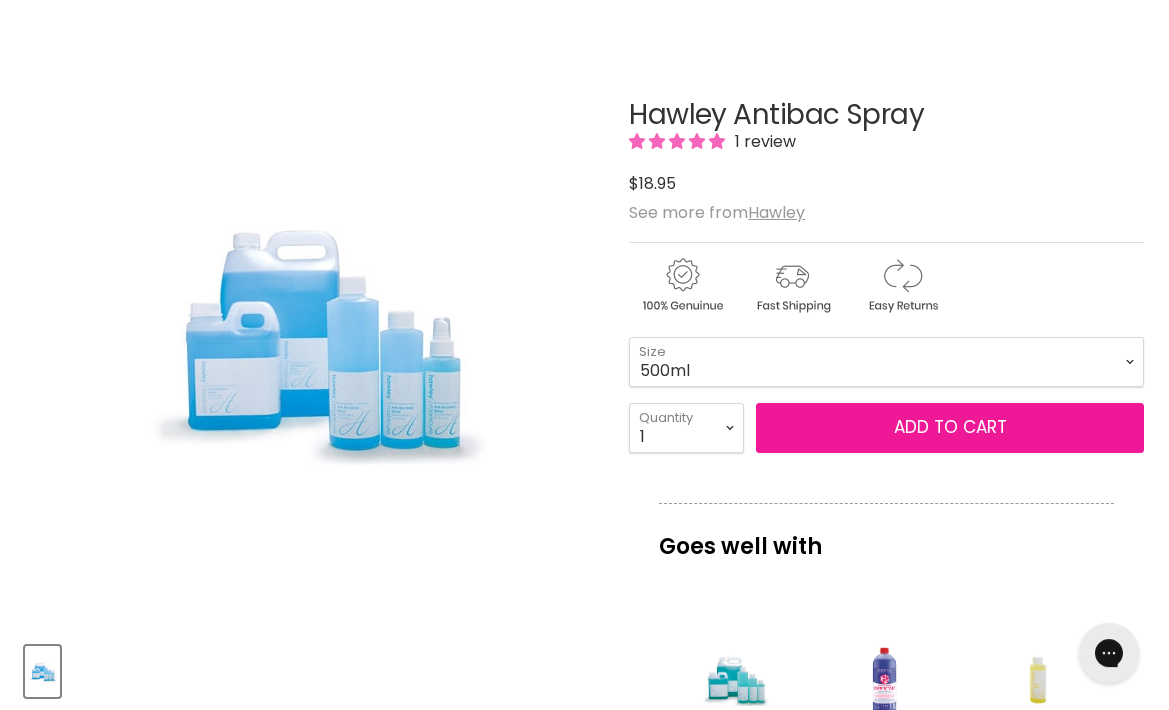 click on "Add to cart" at bounding box center (950, 428) 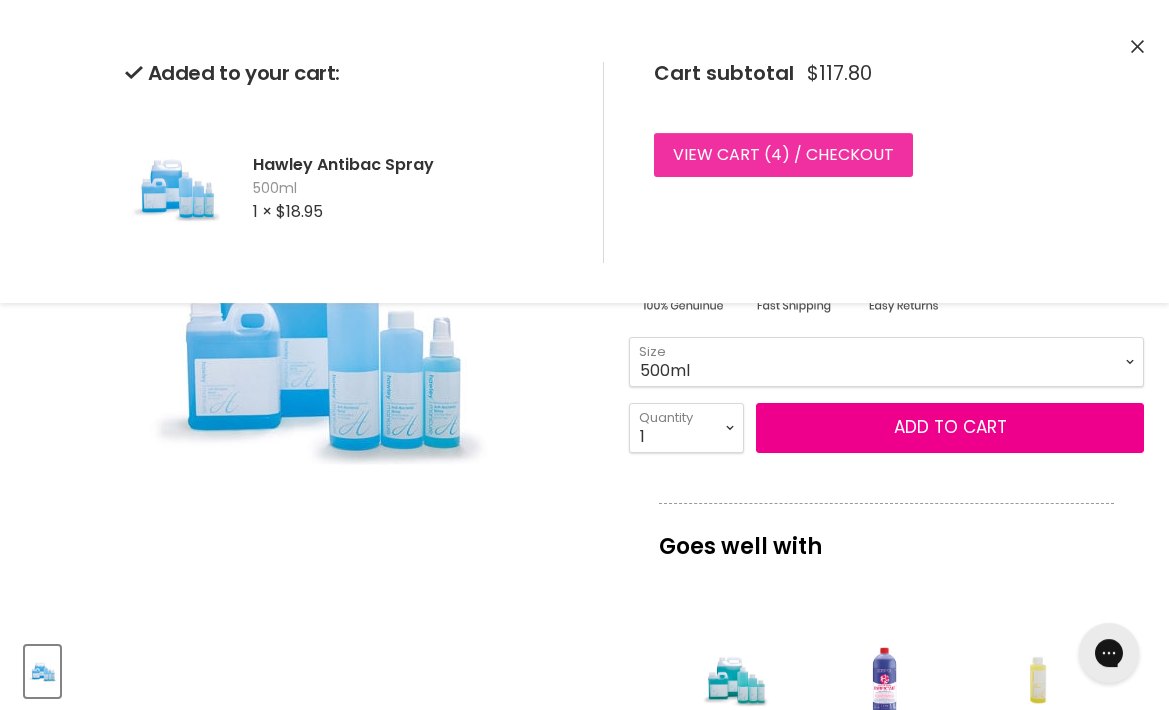 click on "View cart ( 4 )  /  Checkout" at bounding box center (783, 155) 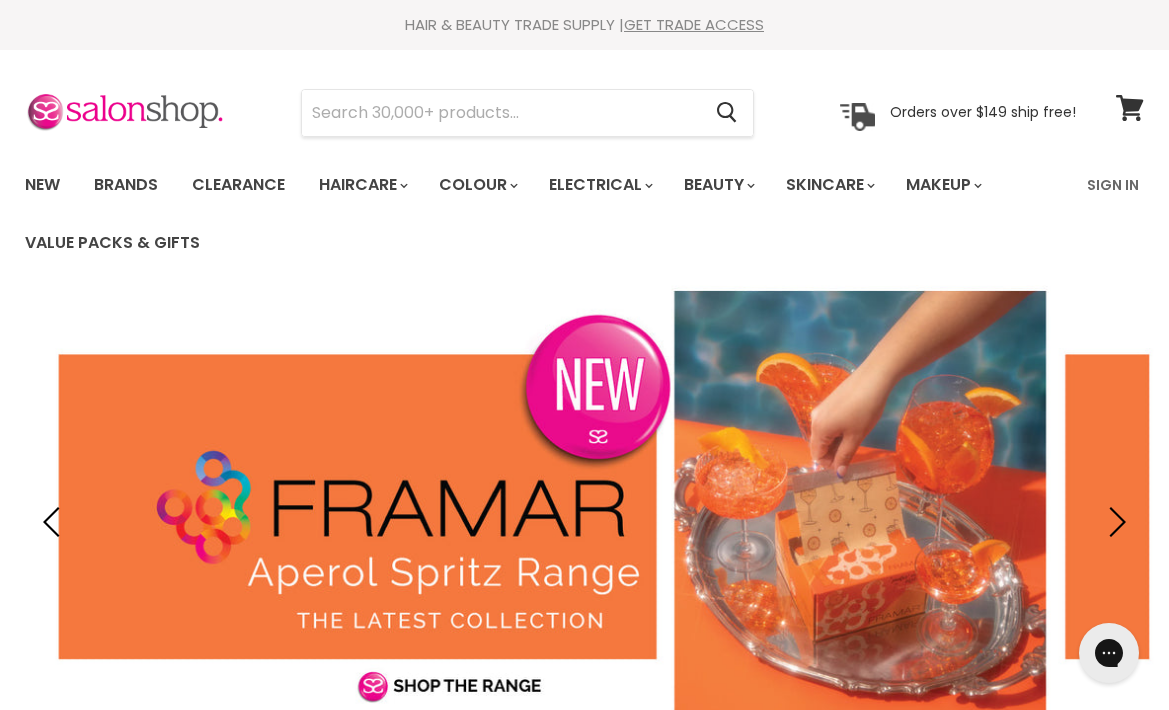scroll, scrollTop: 0, scrollLeft: 0, axis: both 